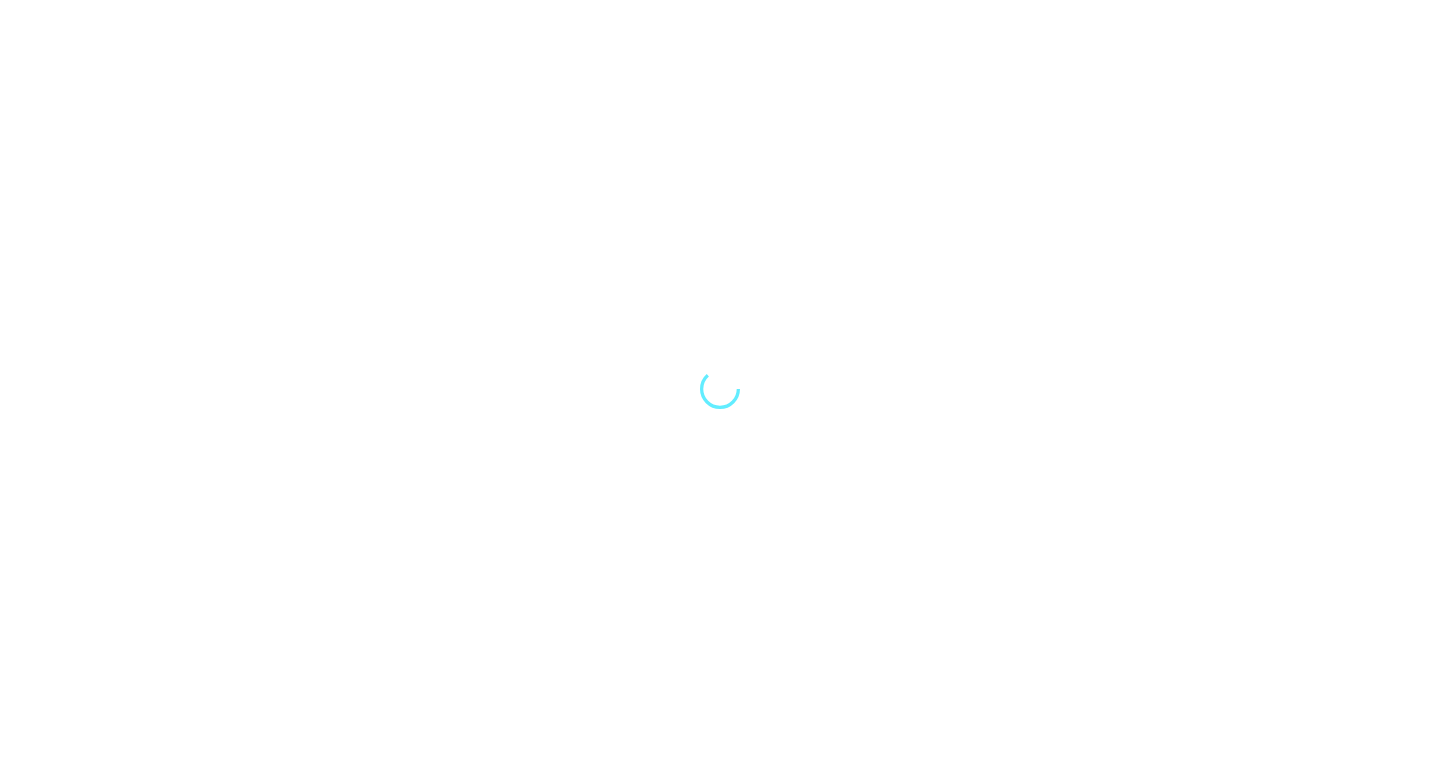 scroll, scrollTop: 0, scrollLeft: 0, axis: both 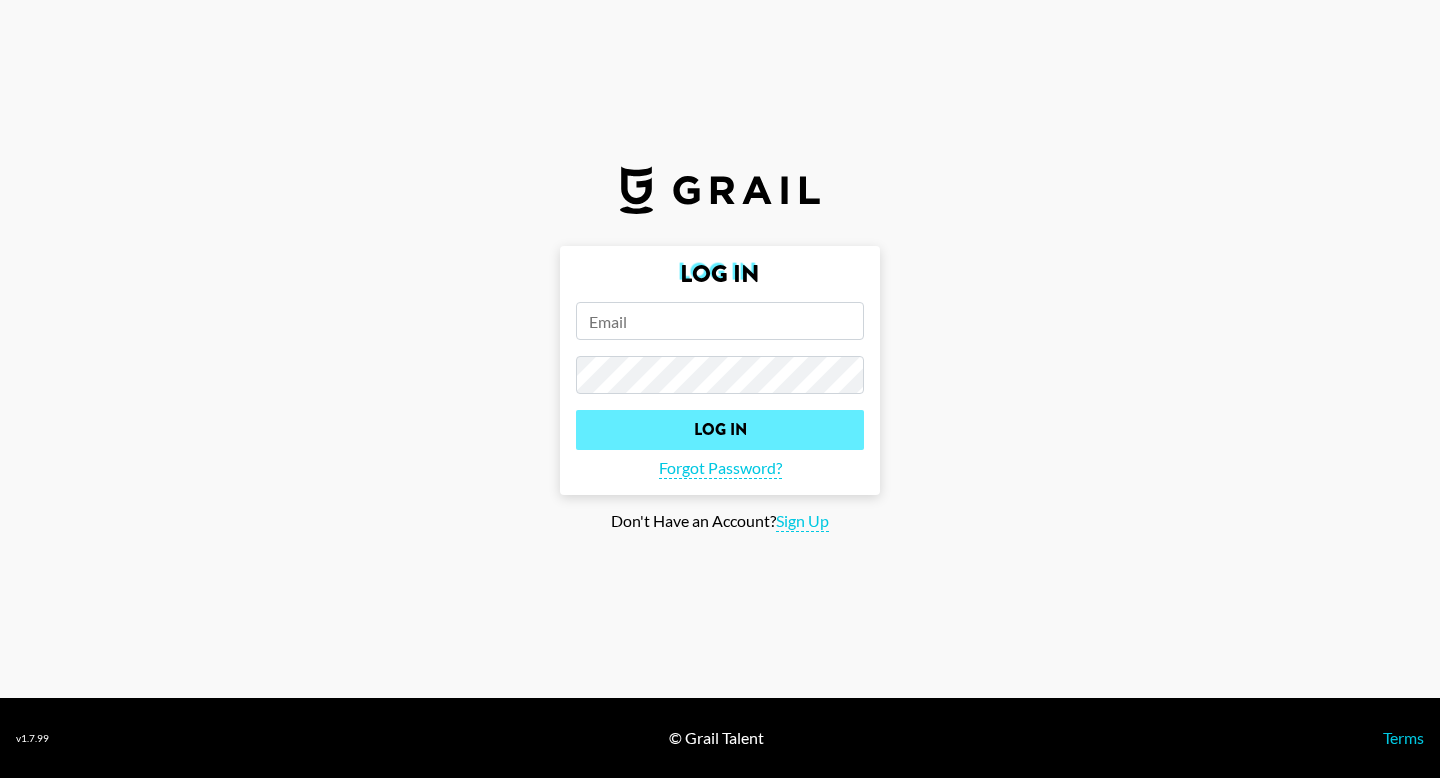 type on "vanessa.diegue@grail-talent.com" 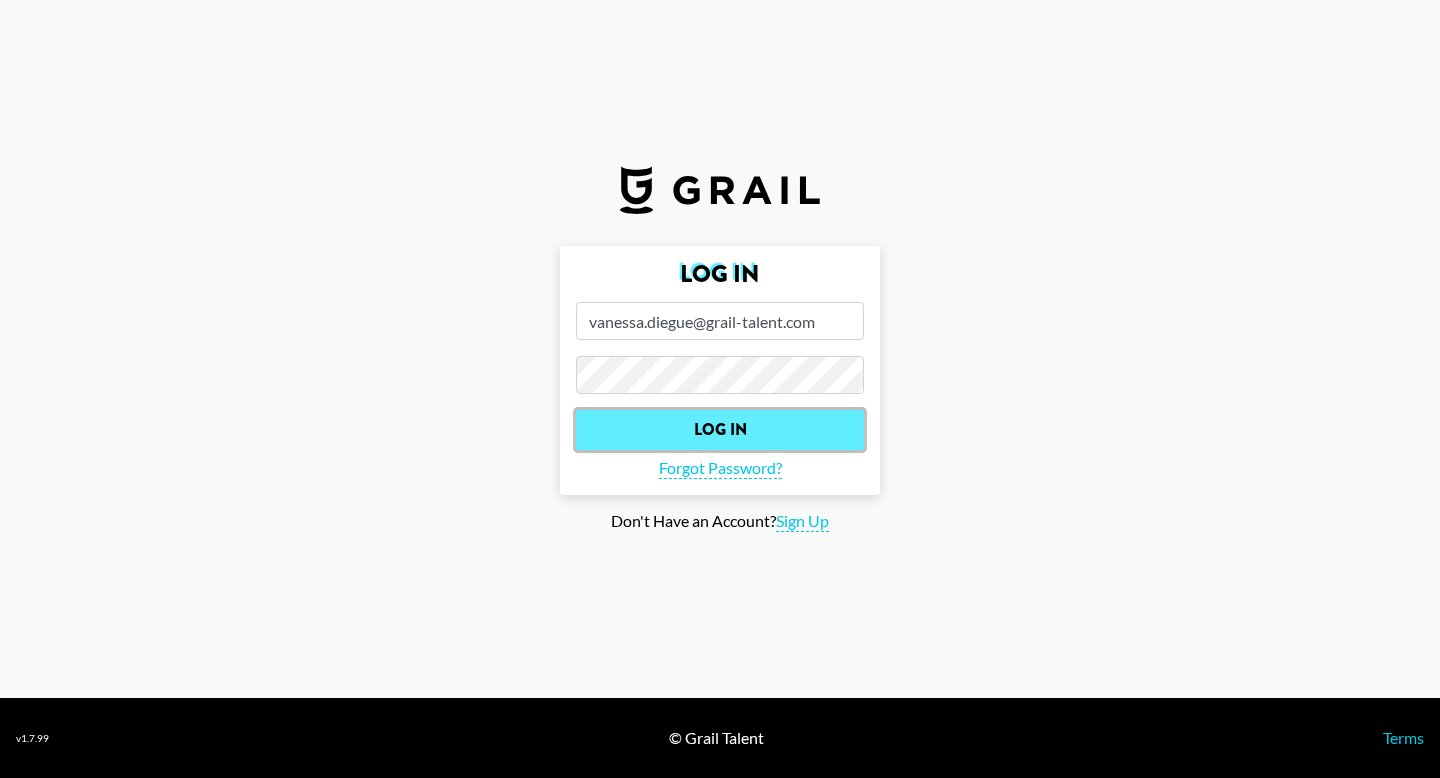 click on "Log In" at bounding box center (720, 430) 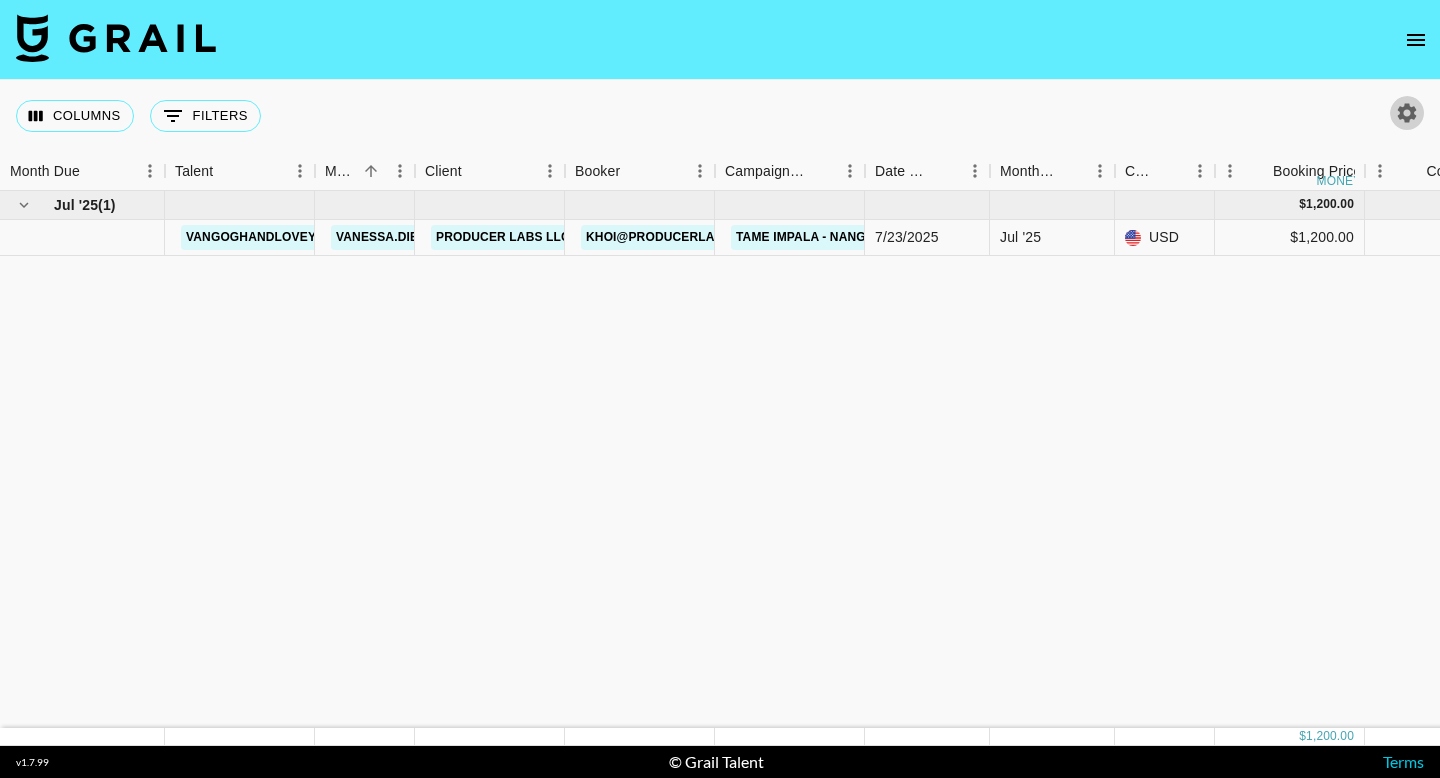 click at bounding box center (1407, 113) 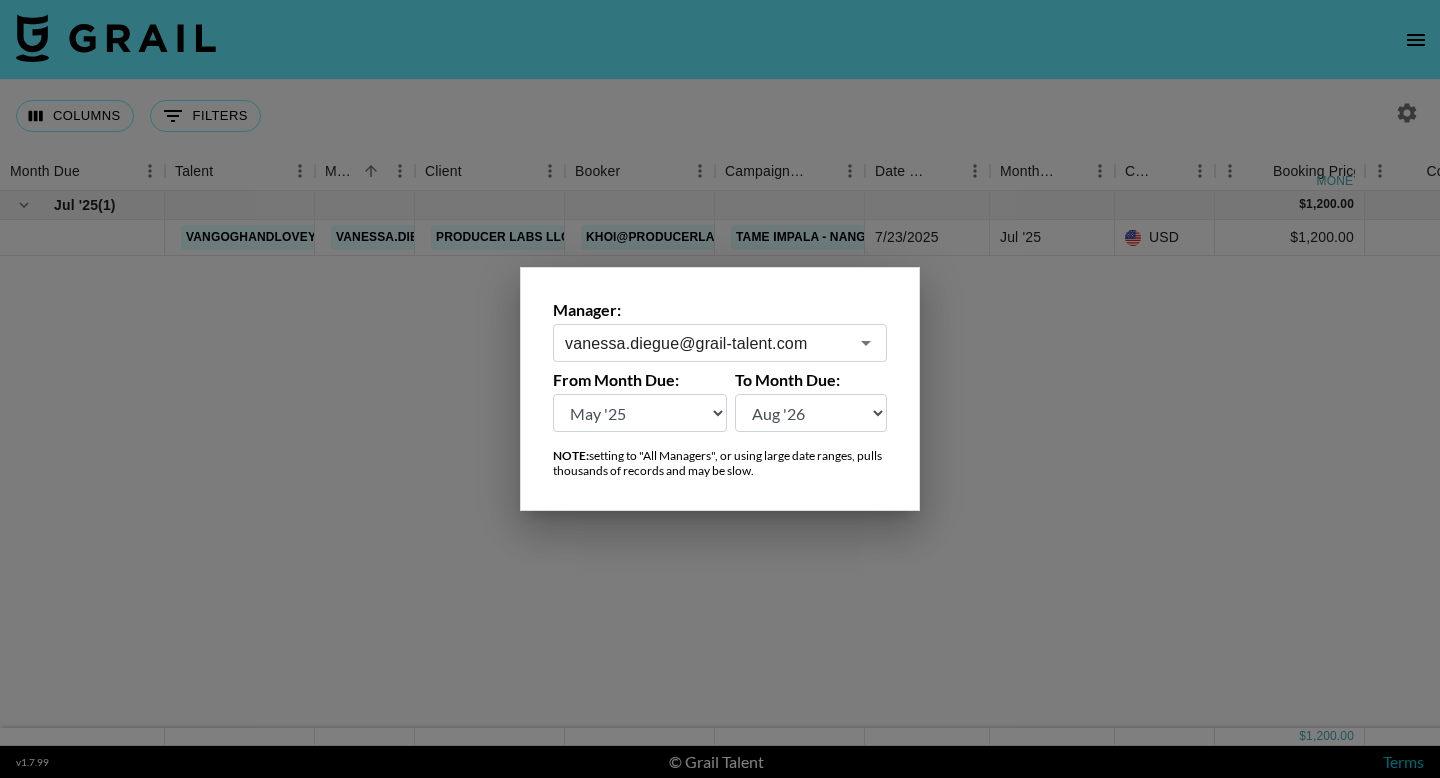 click at bounding box center [720, 389] 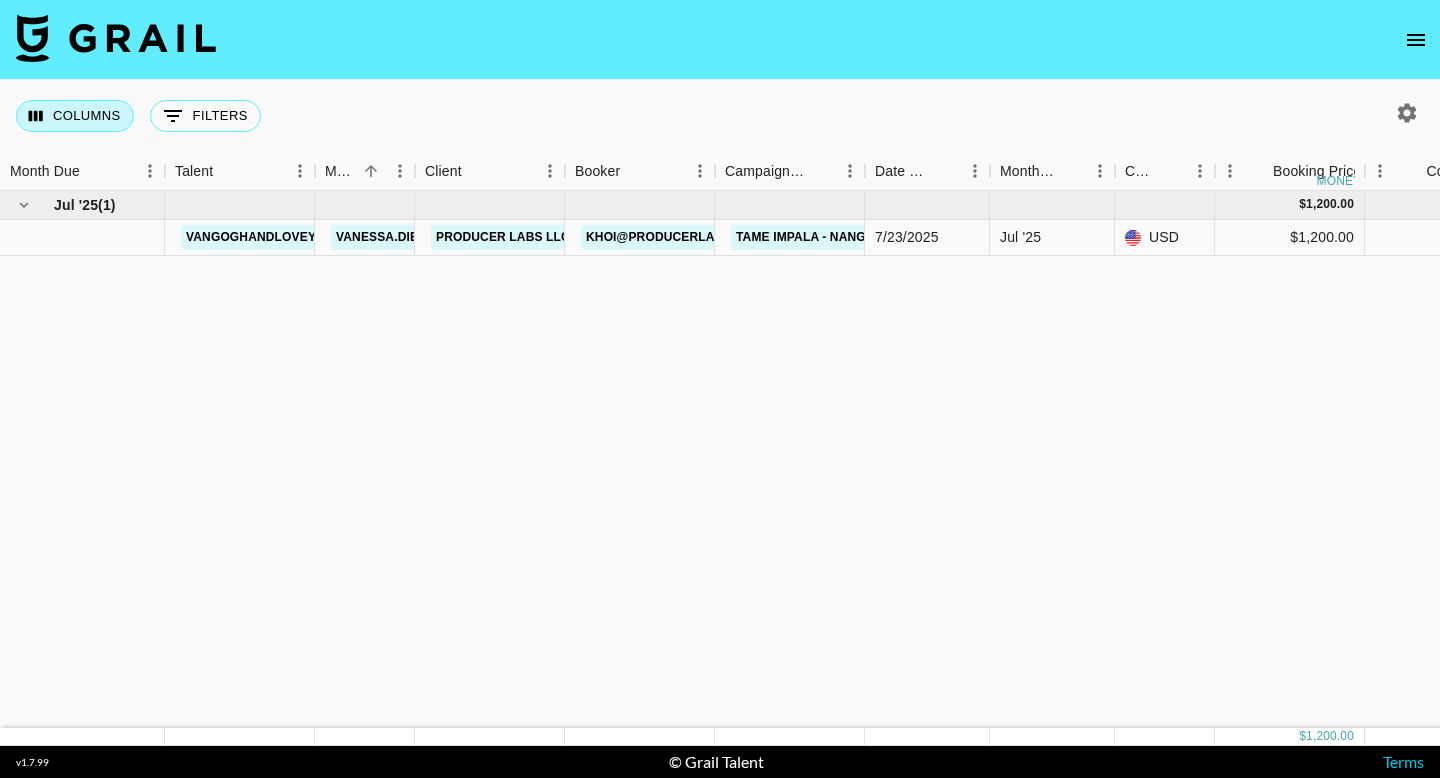 click on "Columns" at bounding box center [75, 116] 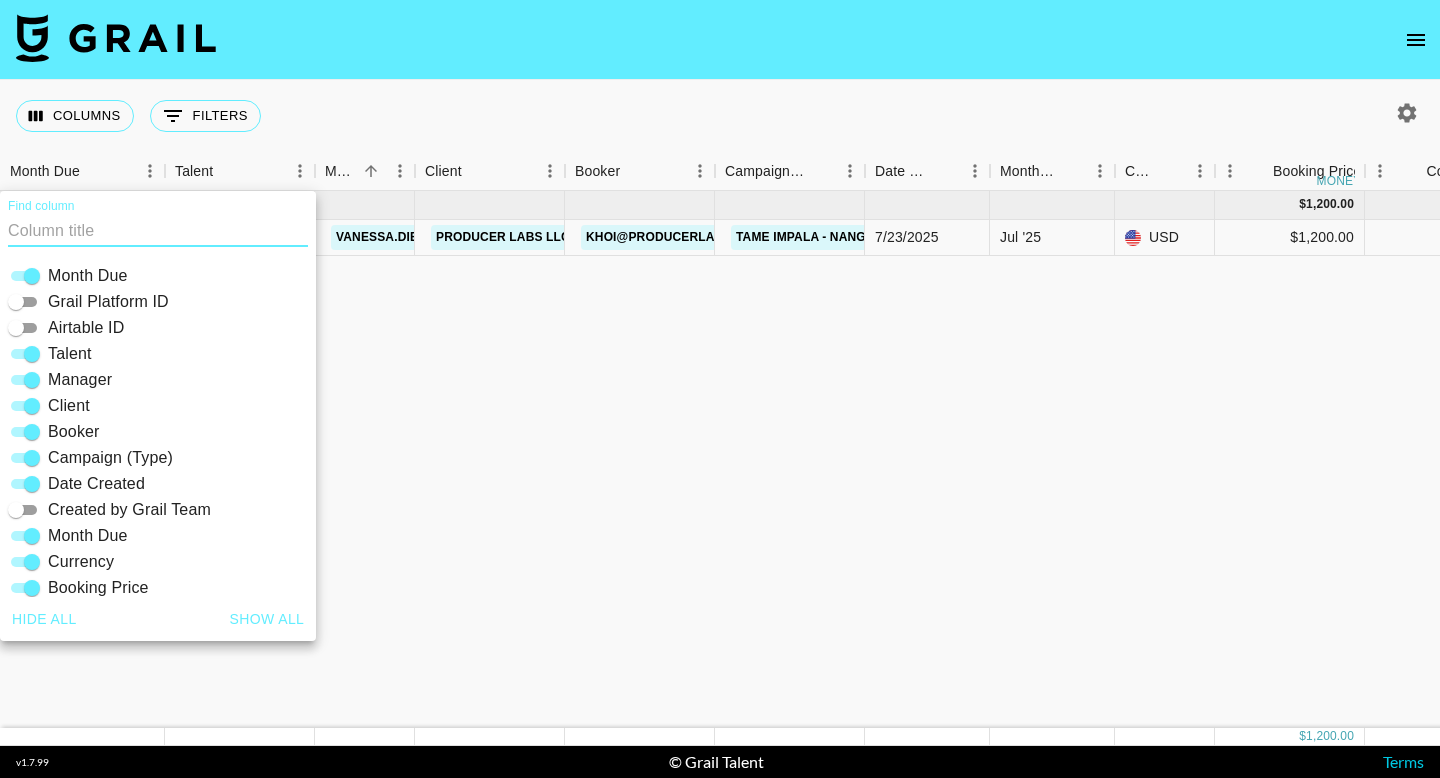 click on "Columns 0 Filters + Booking" at bounding box center (720, 116) 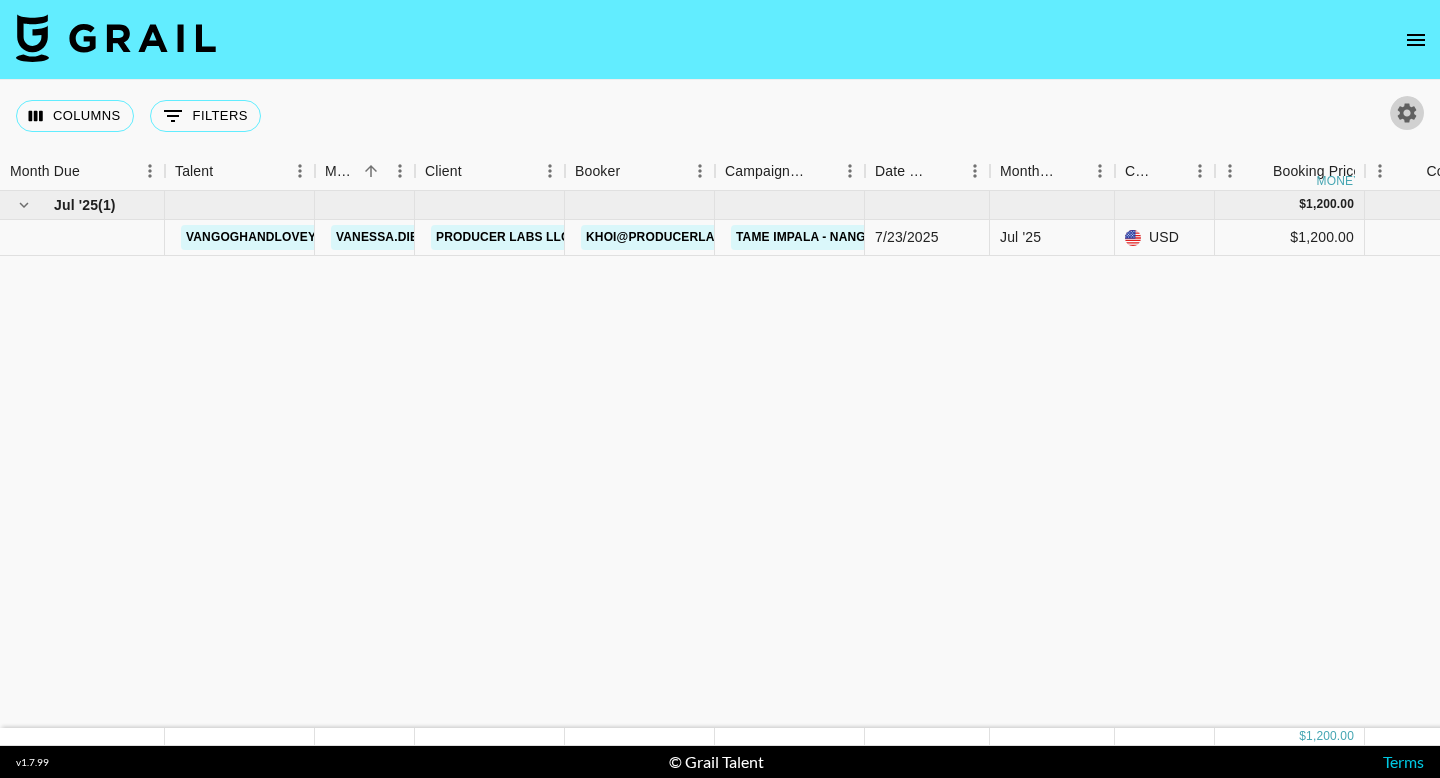 click 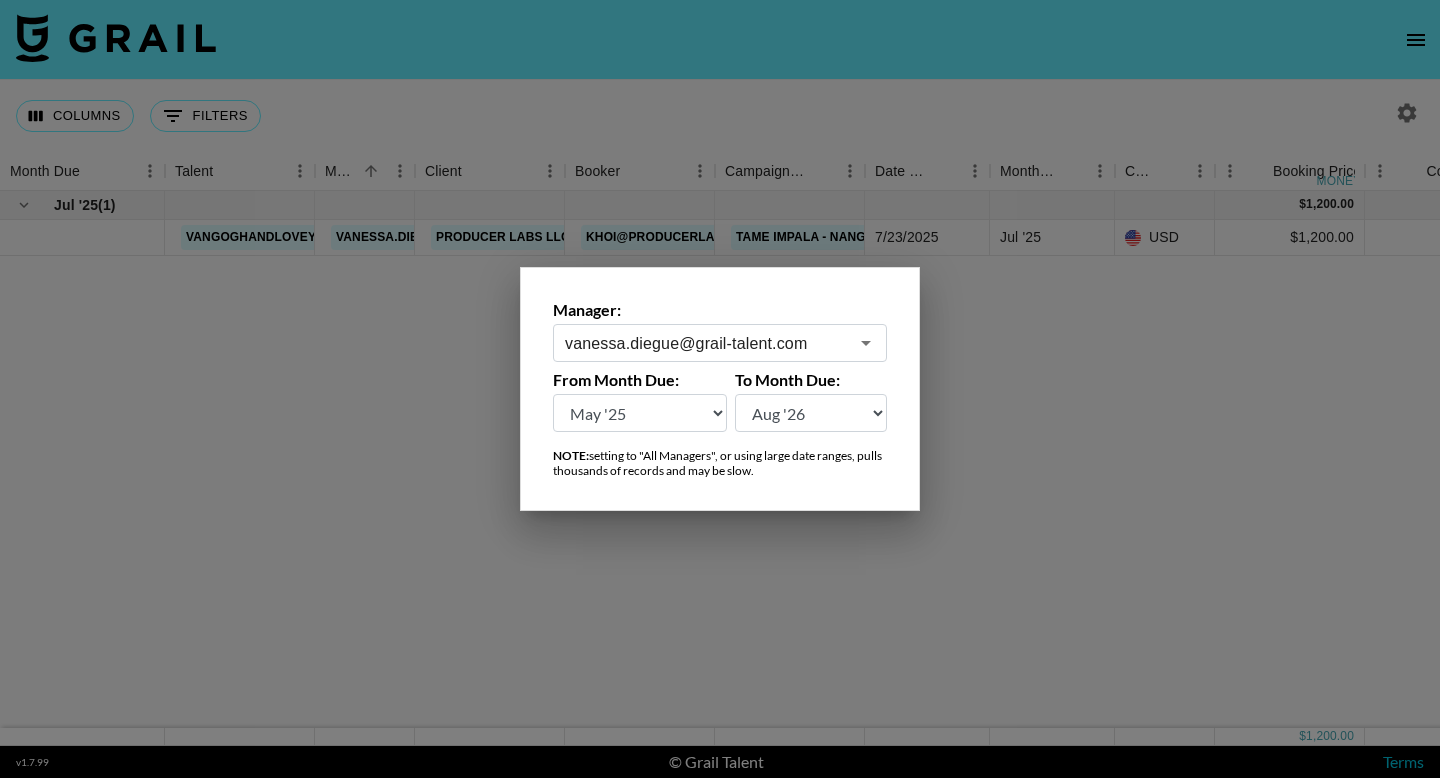 click 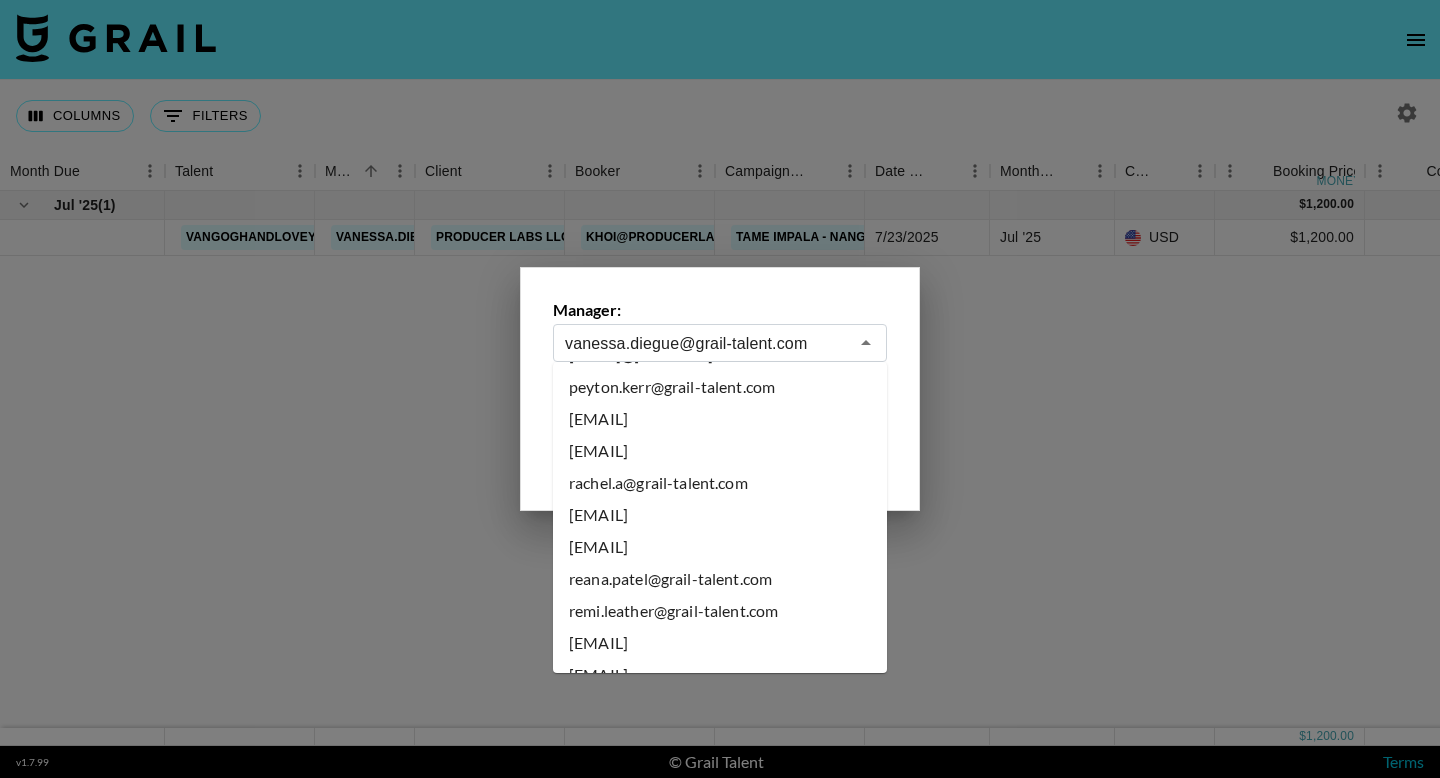 scroll, scrollTop: 9434, scrollLeft: 0, axis: vertical 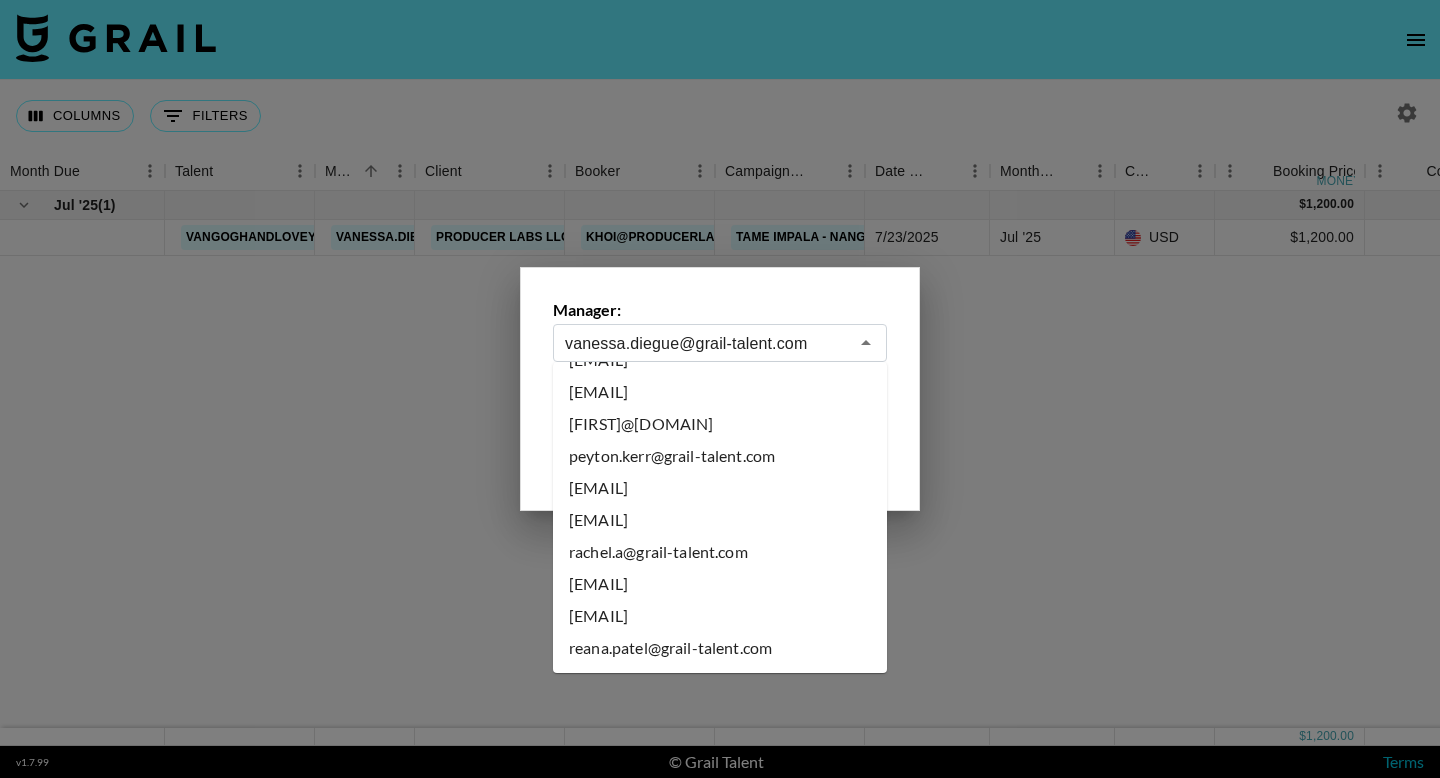 click on "peyton.kerr@grail-talent.com" at bounding box center (720, 456) 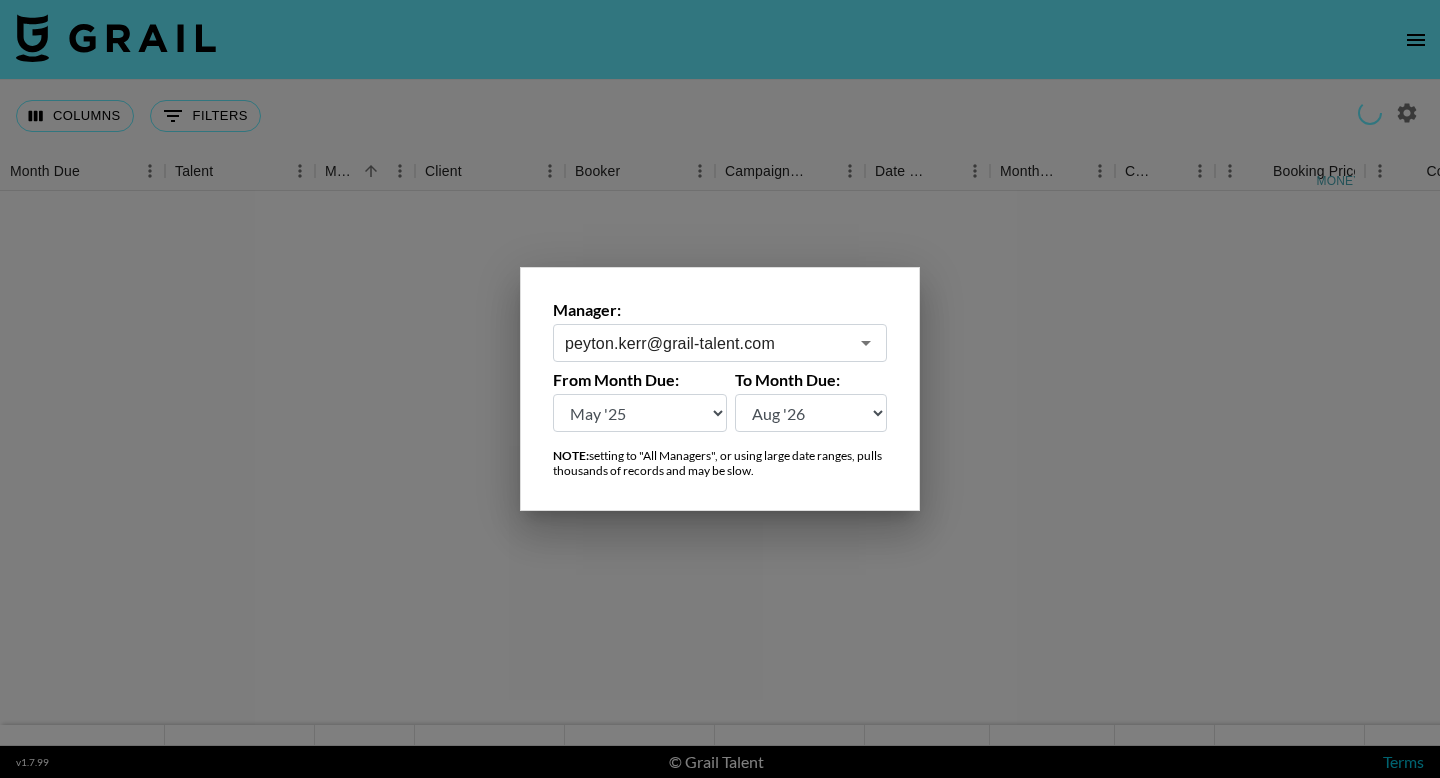 click on "Aug '26 Jul '26 Jun '26 May '26 Apr '26 Mar '26 Feb '26 Jan '26 Dec '25 Nov '25 Oct '25 Sep '25 Aug '25 Jul '25 Jun '25 May '25 Apr '25 Mar '25 Feb '25 Jan '25 Dec '24 Nov '24 Oct '24 Sep '24 Aug '24" at bounding box center [640, 413] 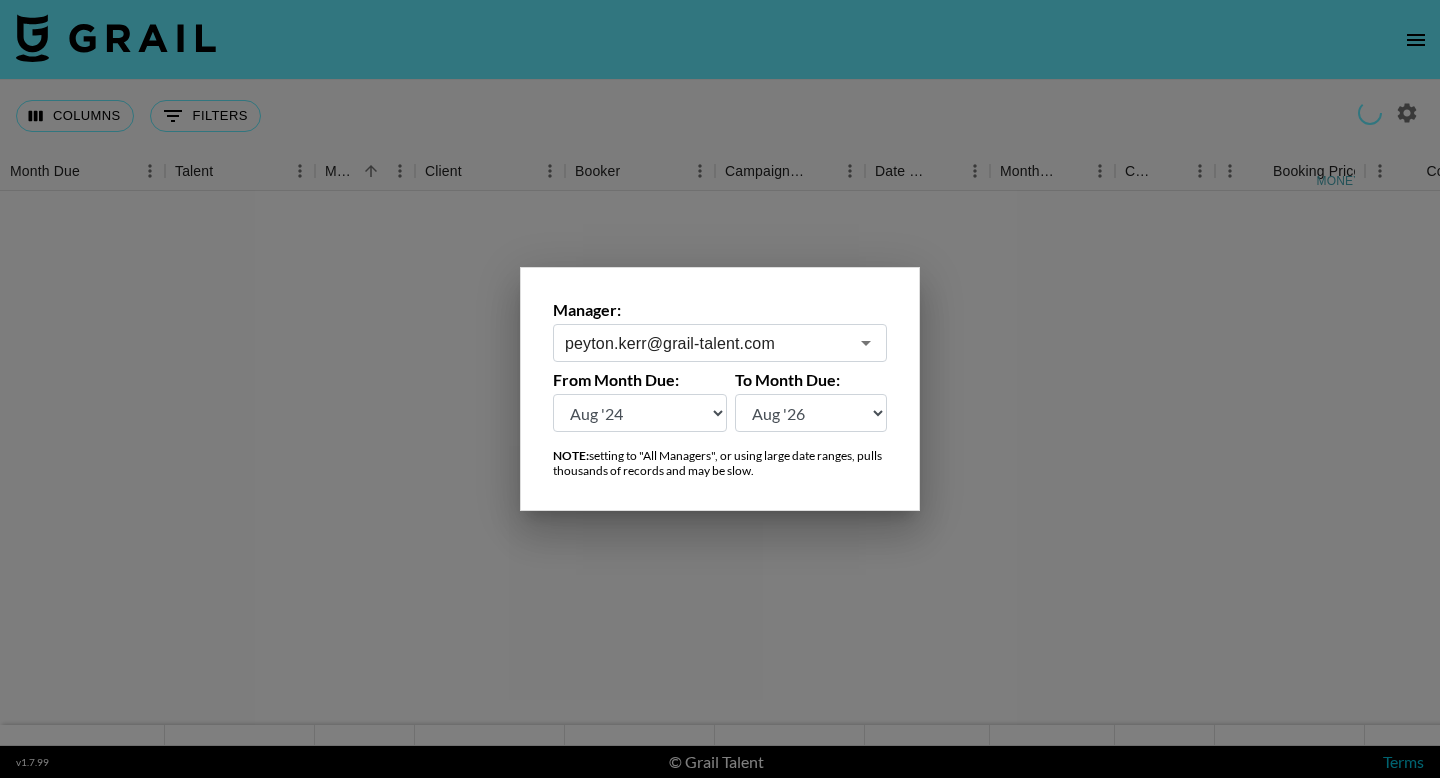 click at bounding box center [720, 389] 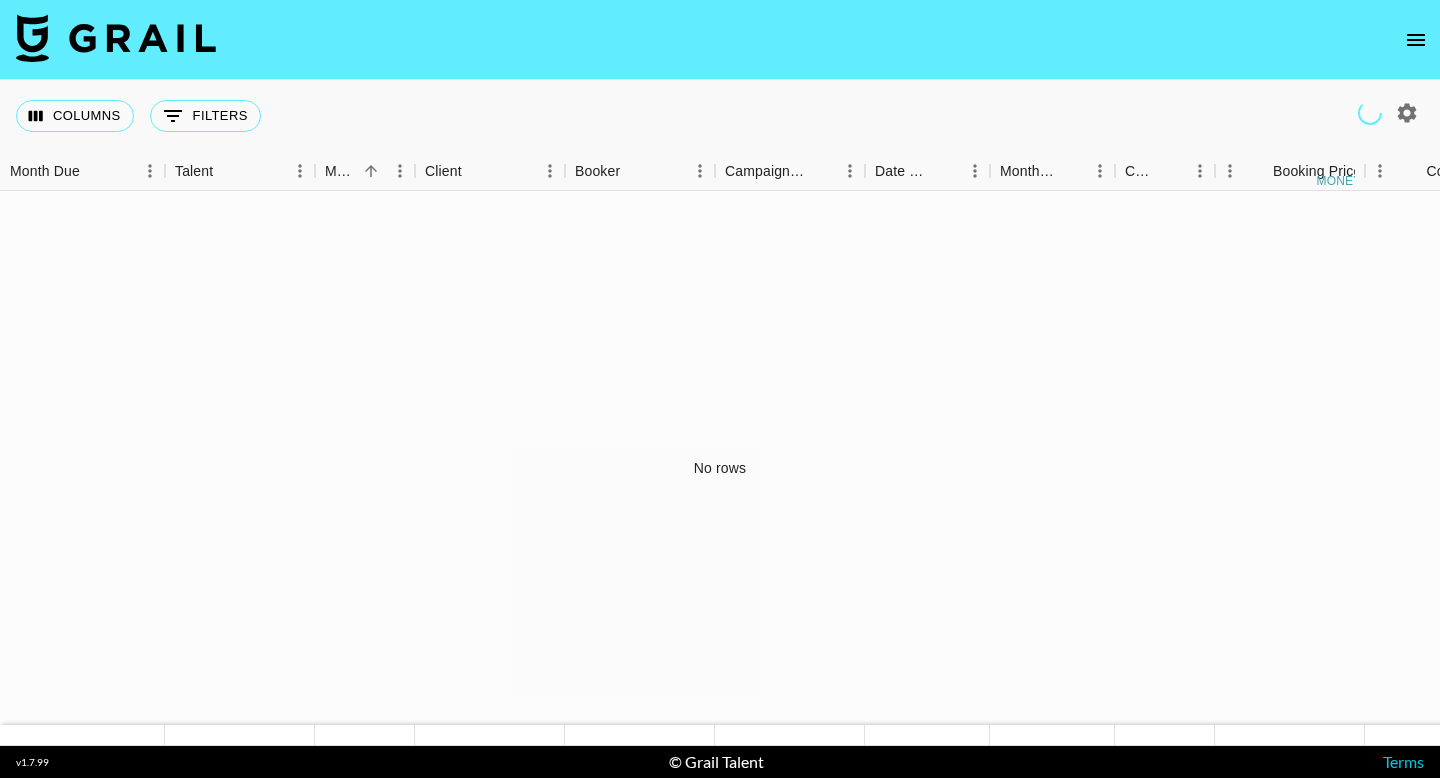 click 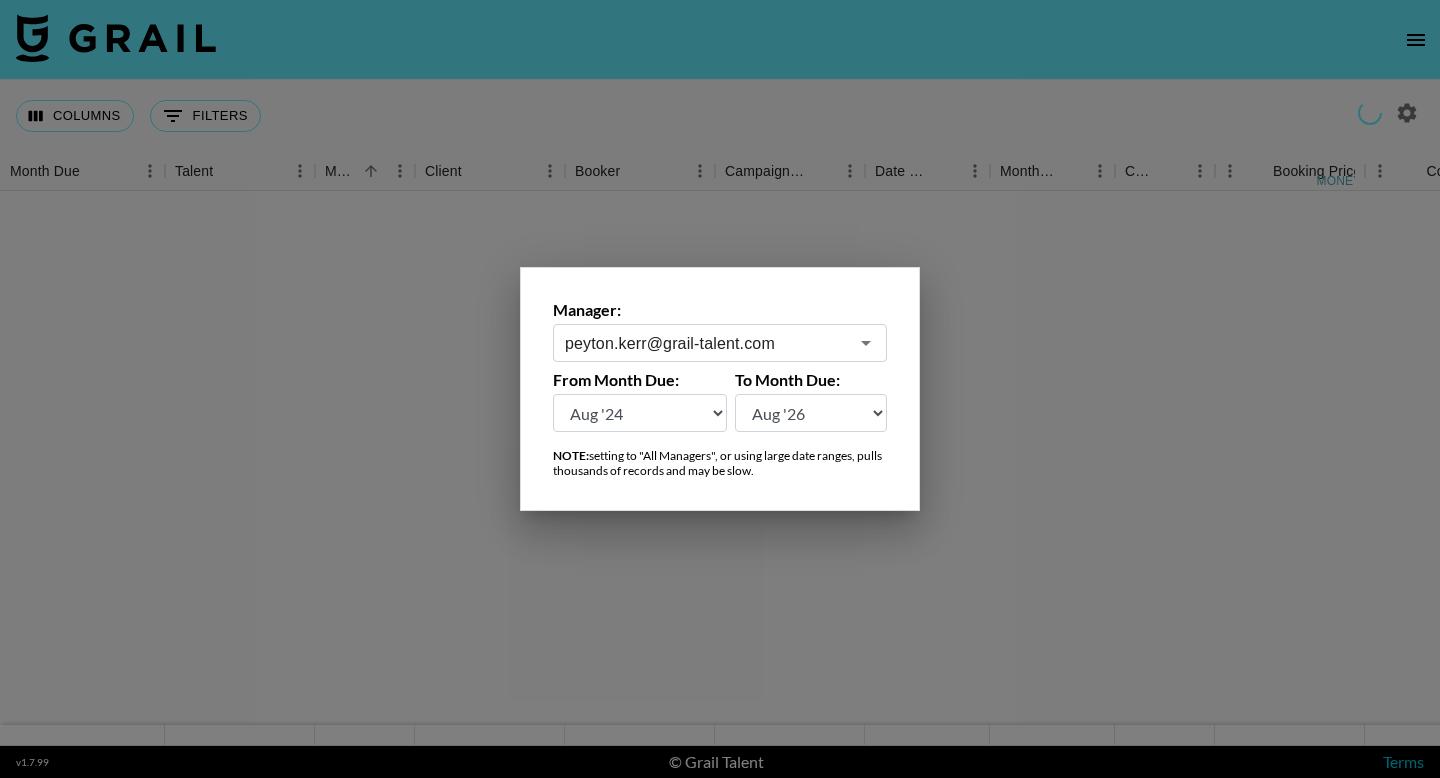 click on "peyton.kerr@grail-talent.com ​" at bounding box center [720, 343] 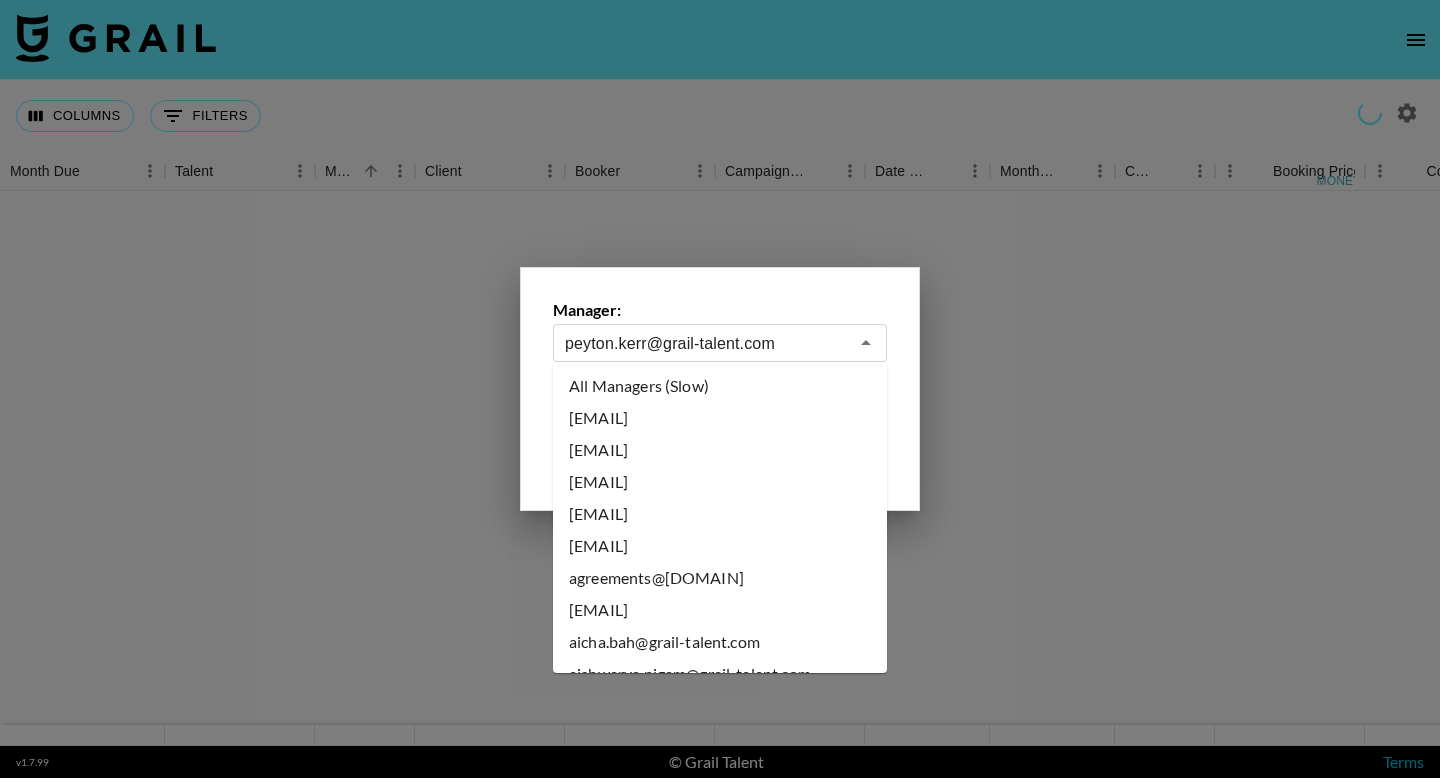 scroll, scrollTop: 9233, scrollLeft: 0, axis: vertical 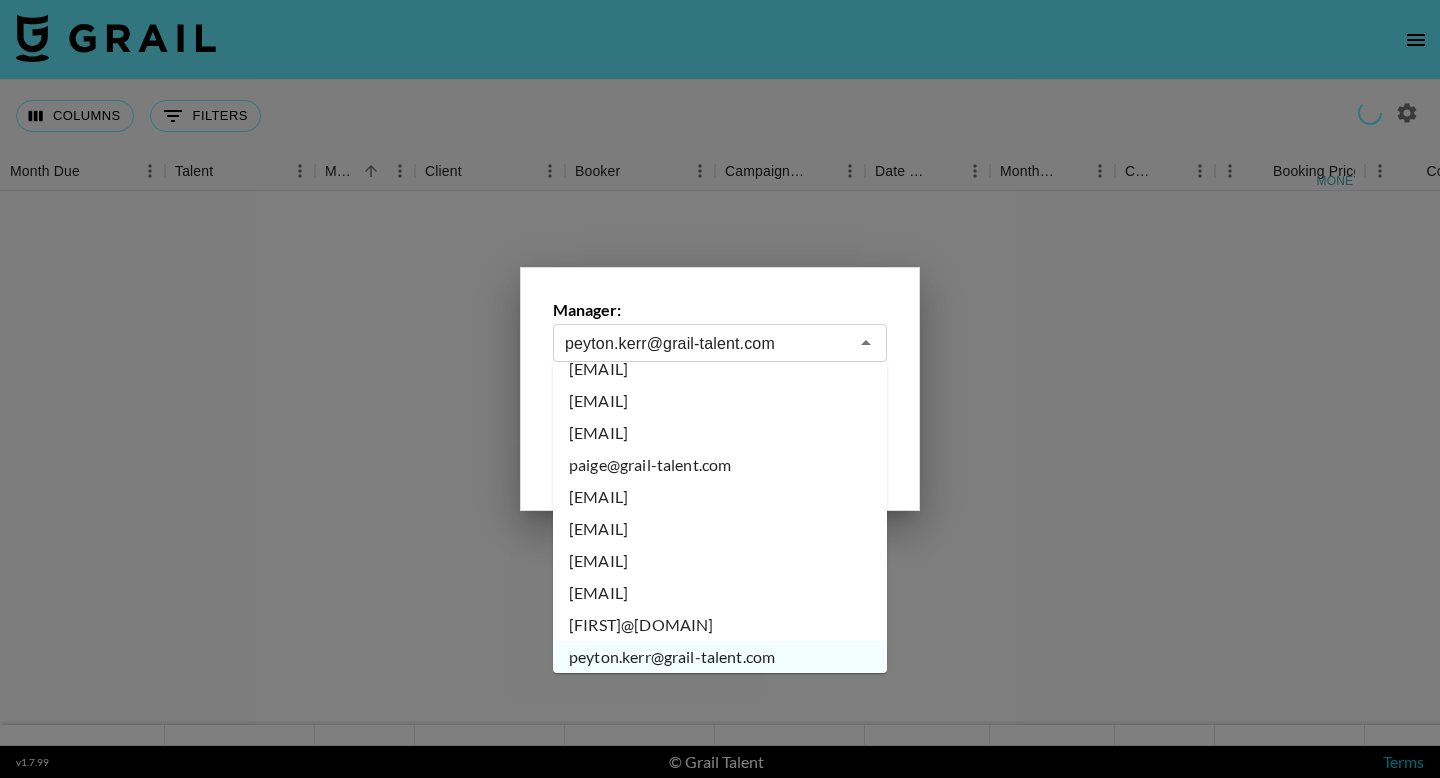 click on "[EMAIL]" at bounding box center [720, 369] 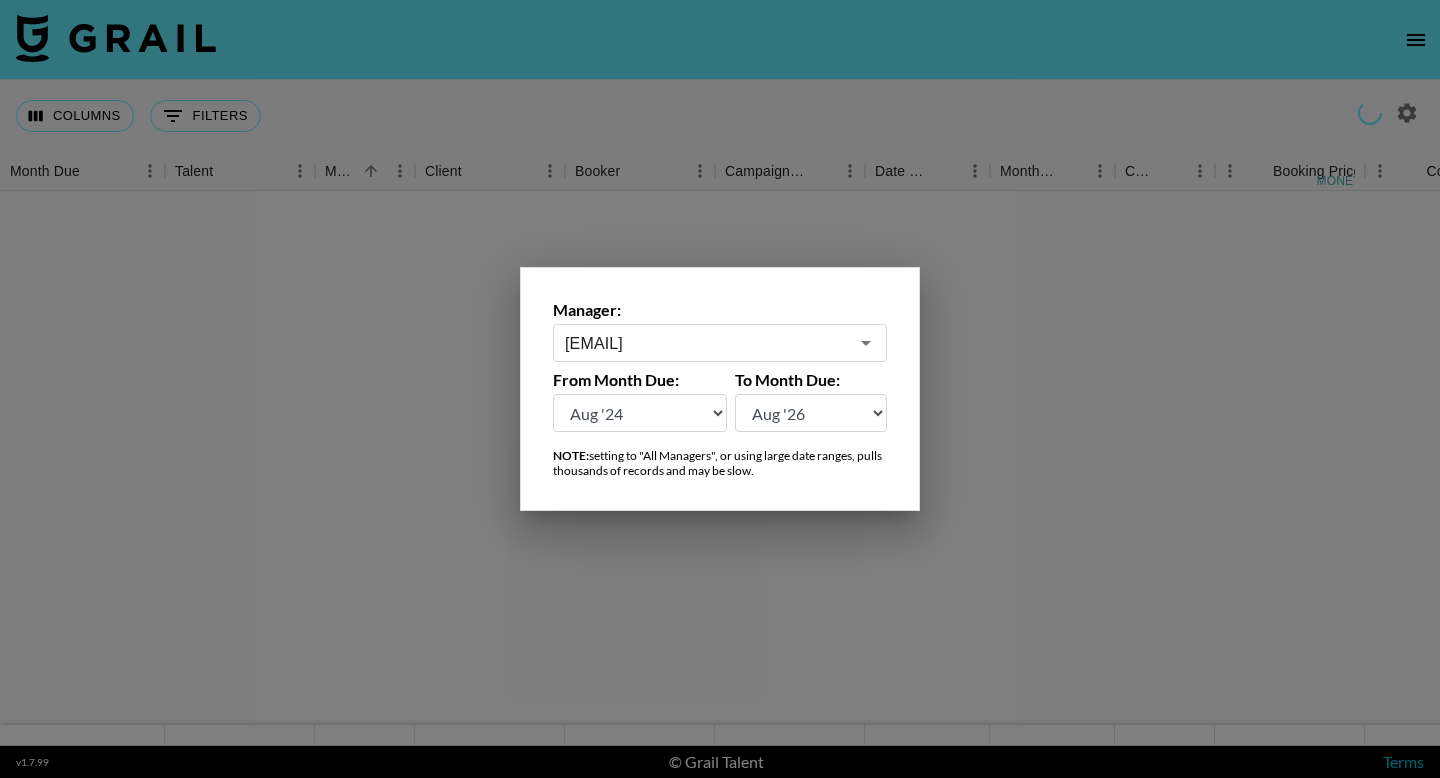 click at bounding box center (720, 389) 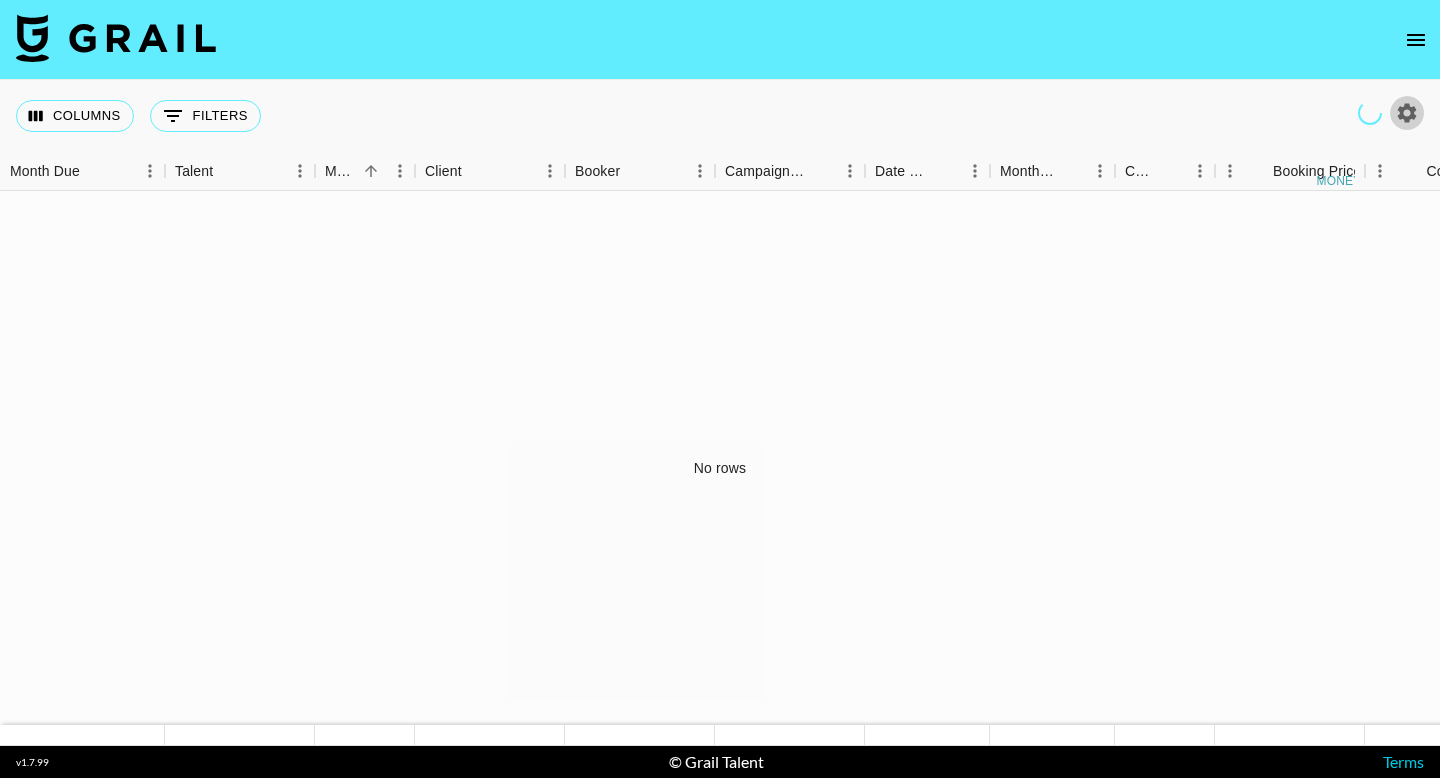 click 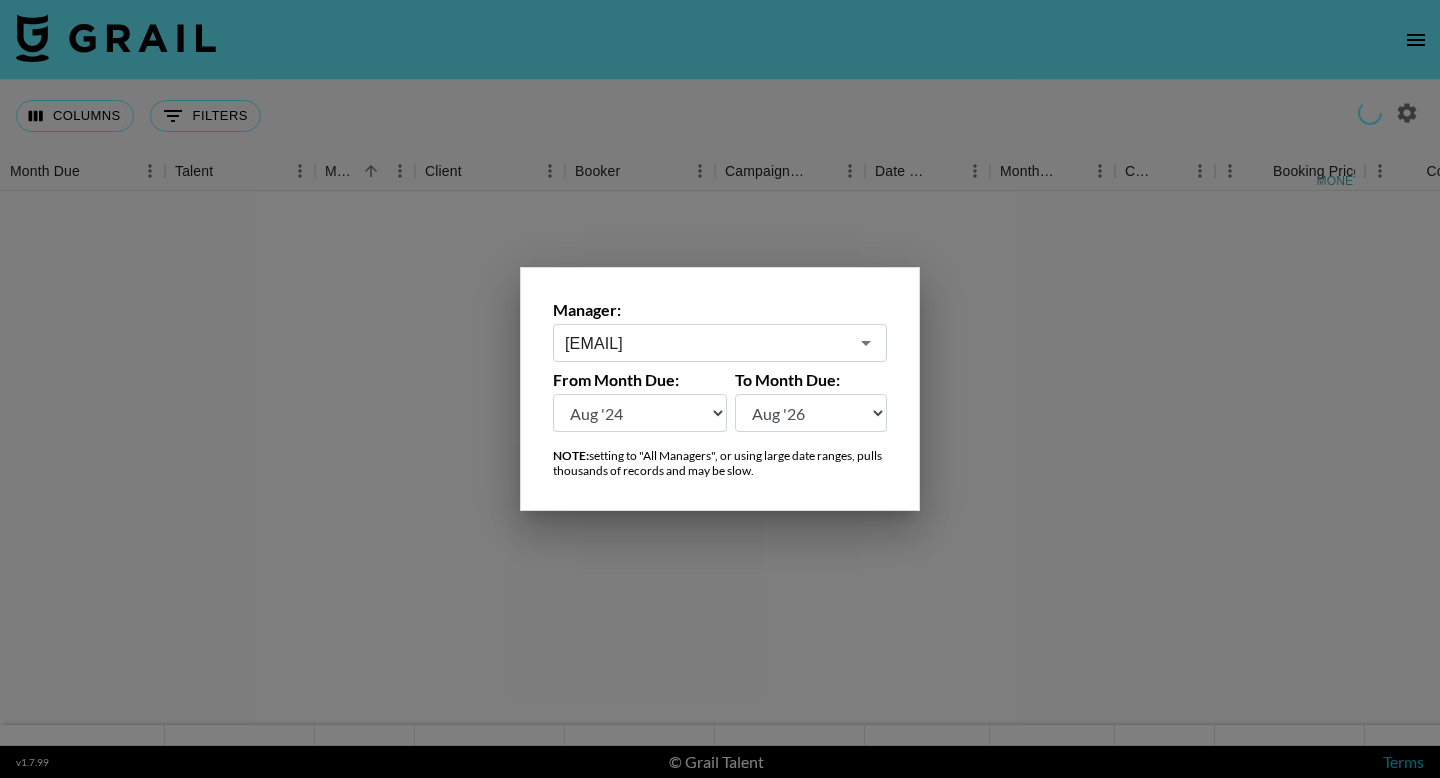 click on "Aug '26 Jul '26 Jun '26 May '26 Apr '26 Mar '26 Feb '26 Jan '26 Dec '25 Nov '25 Oct '25 Sep '25 Aug '25 Jul '25 Jun '25 May '25 Apr '25 Mar '25 Feb '25 Jan '25 Dec '24 Nov '24 Oct '24 Sep '24 Aug '24" at bounding box center [640, 413] 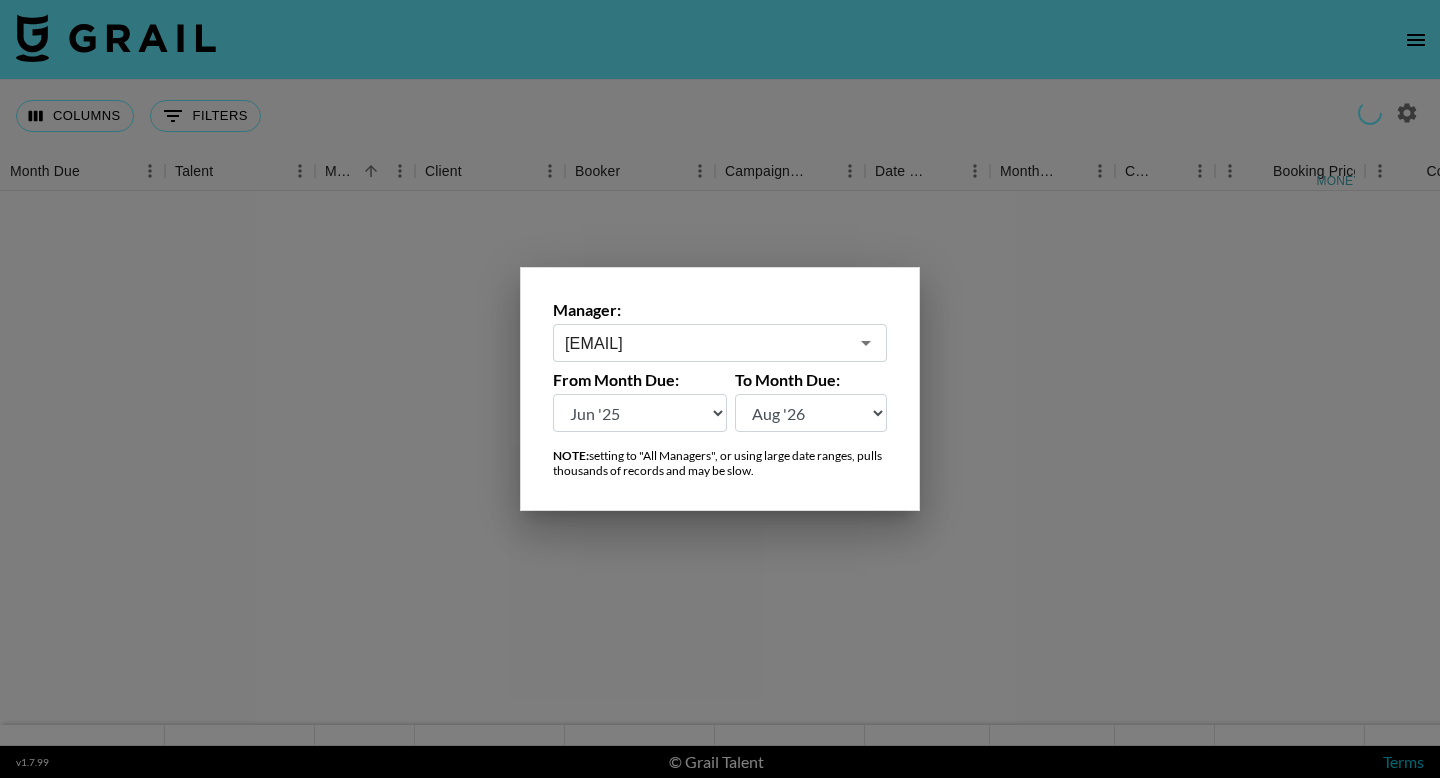 click at bounding box center [720, 389] 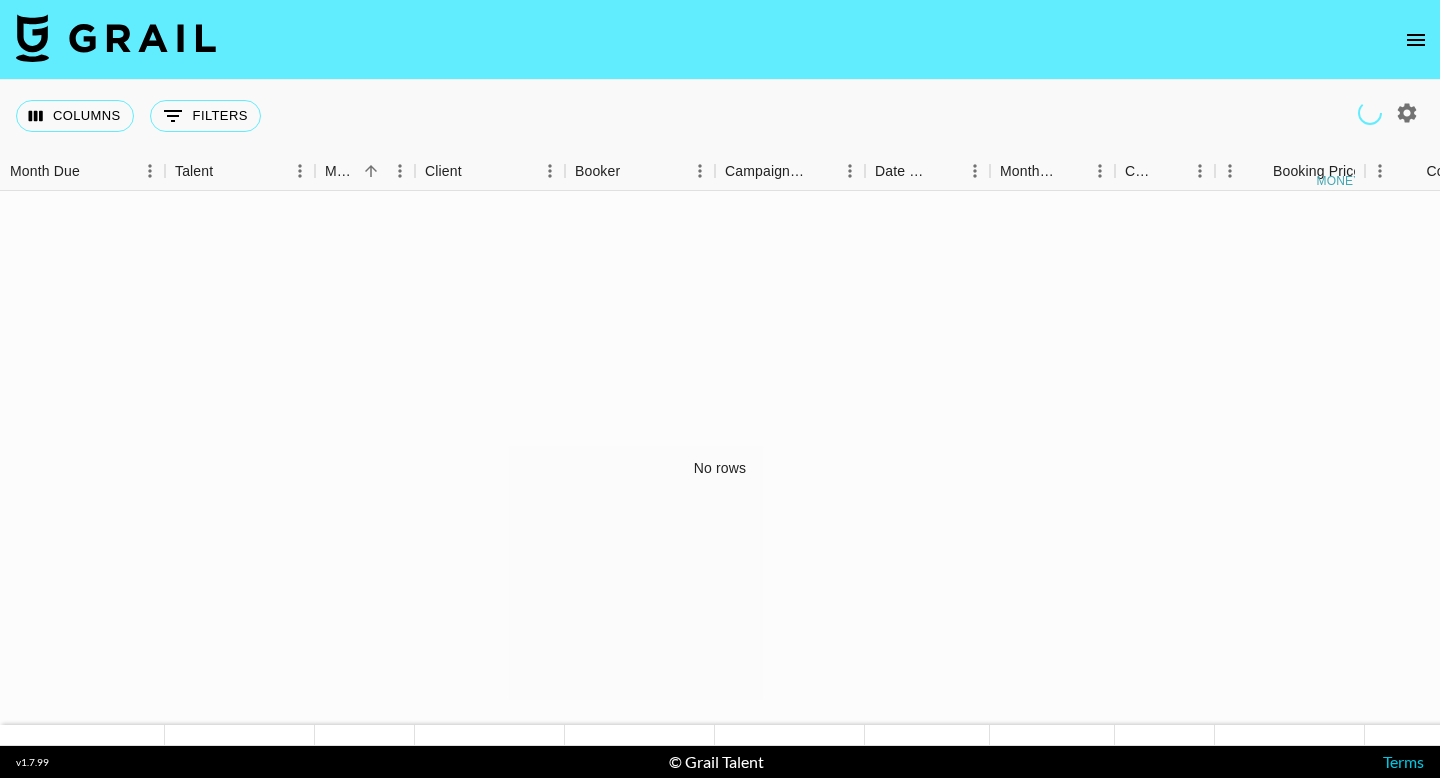 click 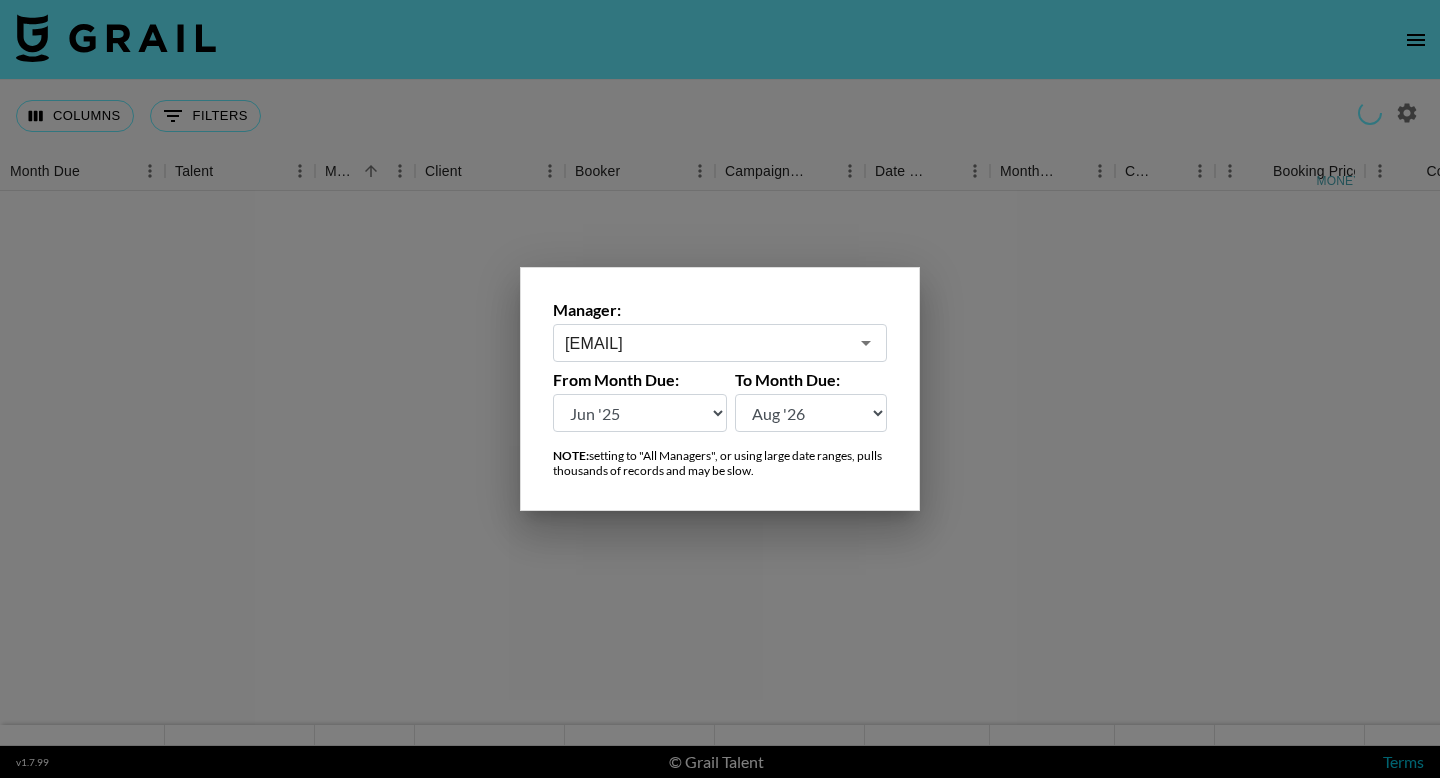 click 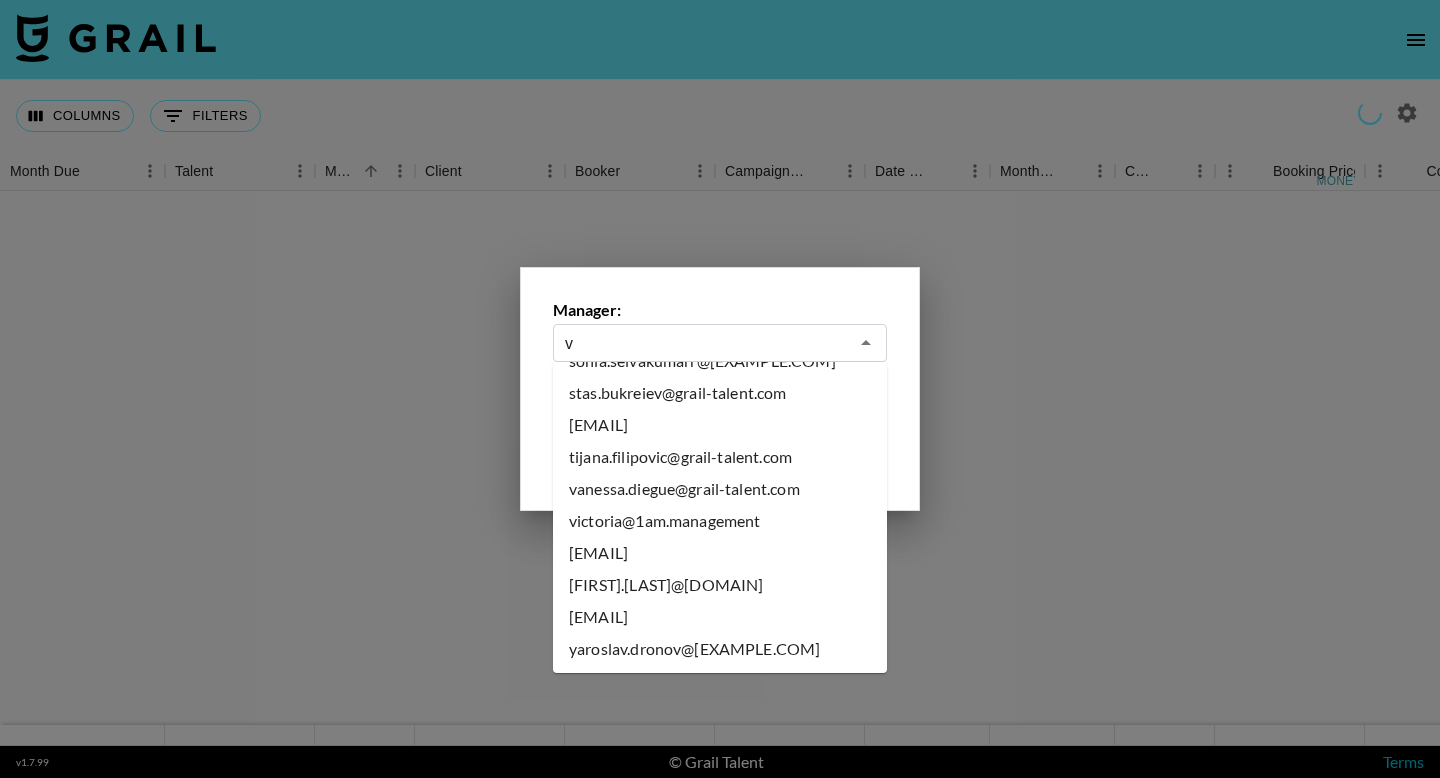 scroll, scrollTop: 0, scrollLeft: 0, axis: both 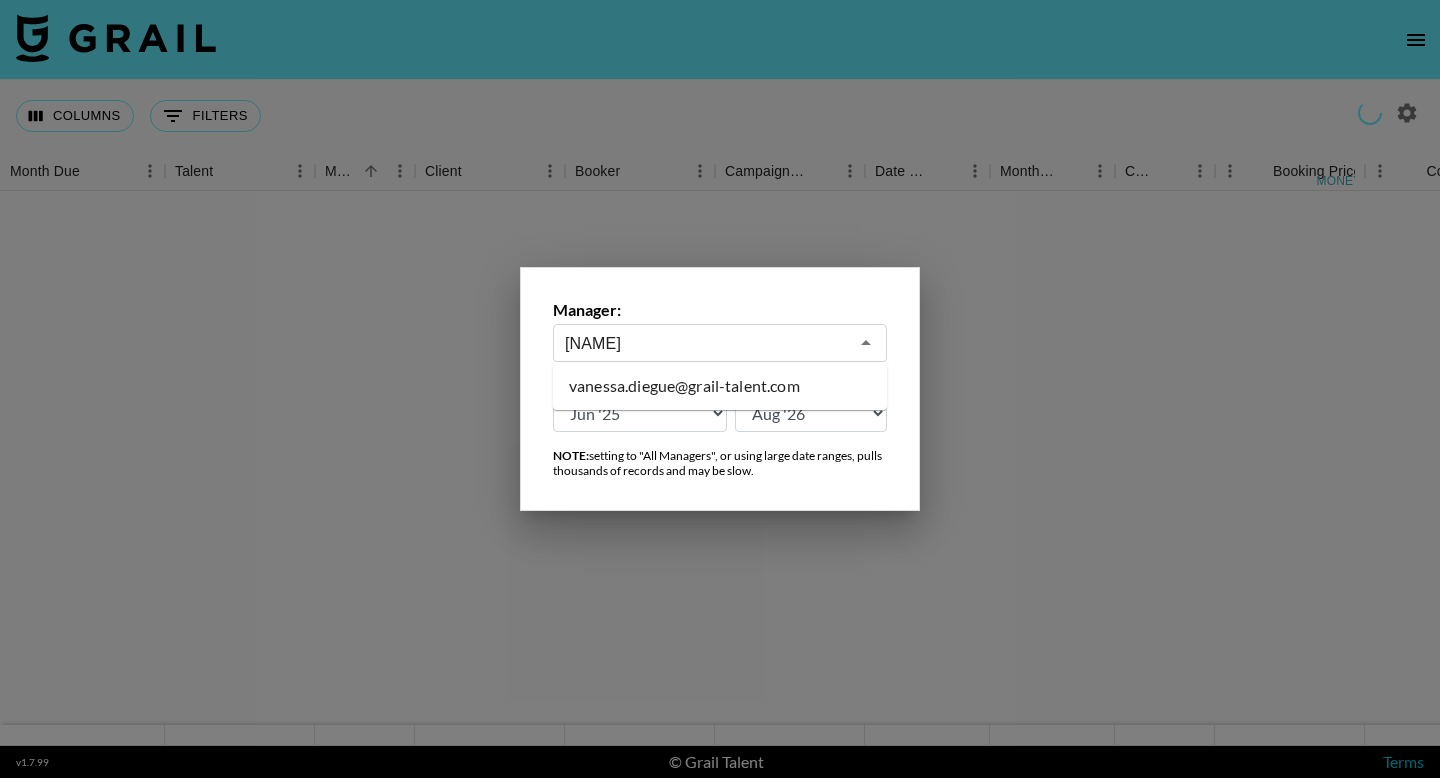 click on "vanessa.diegue@grail-talent.com" at bounding box center (720, 386) 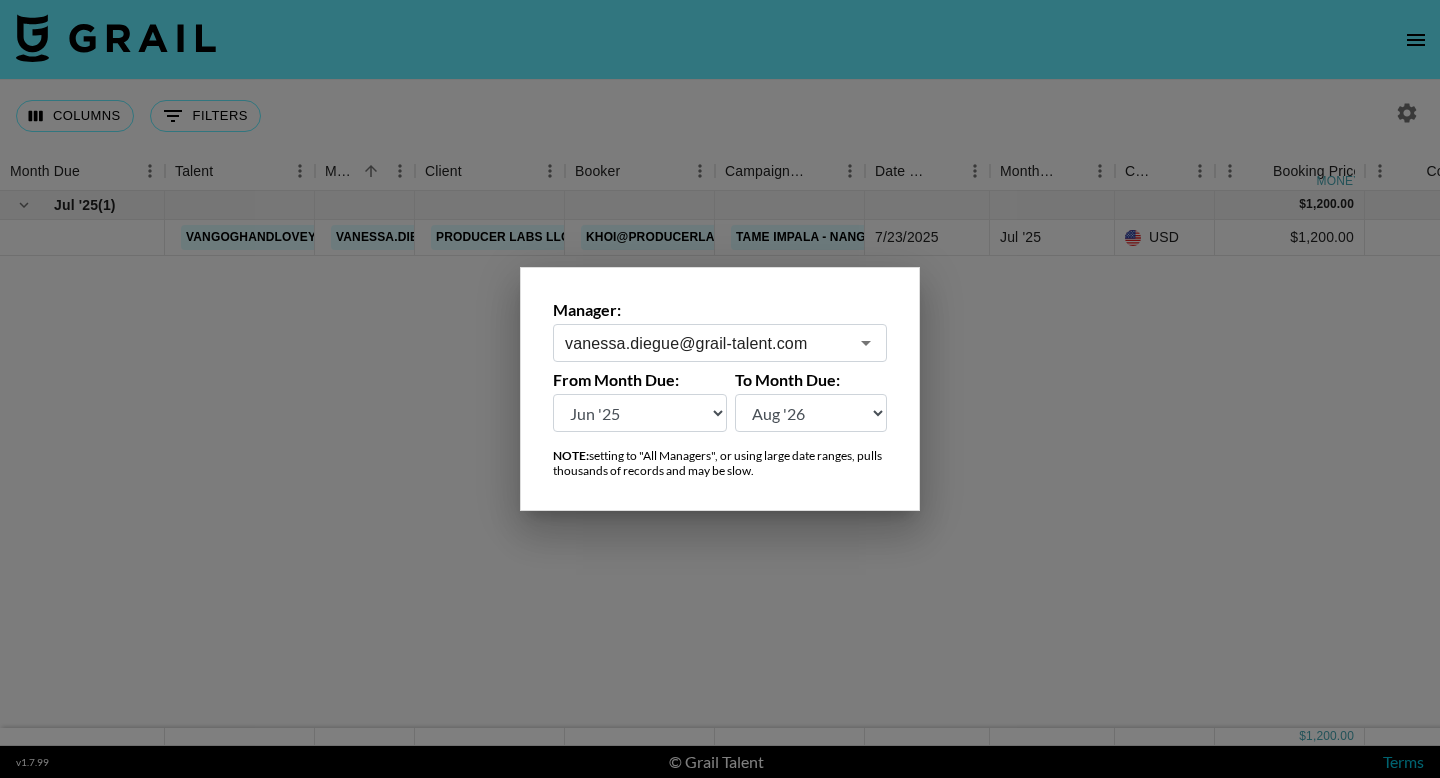 type on "vanessa.diegue@grail-talent.com" 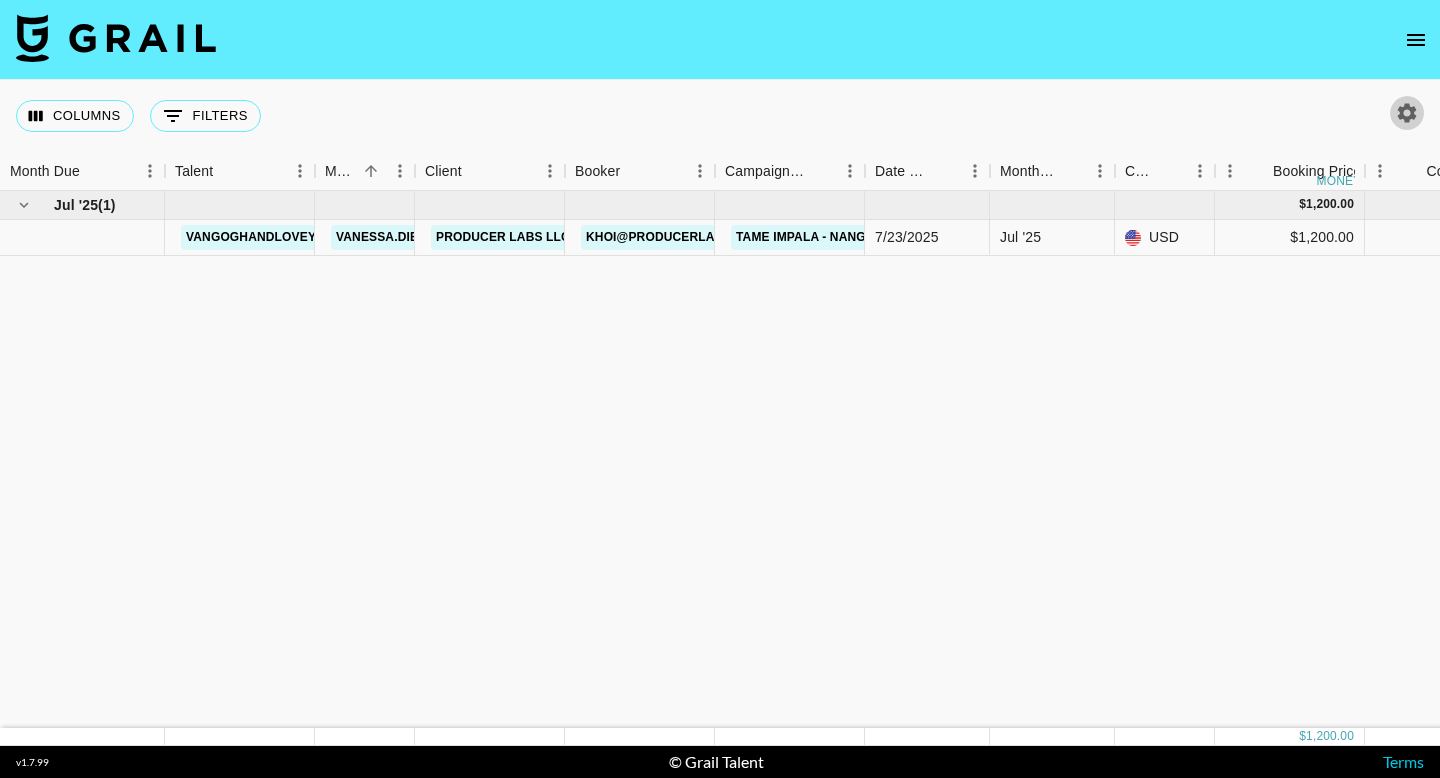 click 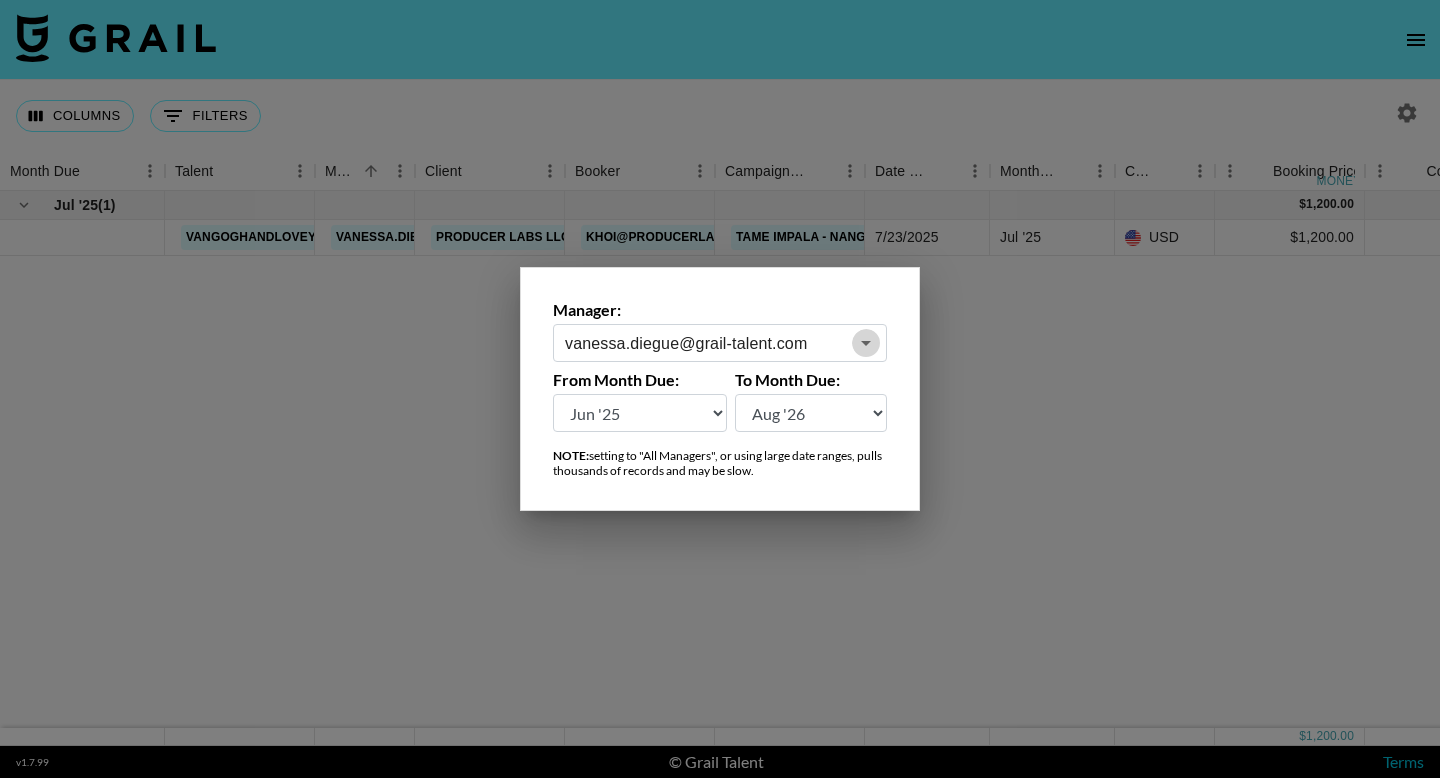 click 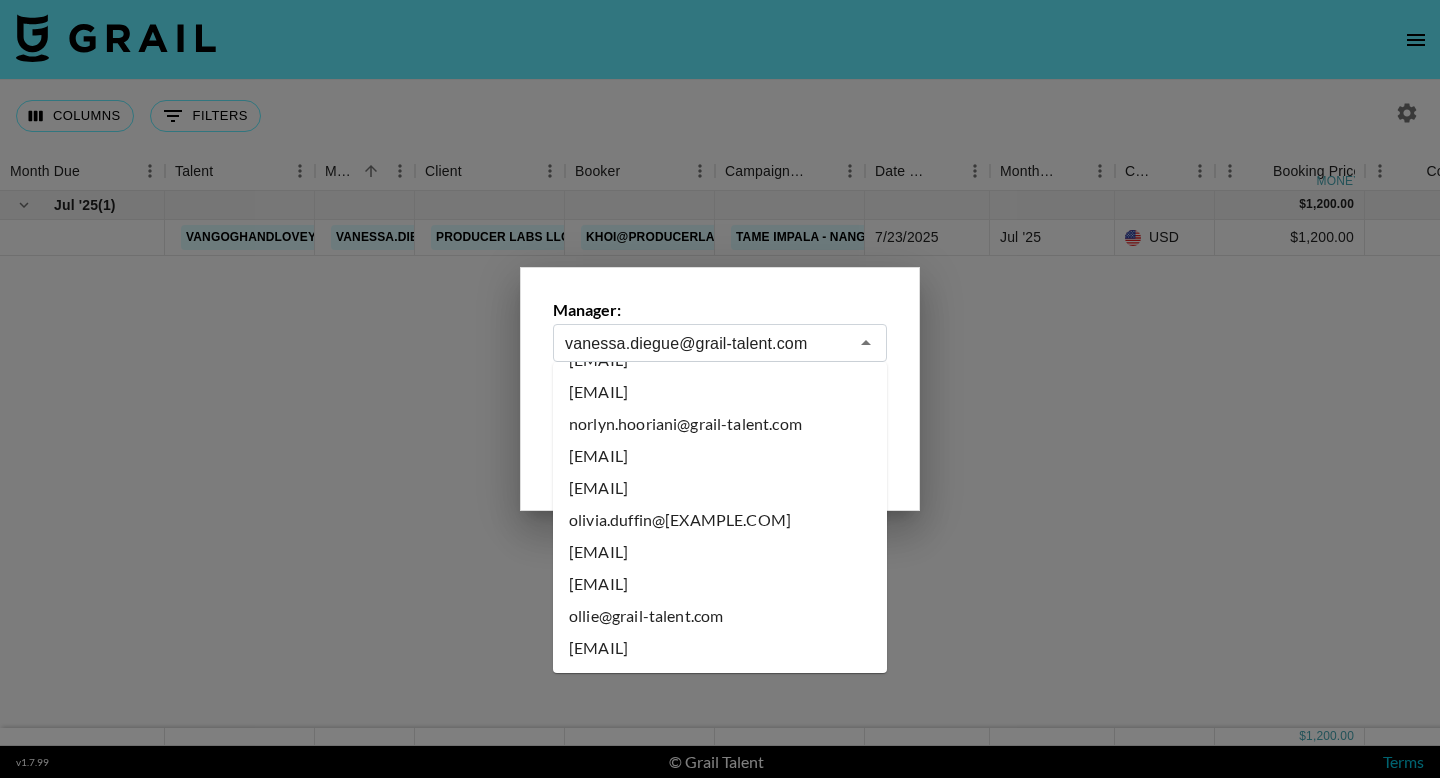 scroll, scrollTop: 8871, scrollLeft: 0, axis: vertical 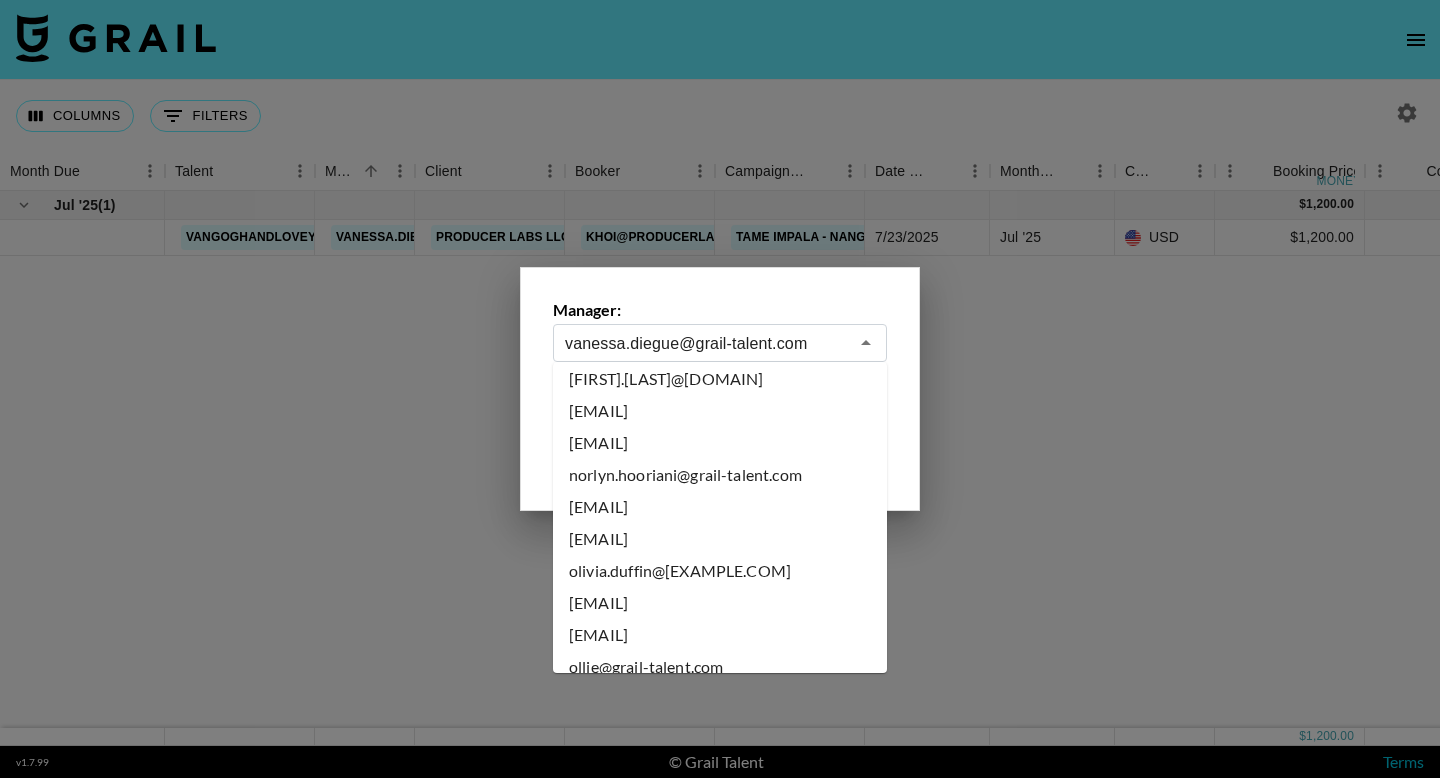 click on "[EMAIL]" at bounding box center (720, 443) 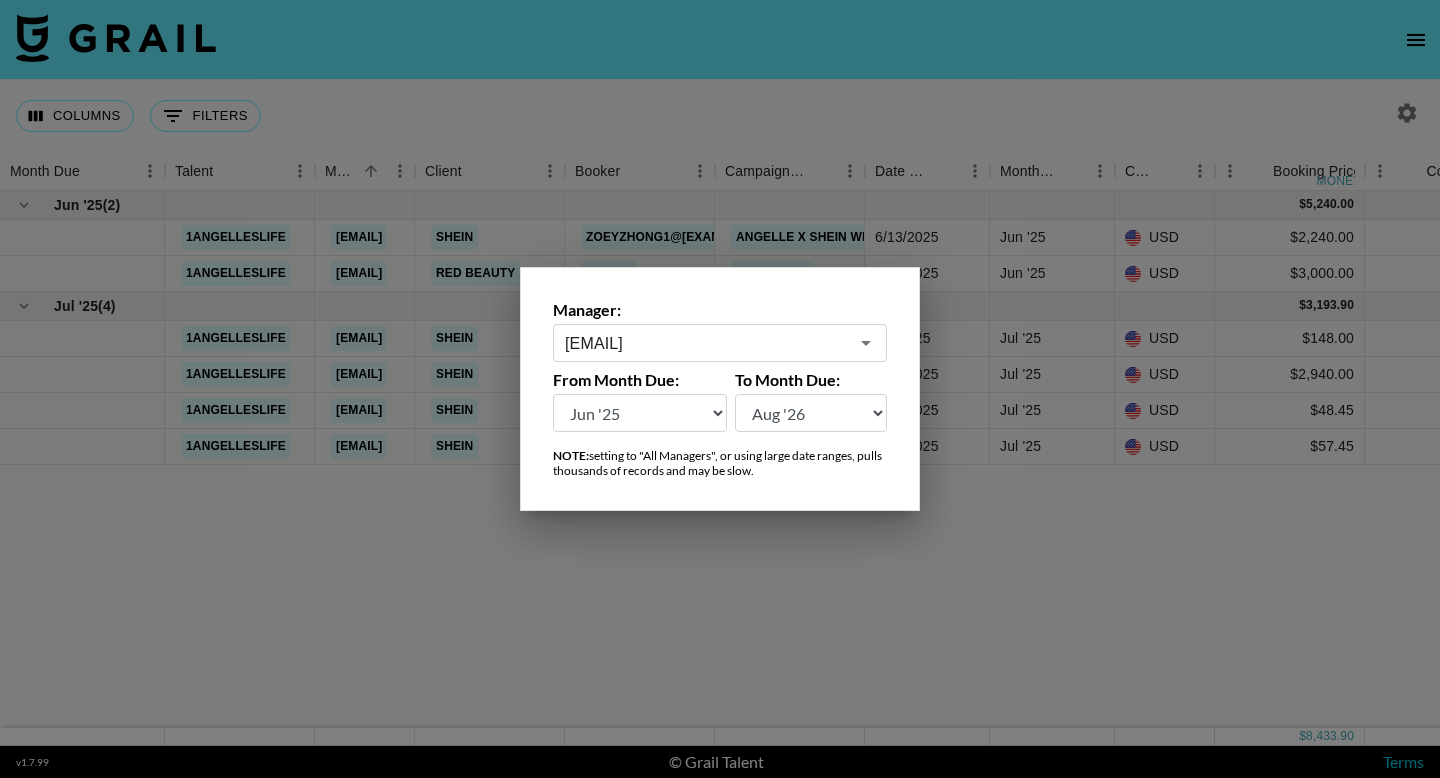 click at bounding box center [720, 389] 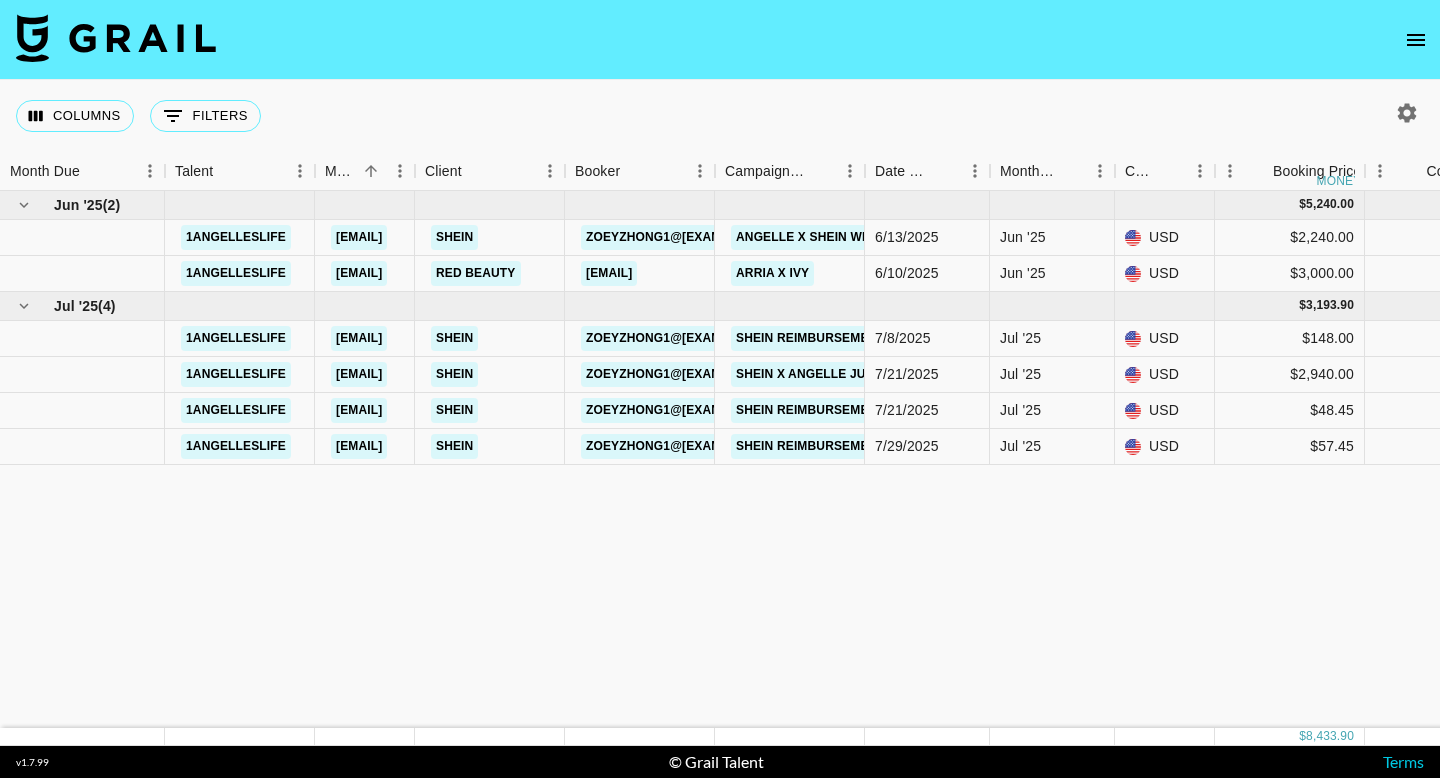 click 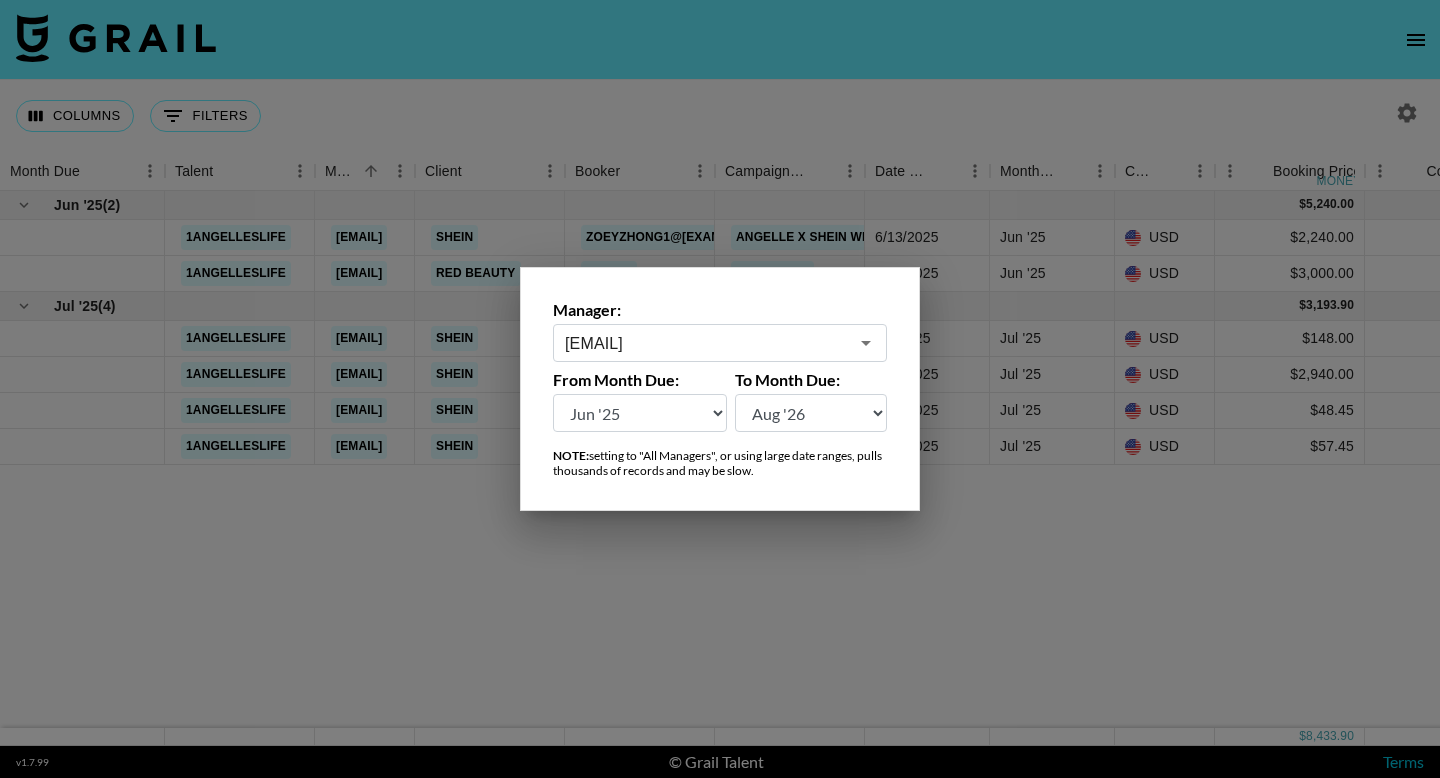 click on "Aug '26 Jul '26 Jun '26 May '26 Apr '26 Mar '26 Feb '26 Jan '26 Dec '25 Nov '25 Oct '25 Sep '25 Aug '25 Jul '25 Jun '25 May '25 Apr '25 Mar '25 Feb '25 Jan '25 Dec '24 Nov '24 Oct '24 Sep '24 Aug '24" at bounding box center (640, 413) 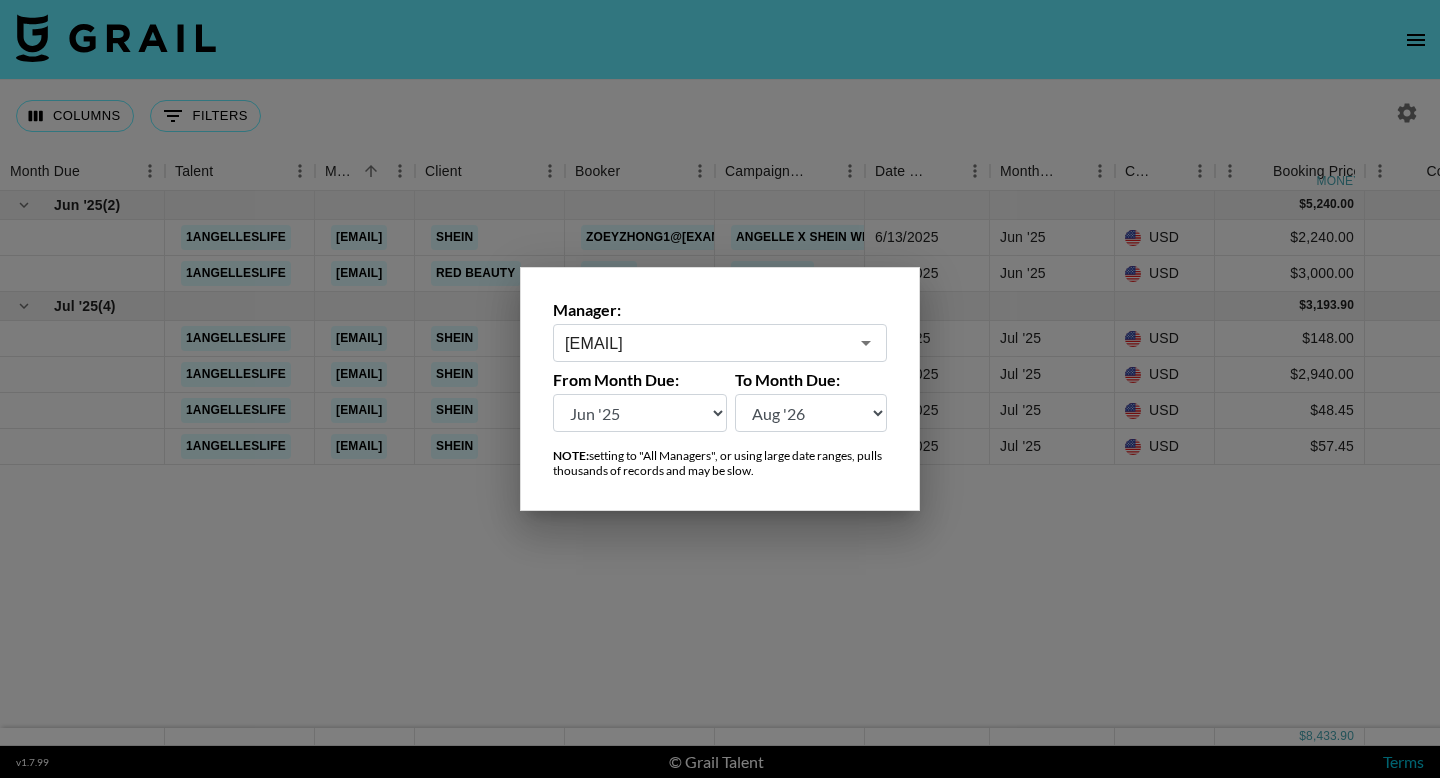 select on "Dec '24" 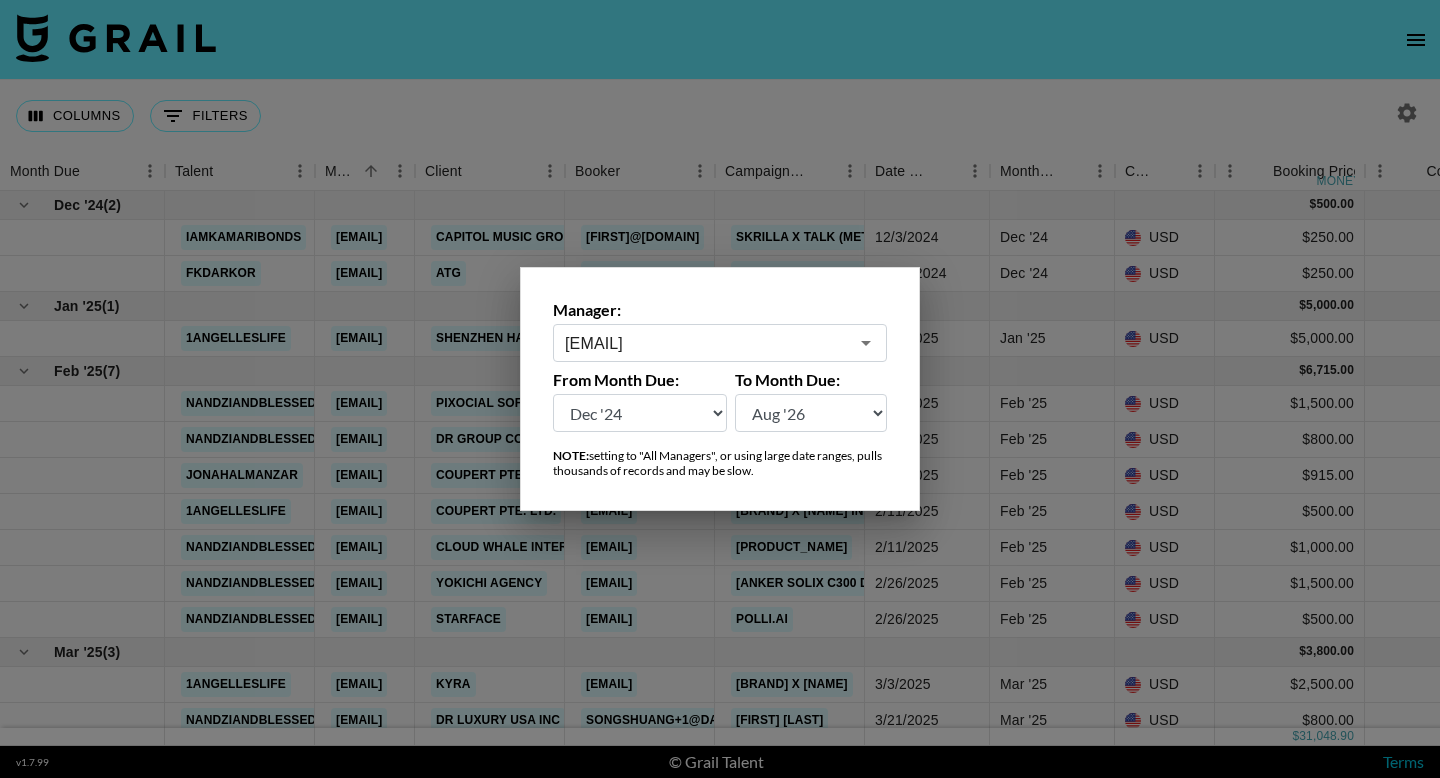 click at bounding box center [720, 389] 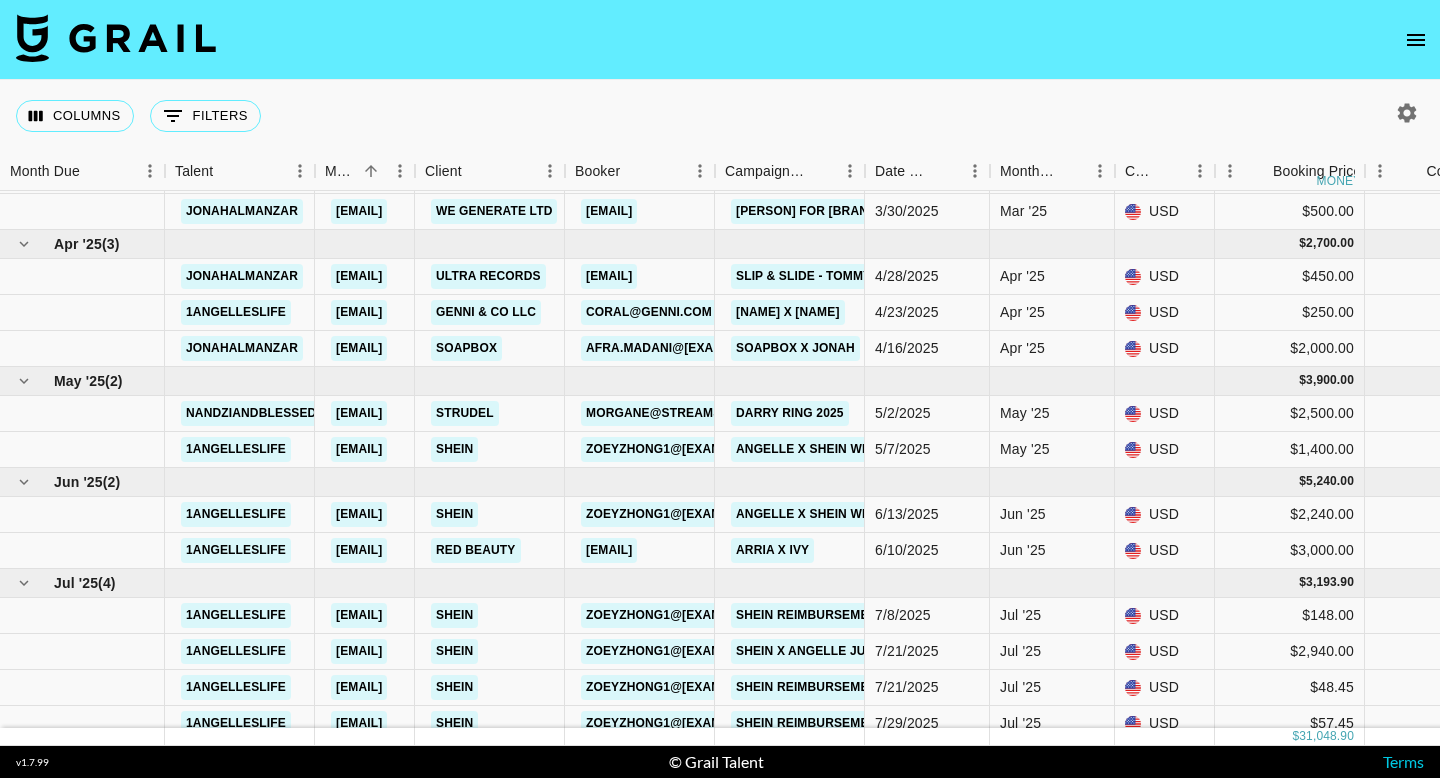 scroll, scrollTop: 559, scrollLeft: 0, axis: vertical 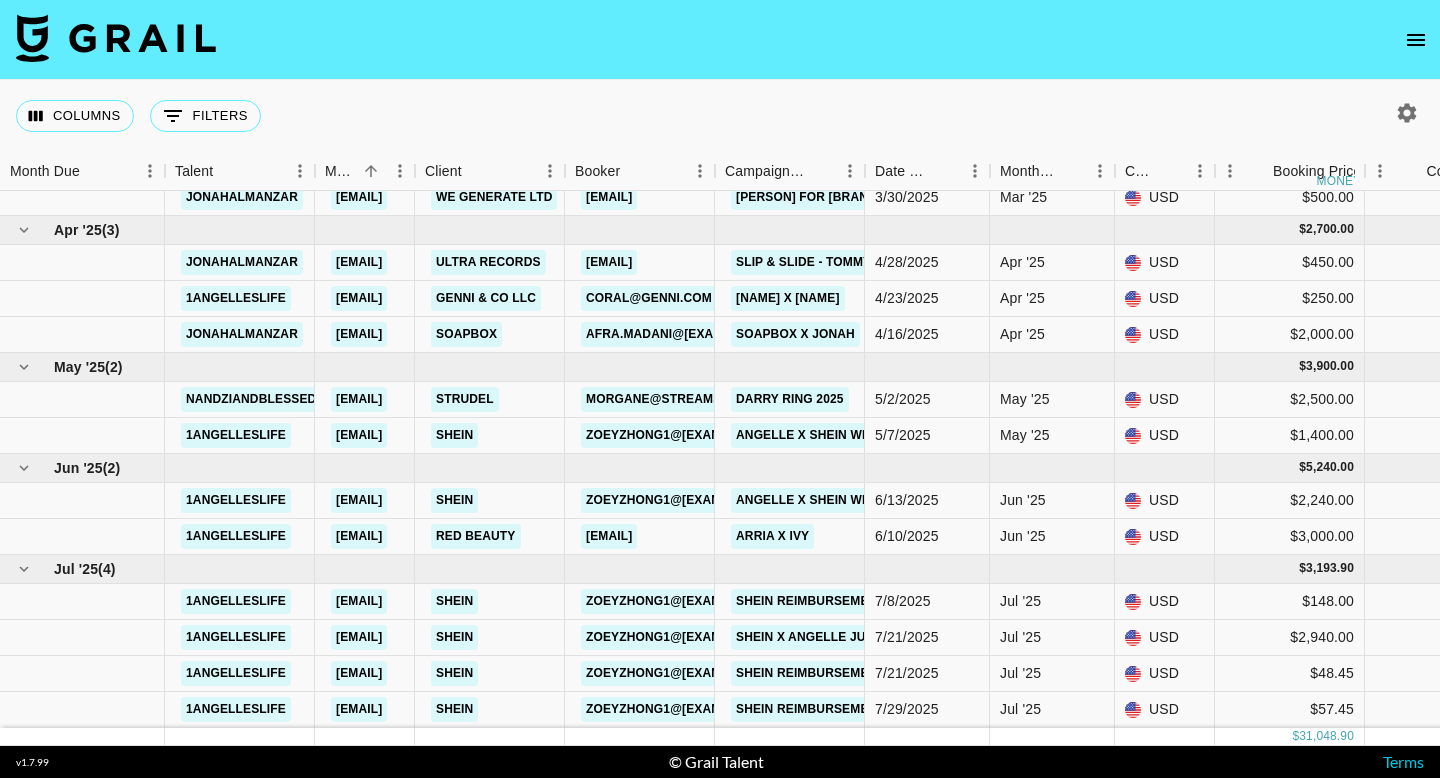 click 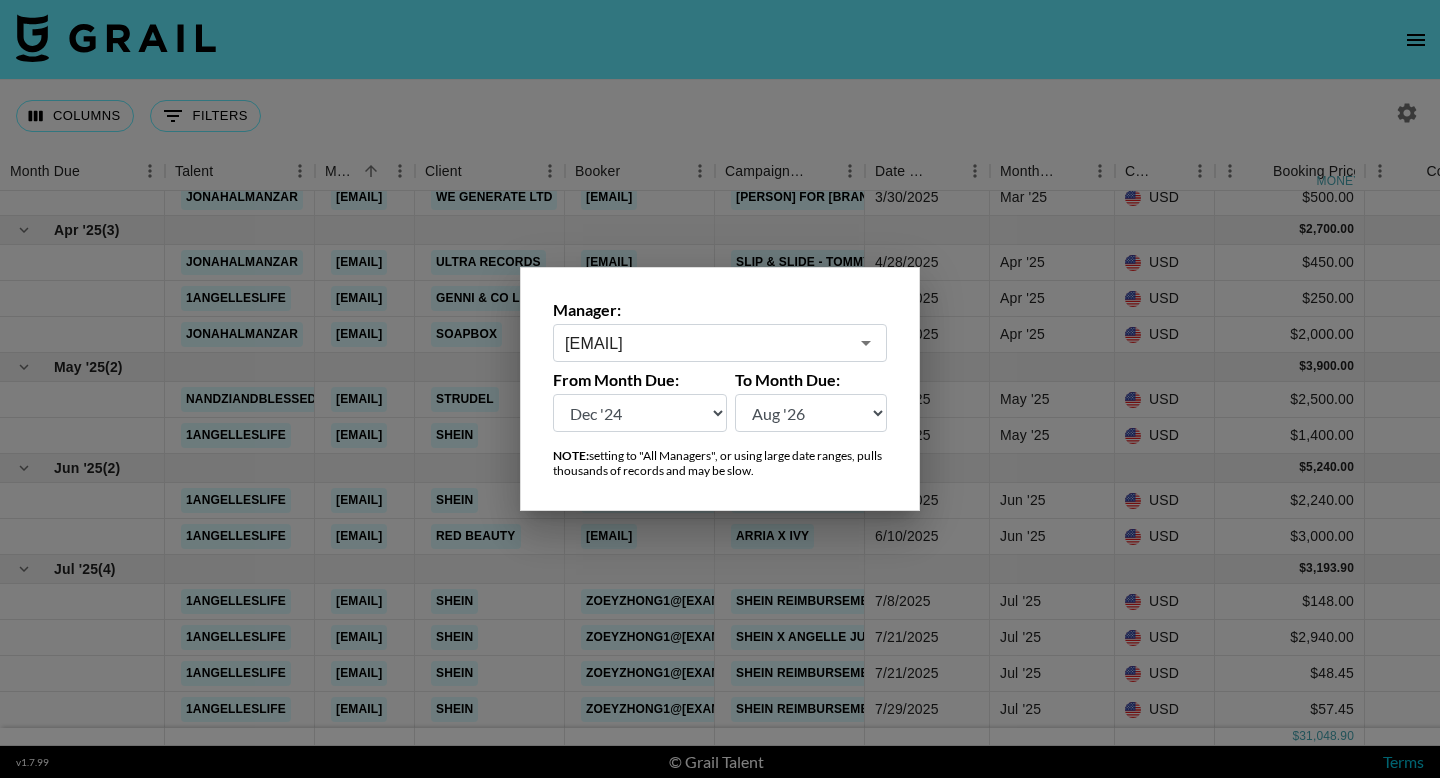 click on "Aug '26 Jul '26 Jun '26 May '26 Apr '26 Mar '26 Feb '26 Jan '26 Dec '25 Nov '25 Oct '25 Sep '25 Aug '25 Jul '25 Jun '25 May '25 Apr '25 Mar '25 Feb '25 Jan '25 Dec '24 Nov '24 Oct '24 Sep '24 Aug '24" at bounding box center [640, 413] 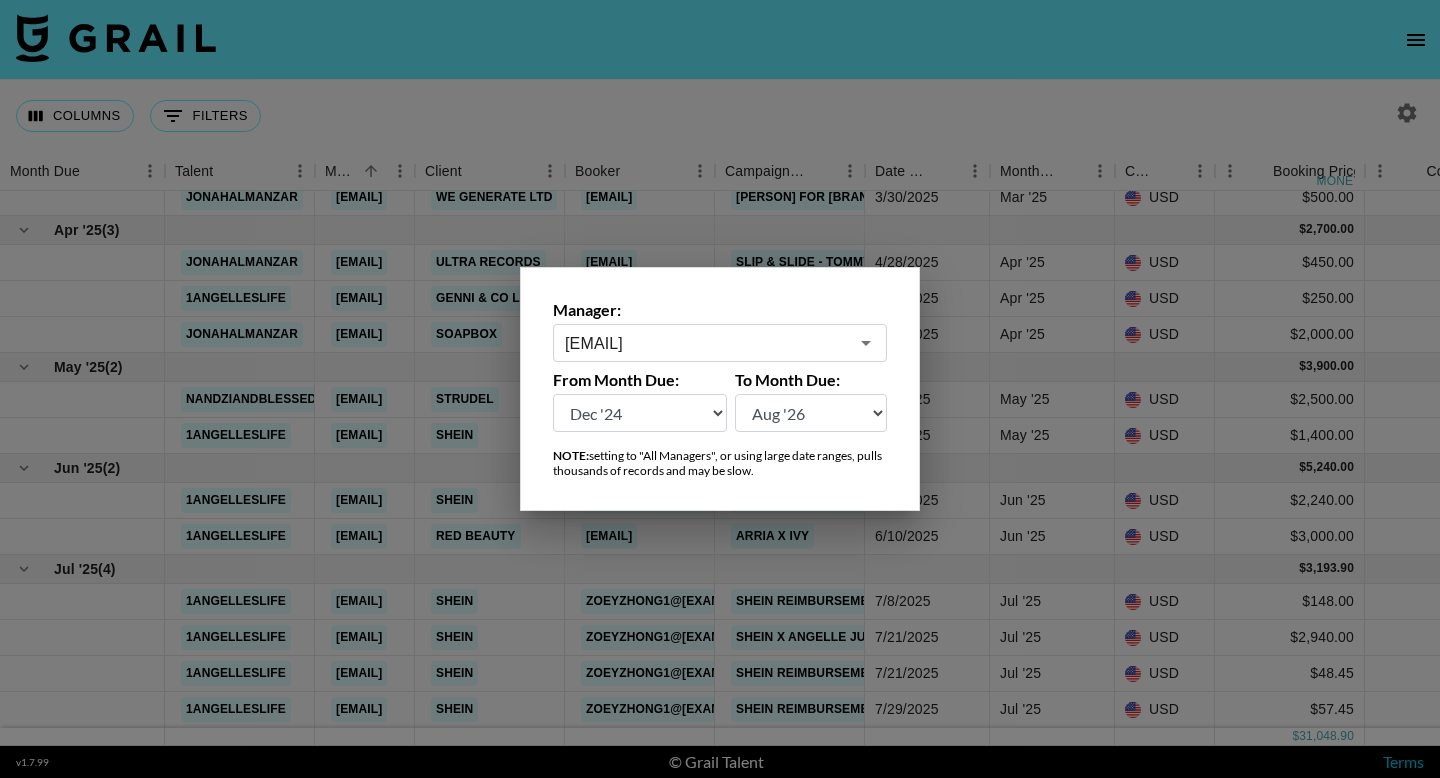 select on "Aug '24" 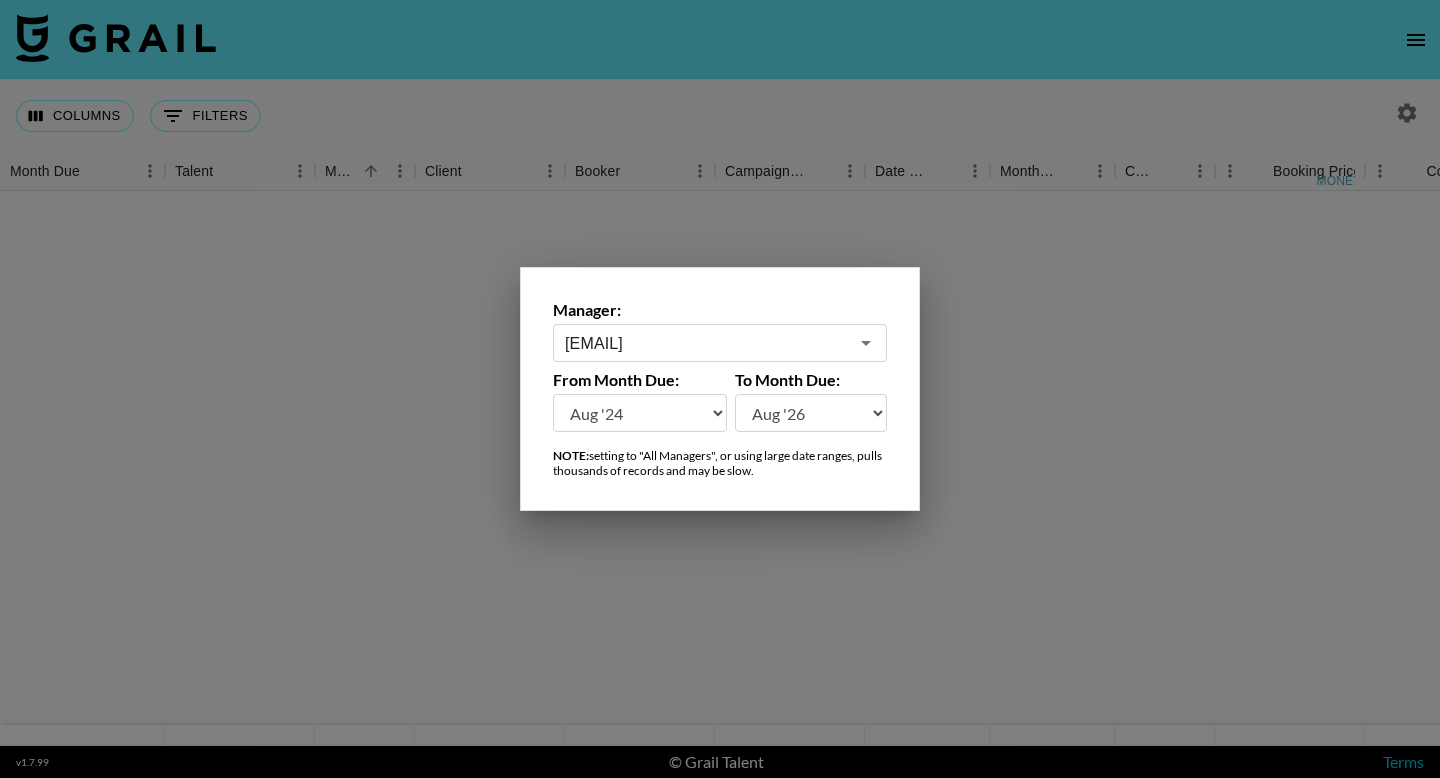 scroll, scrollTop: 0, scrollLeft: 0, axis: both 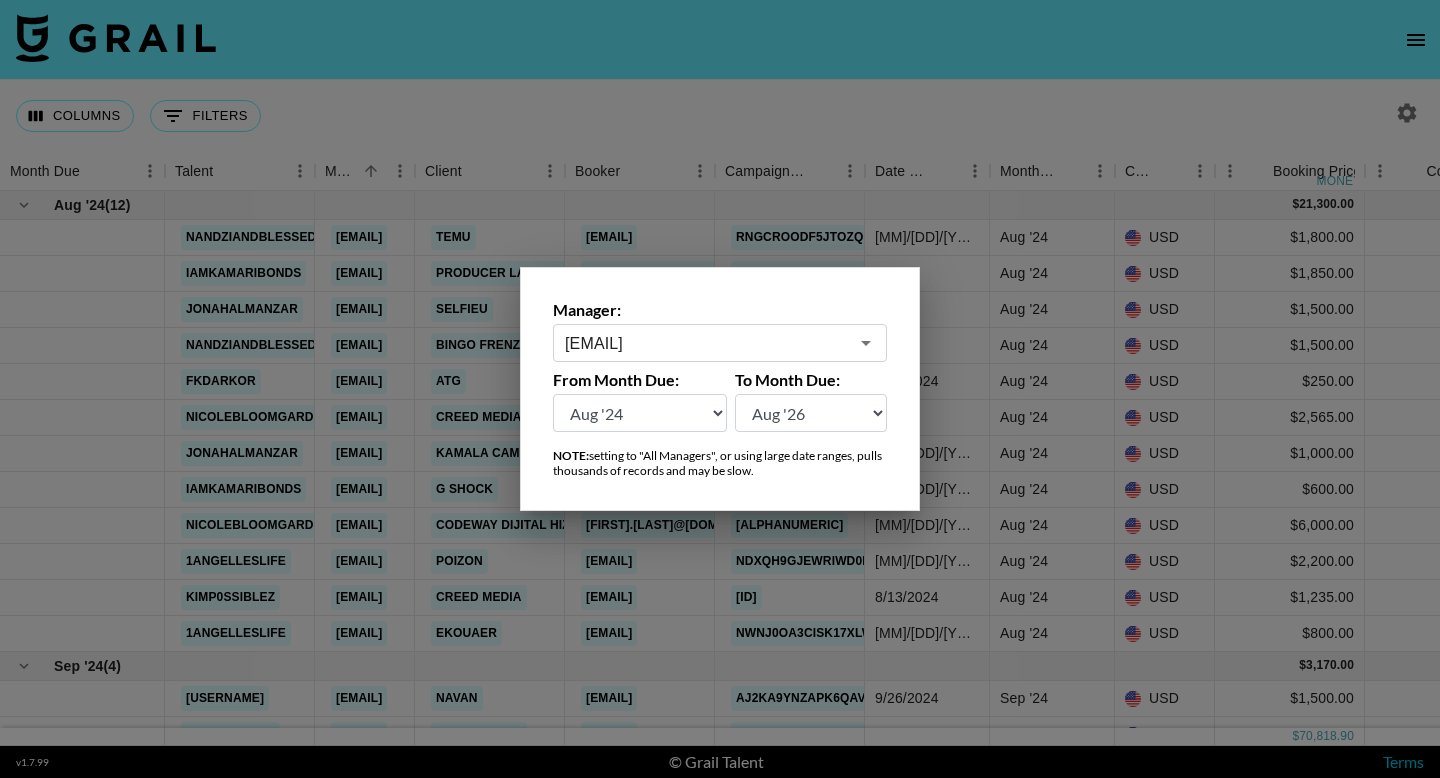 click at bounding box center [720, 389] 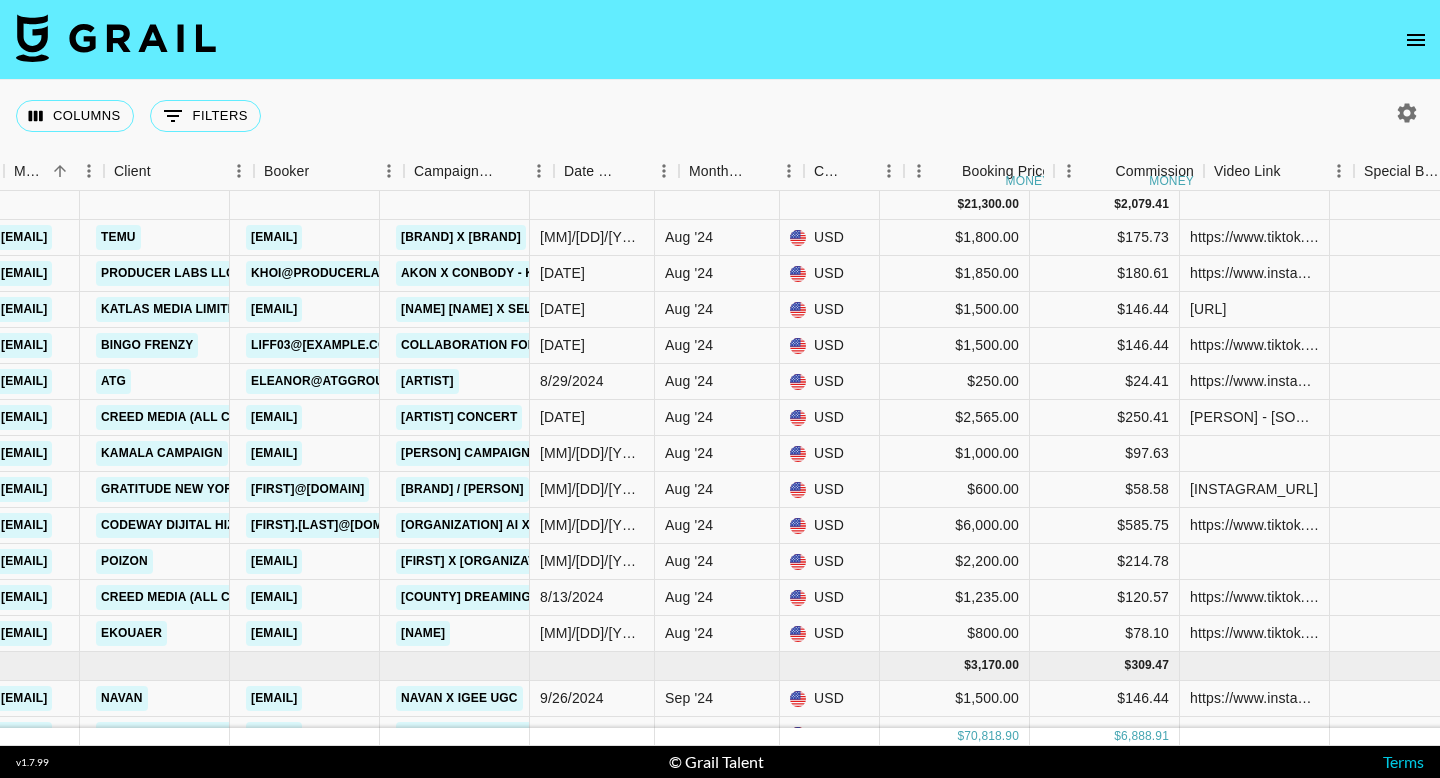 scroll, scrollTop: 0, scrollLeft: 359, axis: horizontal 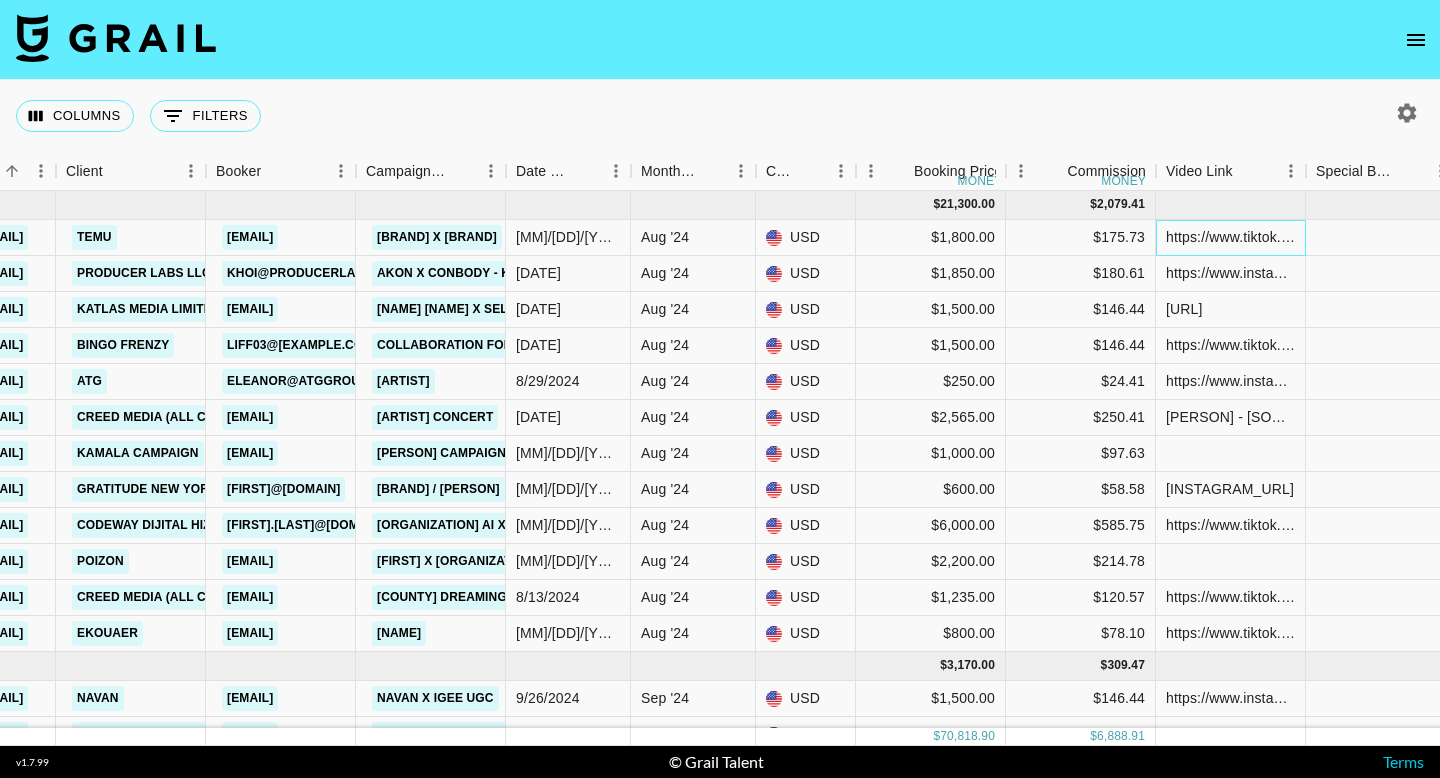 click on "https://www.tiktok.com/@nandziandblessed_/video/7418985153357270314?_r=1&_t=8q32214HPVm" at bounding box center (1230, 237) 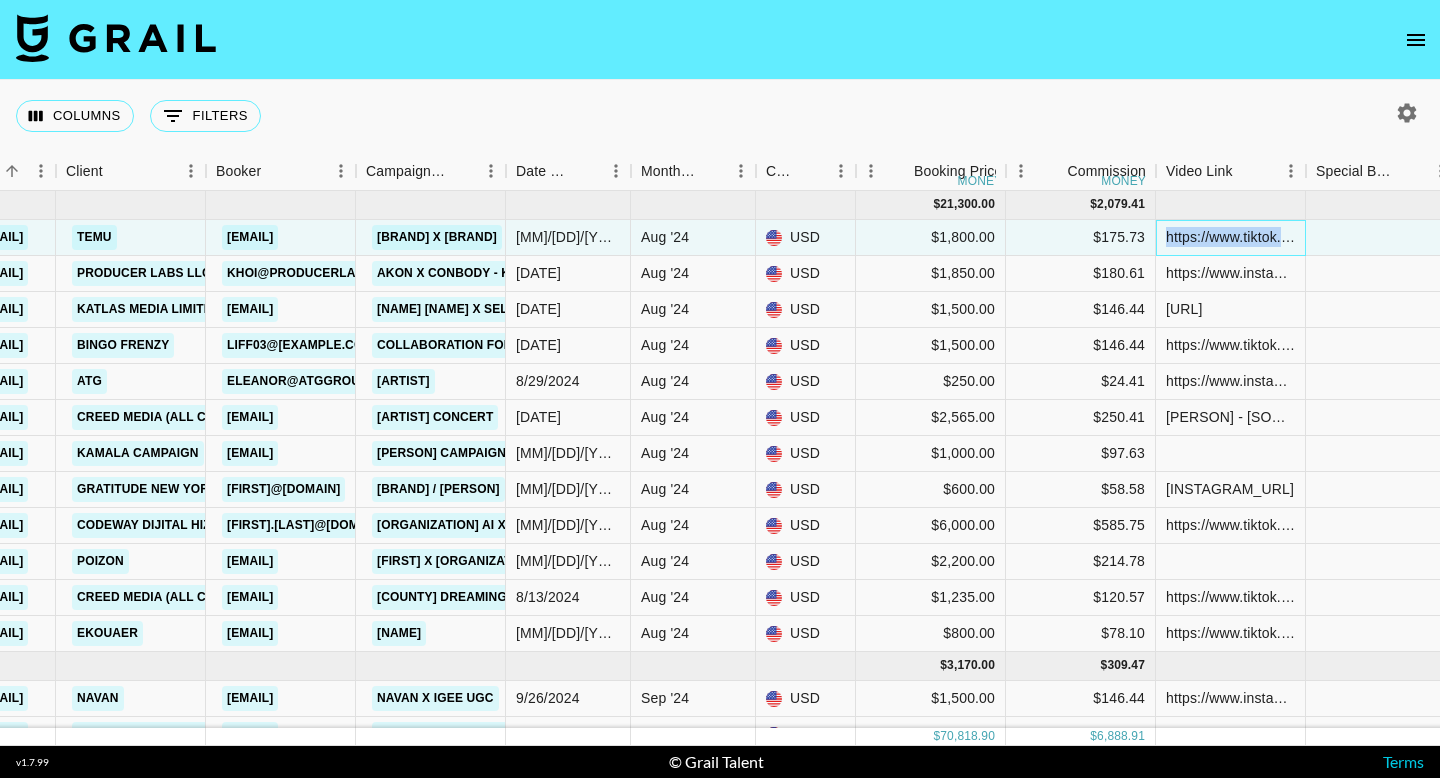 drag, startPoint x: 1166, startPoint y: 237, endPoint x: 1286, endPoint y: 236, distance: 120.004166 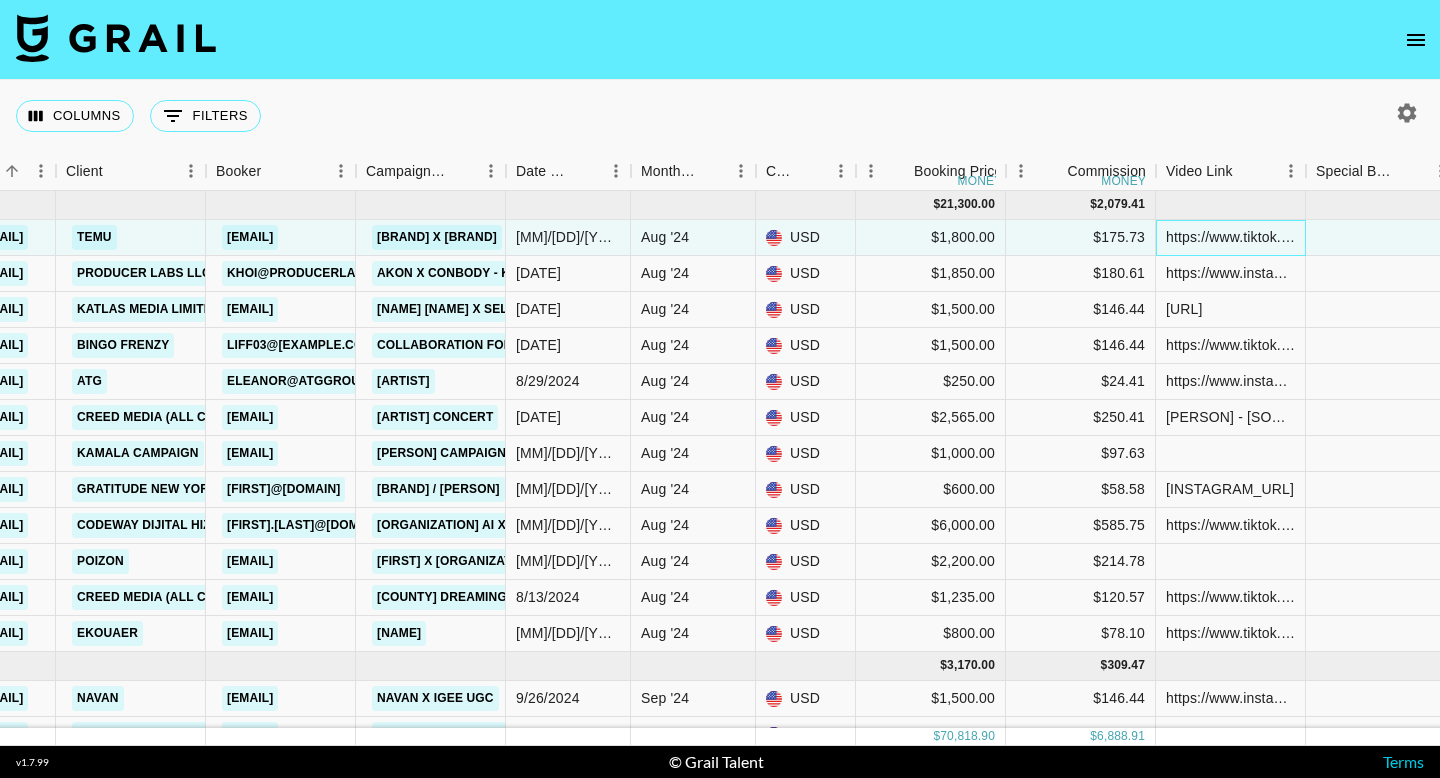 click on "https://www.tiktok.com/@nandziandblessed_/video/7418985153357270314?_r=1&_t=8q32214HPVm" at bounding box center (1230, 237) 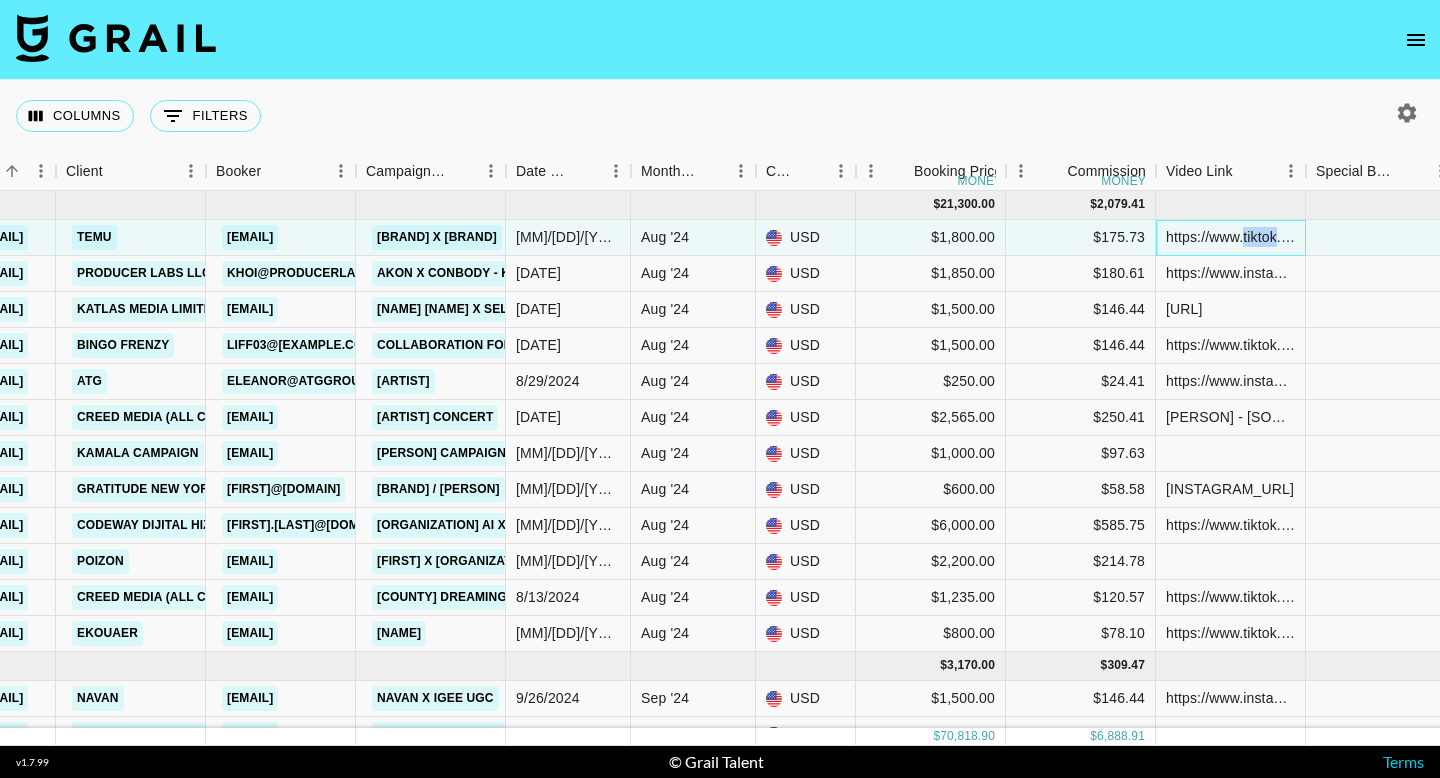 click on "https://www.tiktok.com/@nandziandblessed_/video/7418985153357270314?_r=1&_t=8q32214HPVm" at bounding box center [1230, 237] 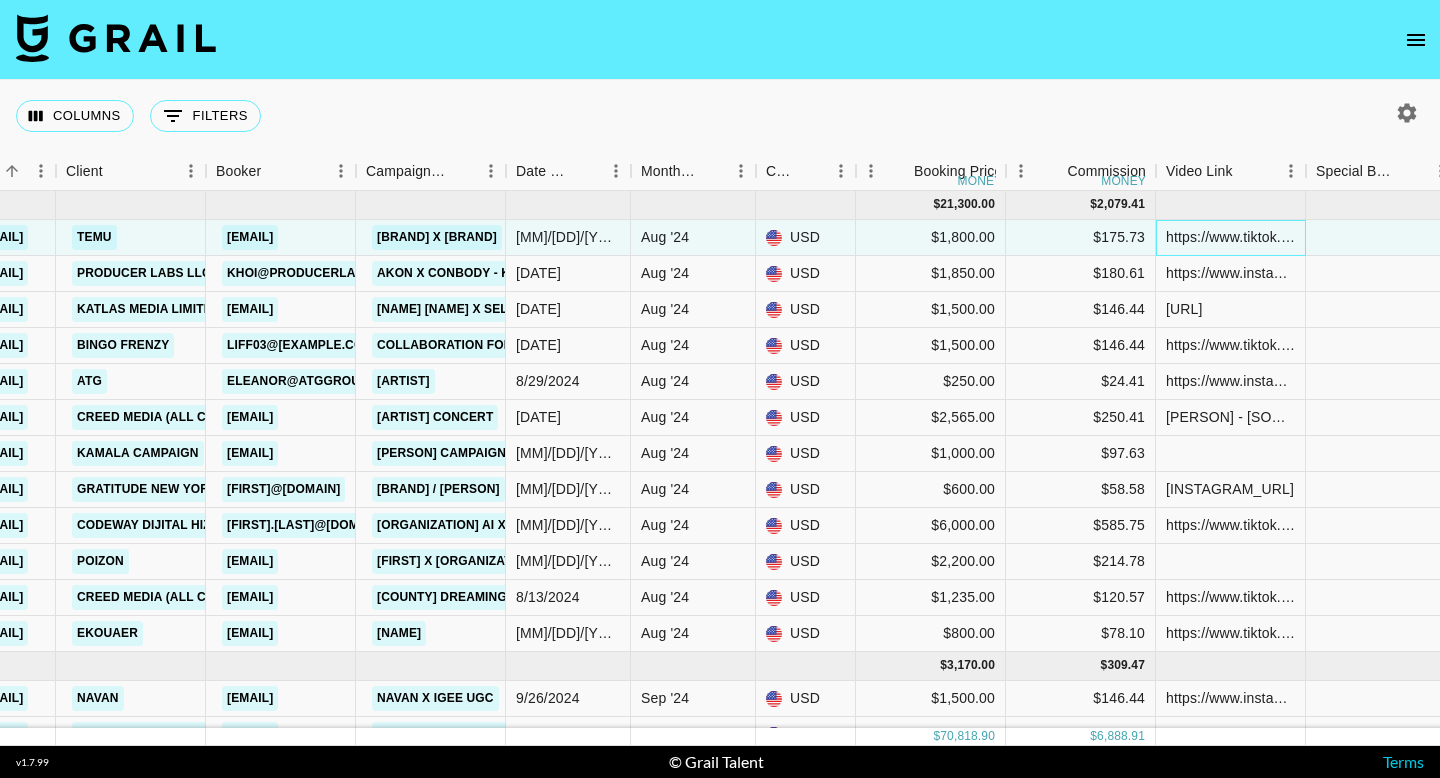 click on "https://www.tiktok.com/@nandziandblessed_/video/7418985153357270314?_r=1&_t=8q32214HPVm" at bounding box center (1230, 237) 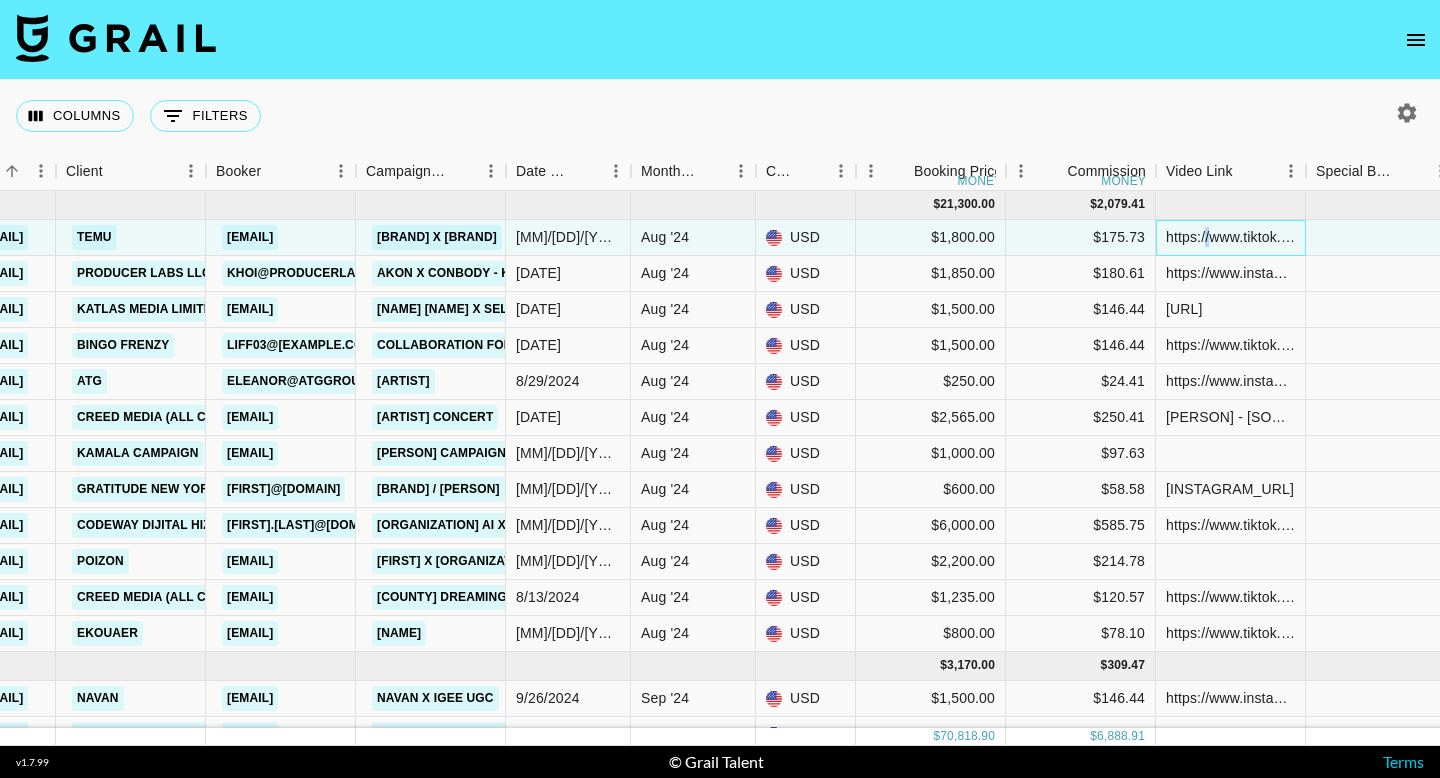 click on "https://www.tiktok.com/@nandziandblessed_/video/7418985153357270314?_r=1&_t=8q32214HPVm" at bounding box center [1230, 237] 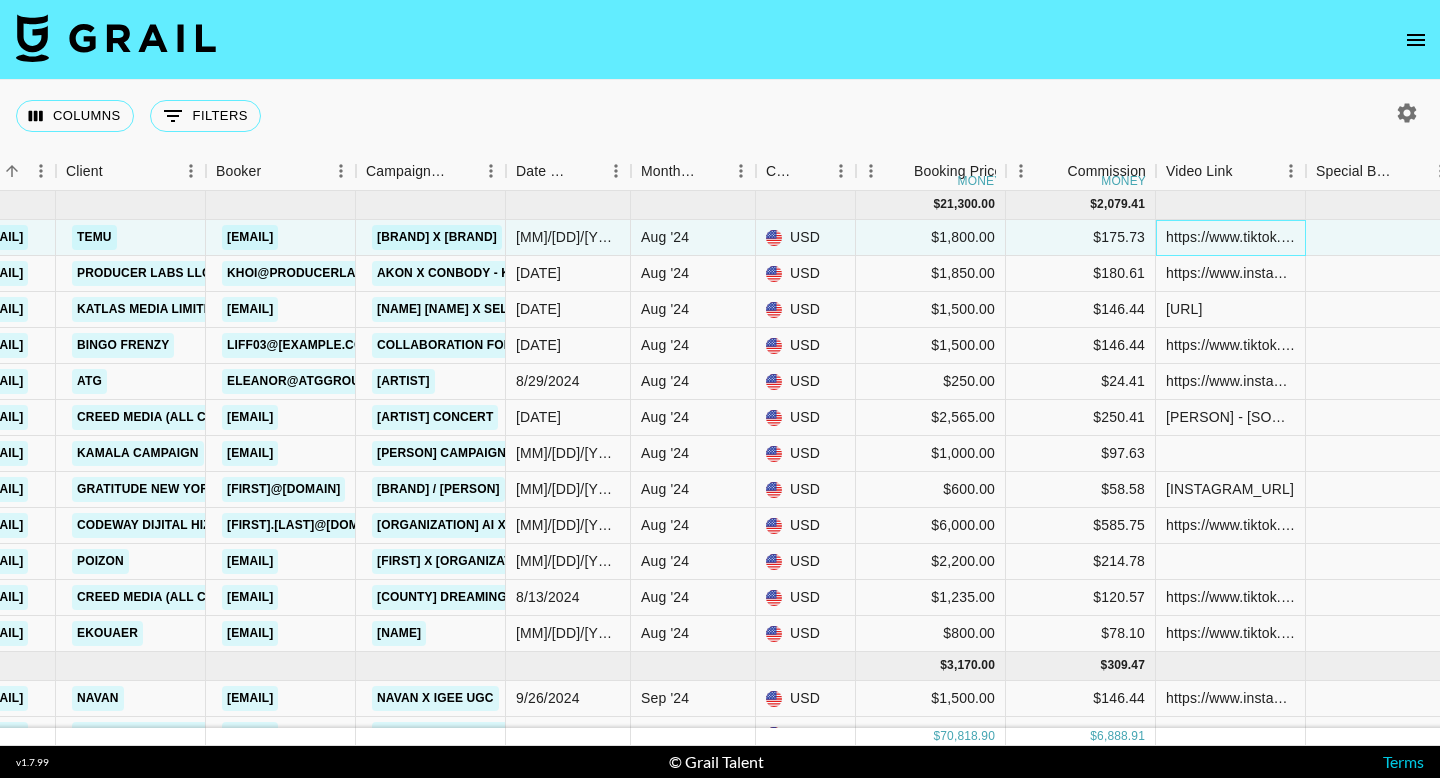 click on "https://www.tiktok.com/@nandziandblessed_/video/7418985153357270314?_r=1&_t=8q32214HPVm" at bounding box center (1230, 237) 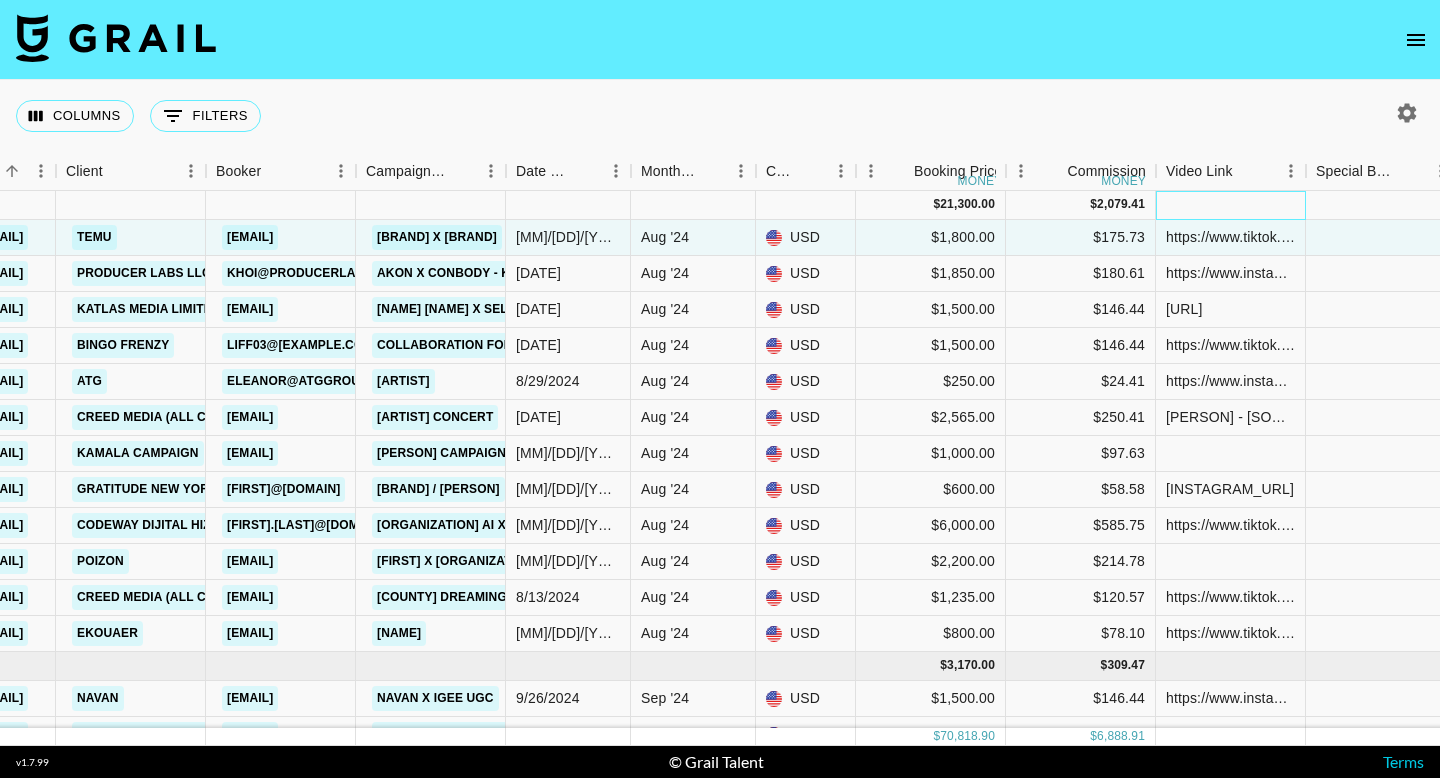 click at bounding box center [1231, 205] 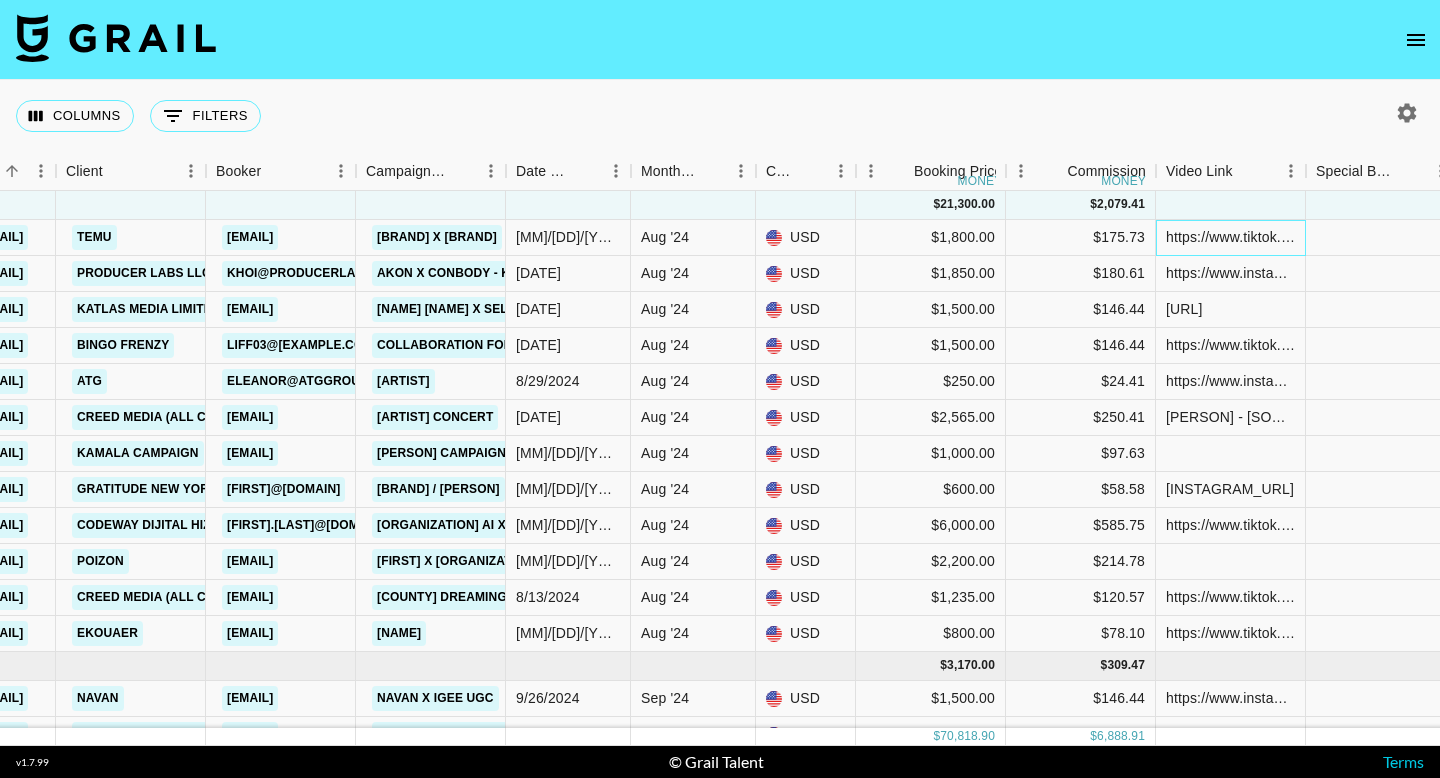 click on "https://www.tiktok.com/@nandziandblessed_/video/7418985153357270314?_r=1&_t=8q32214HPVm" at bounding box center (1230, 237) 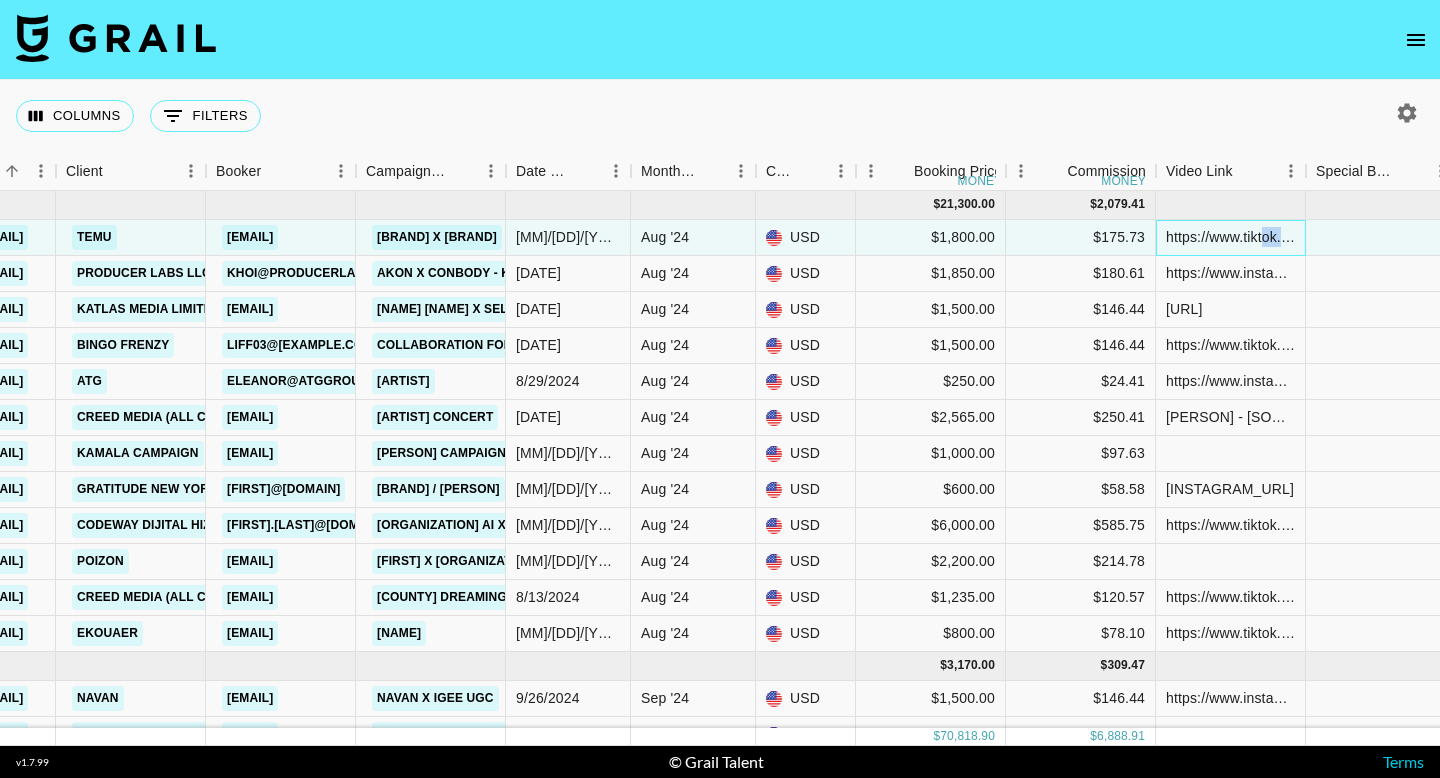 drag, startPoint x: 1263, startPoint y: 243, endPoint x: 1297, endPoint y: 229, distance: 36.769554 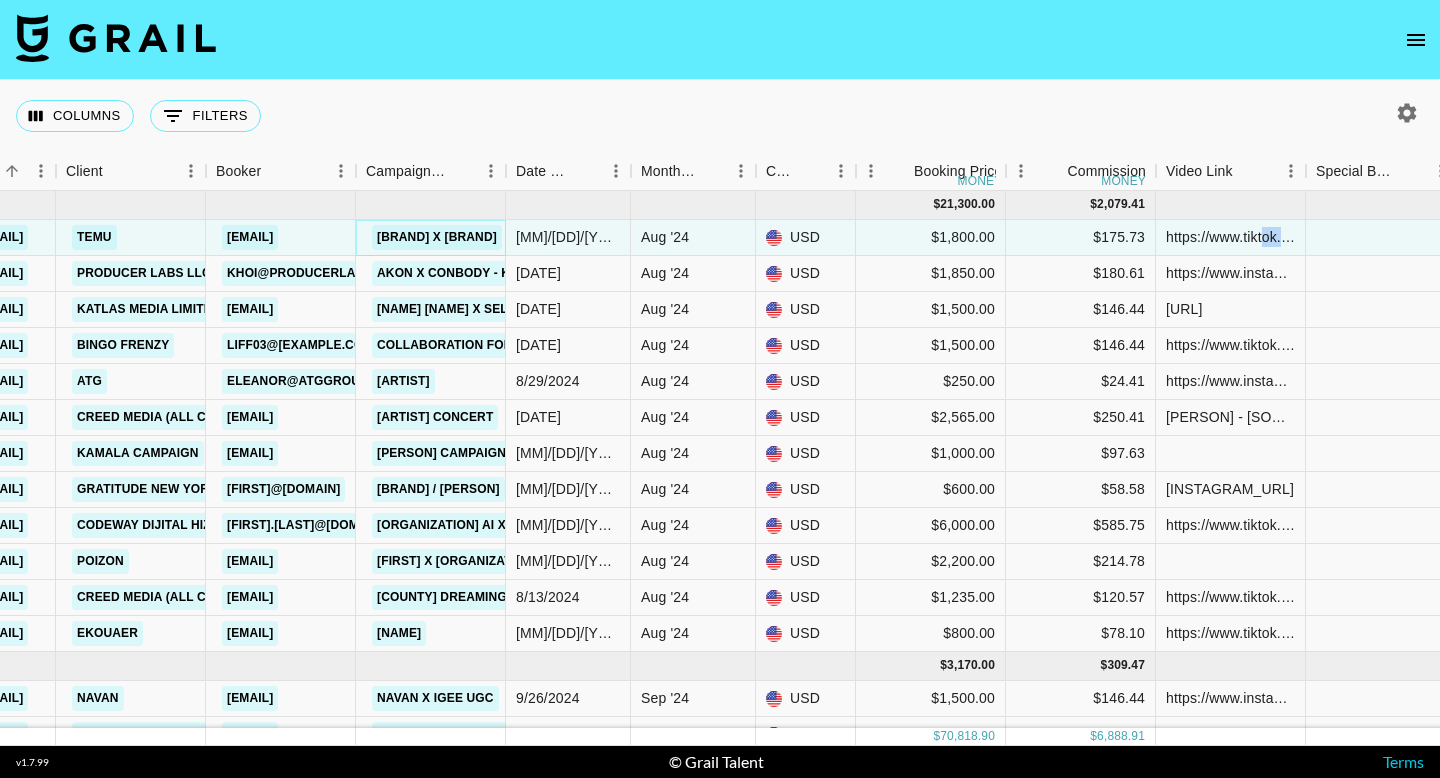 click on "[BRAND] x [BRAND]" at bounding box center [437, 237] 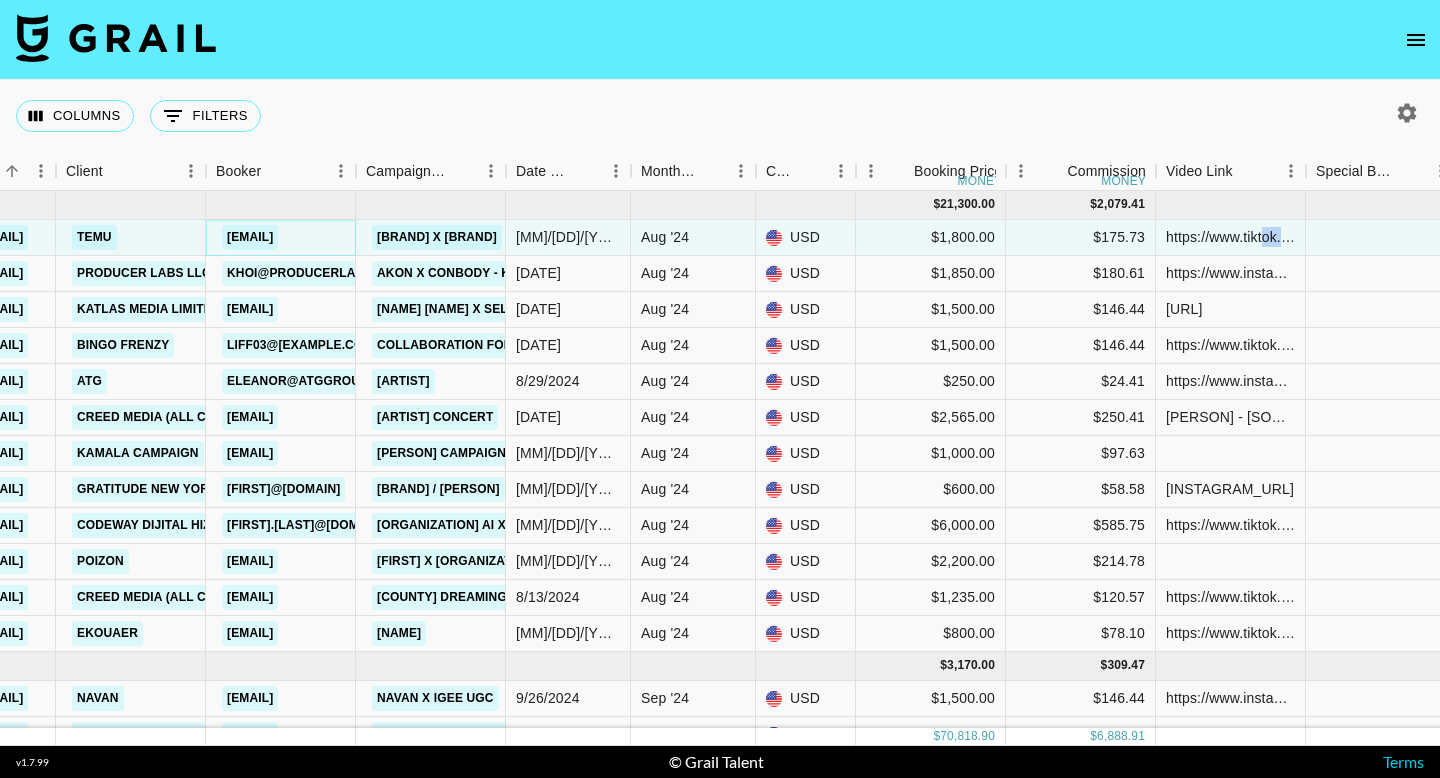 click on "[EMAIL]" at bounding box center [250, 237] 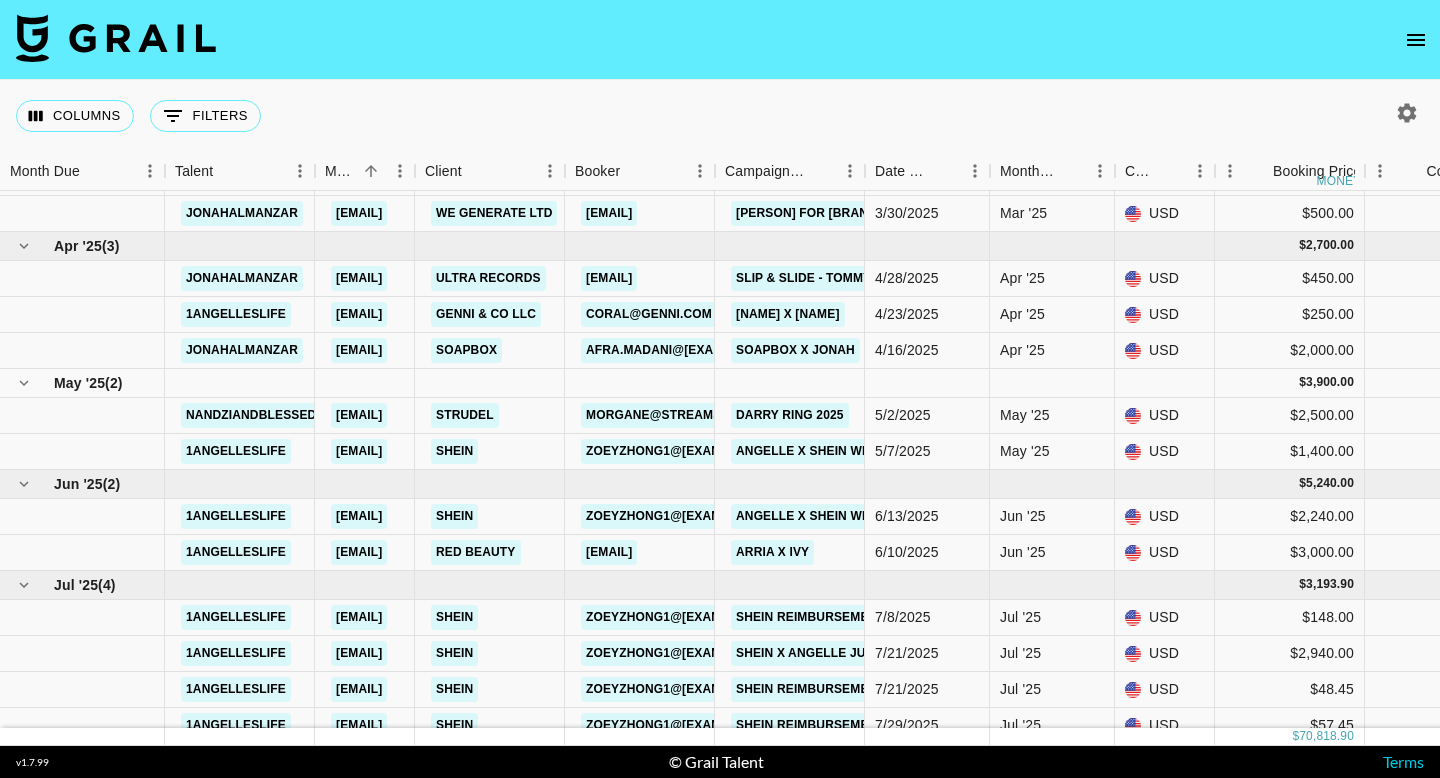scroll, scrollTop: 1629, scrollLeft: 0, axis: vertical 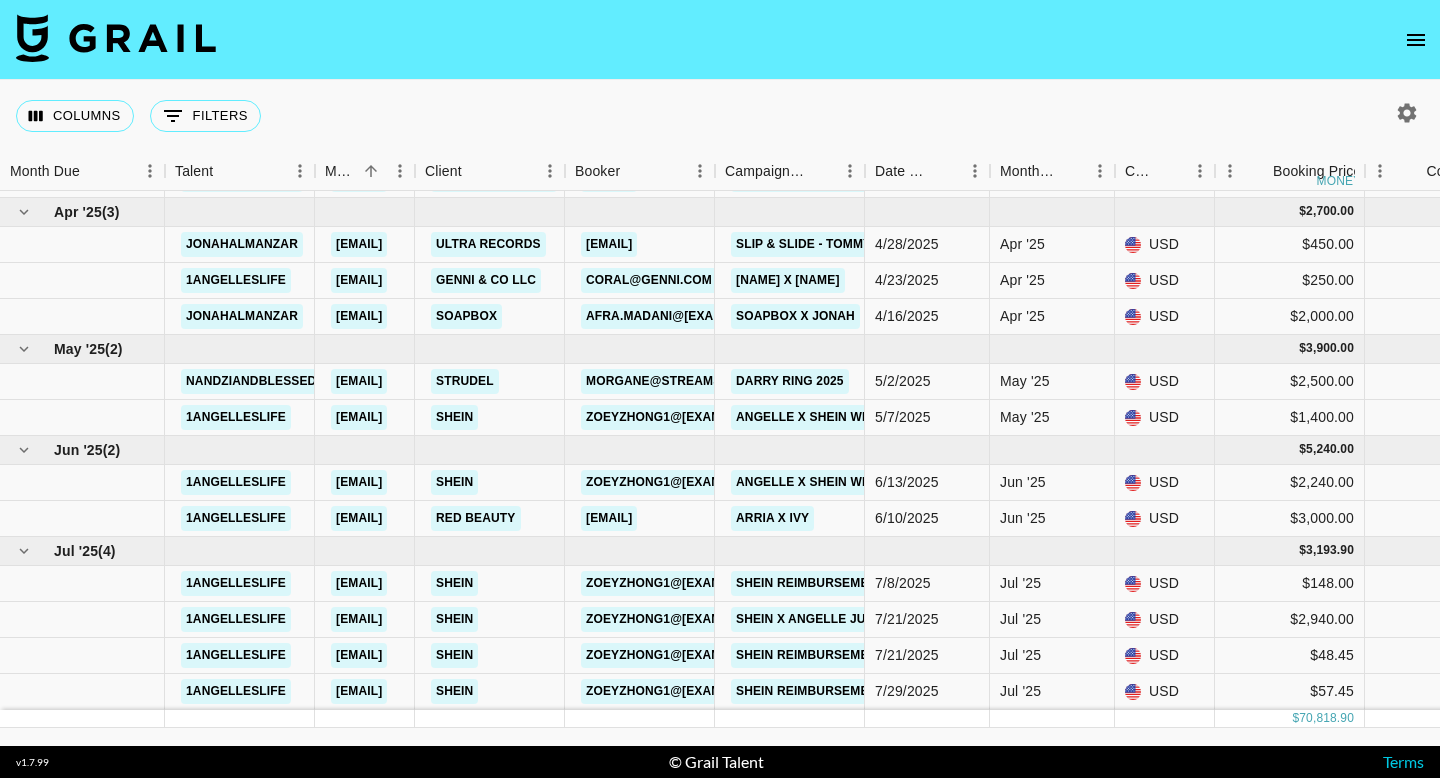 click 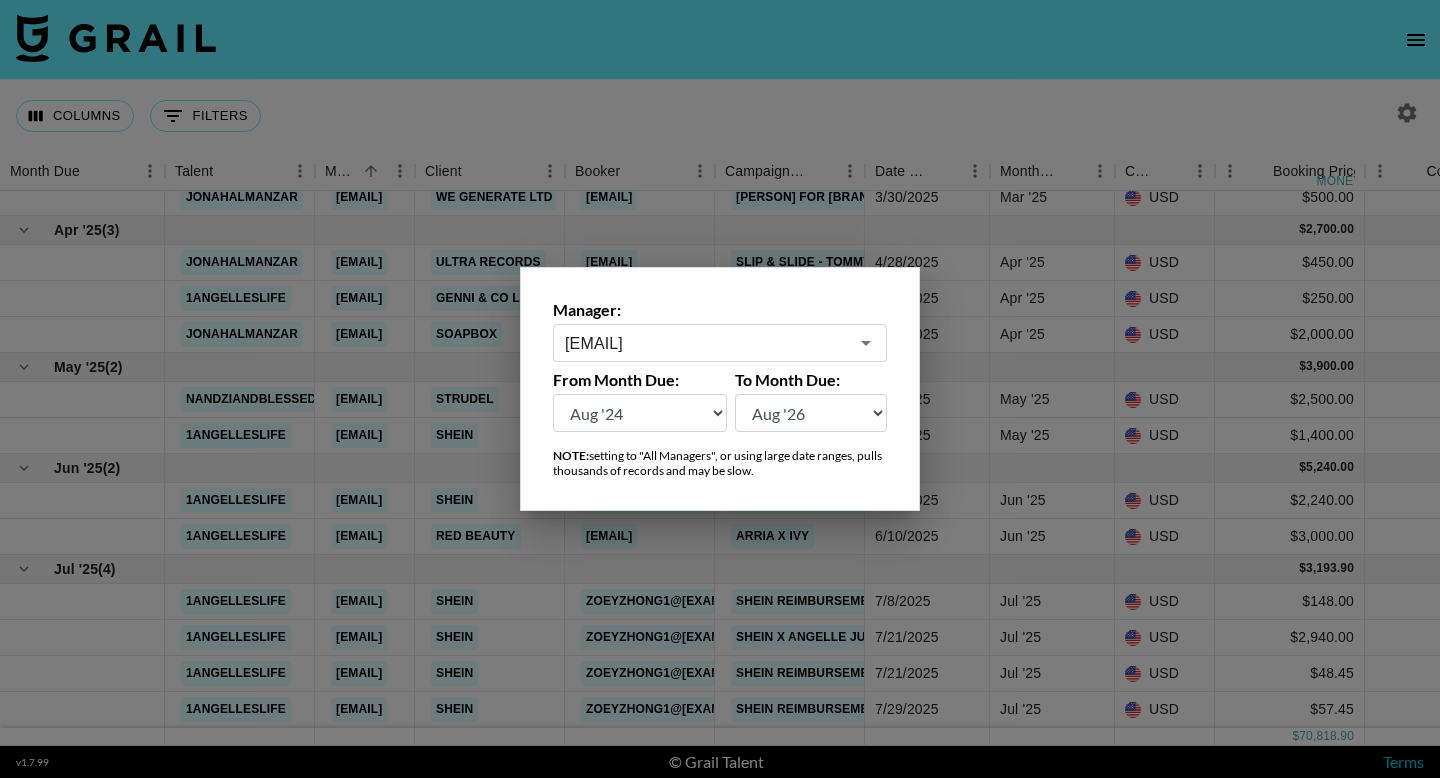 scroll, scrollTop: 1611, scrollLeft: 0, axis: vertical 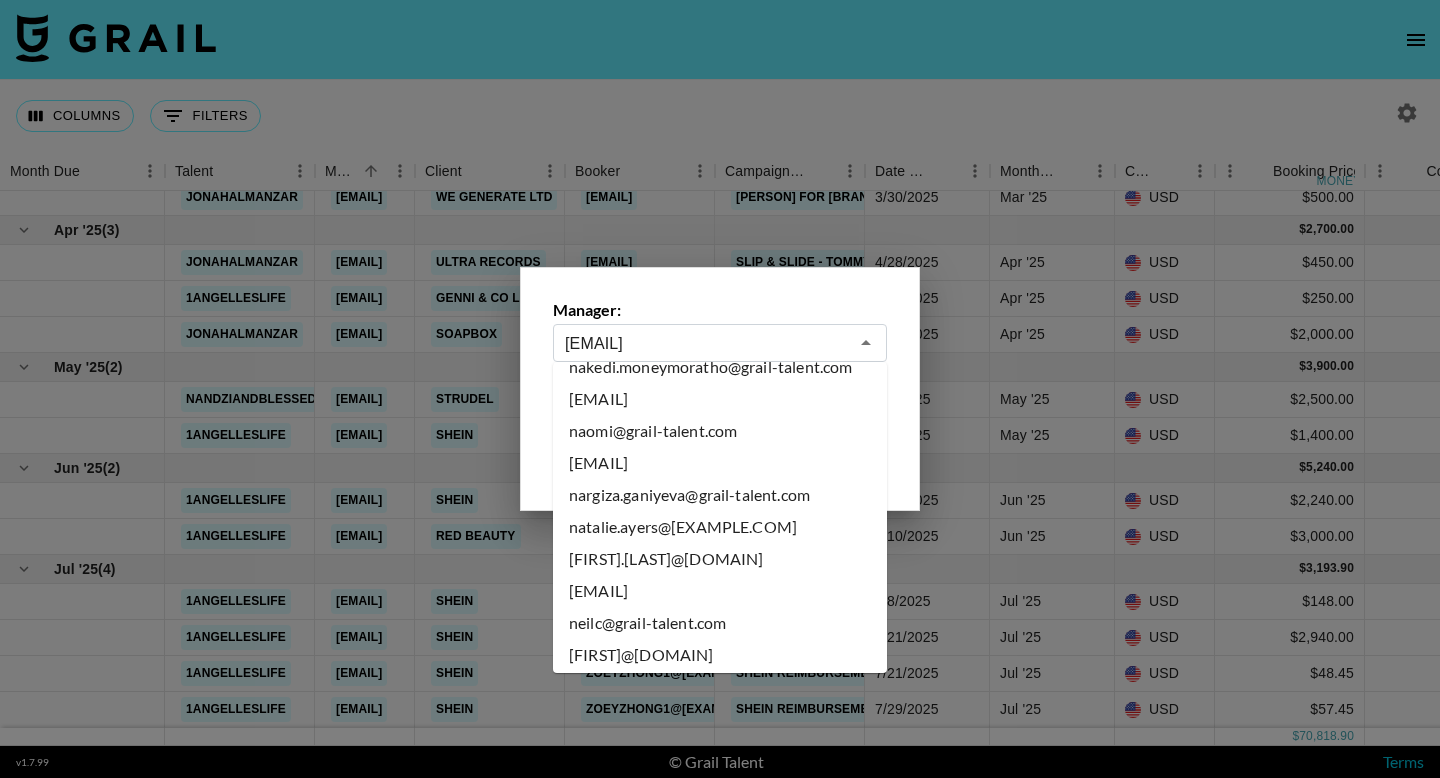 click on "naomi@grail-talent.com" at bounding box center (720, 431) 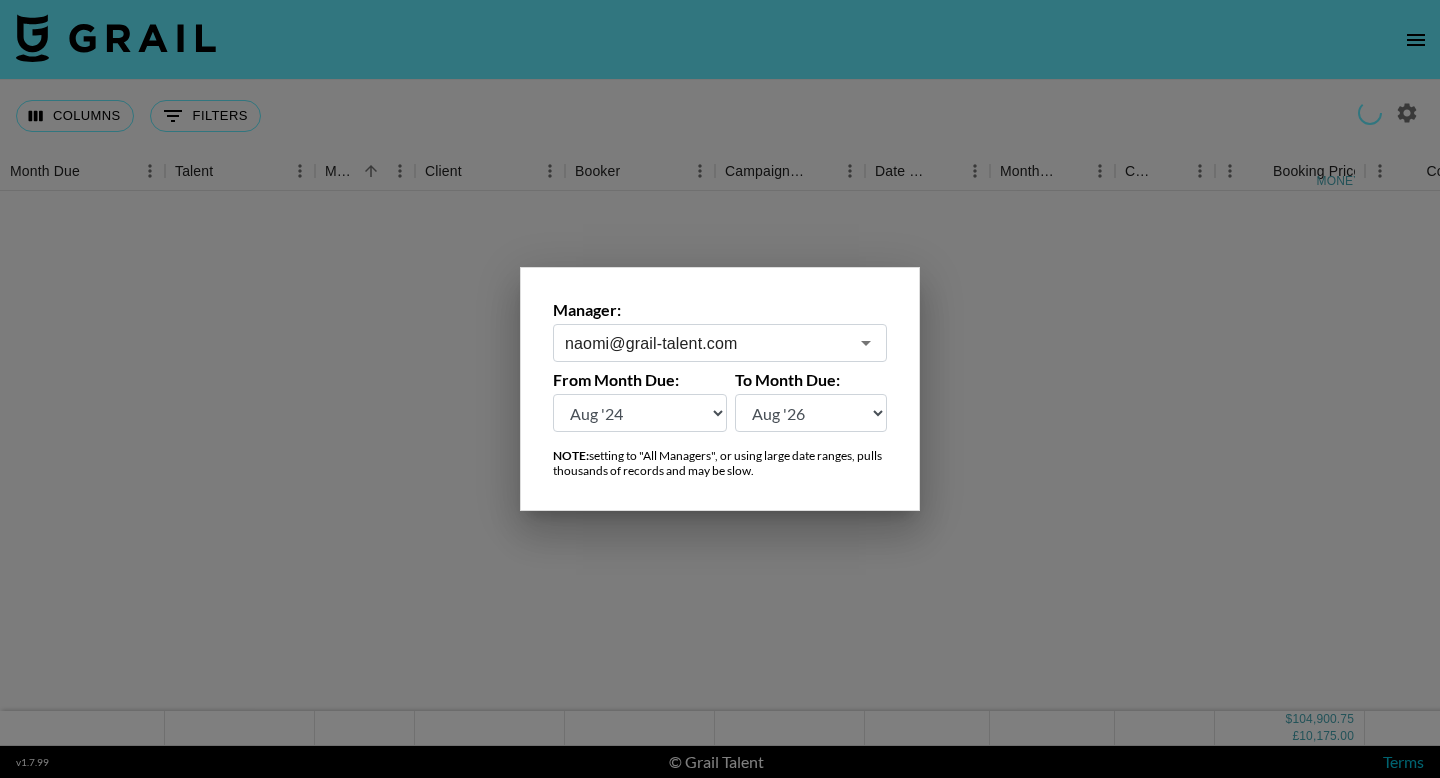 scroll, scrollTop: 0, scrollLeft: 0, axis: both 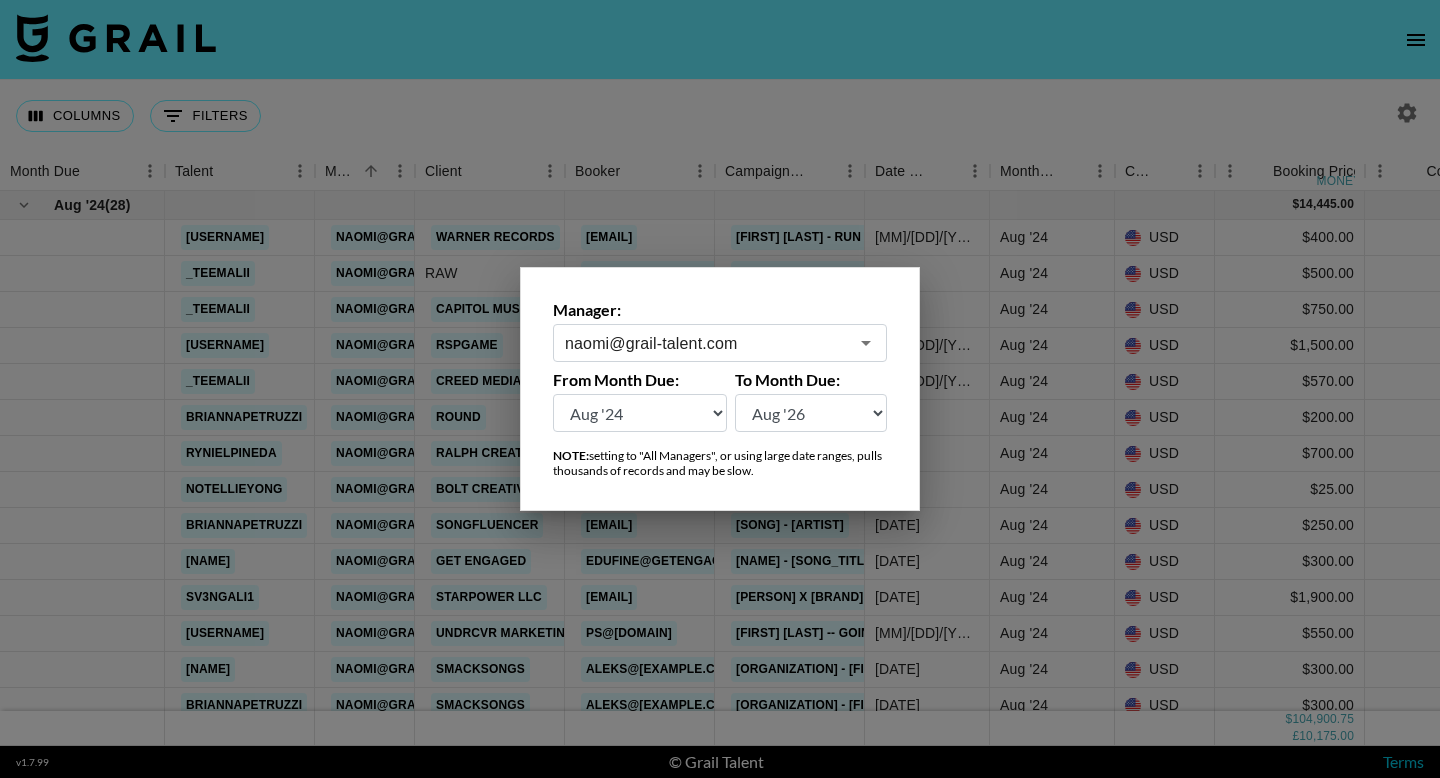 click at bounding box center [720, 389] 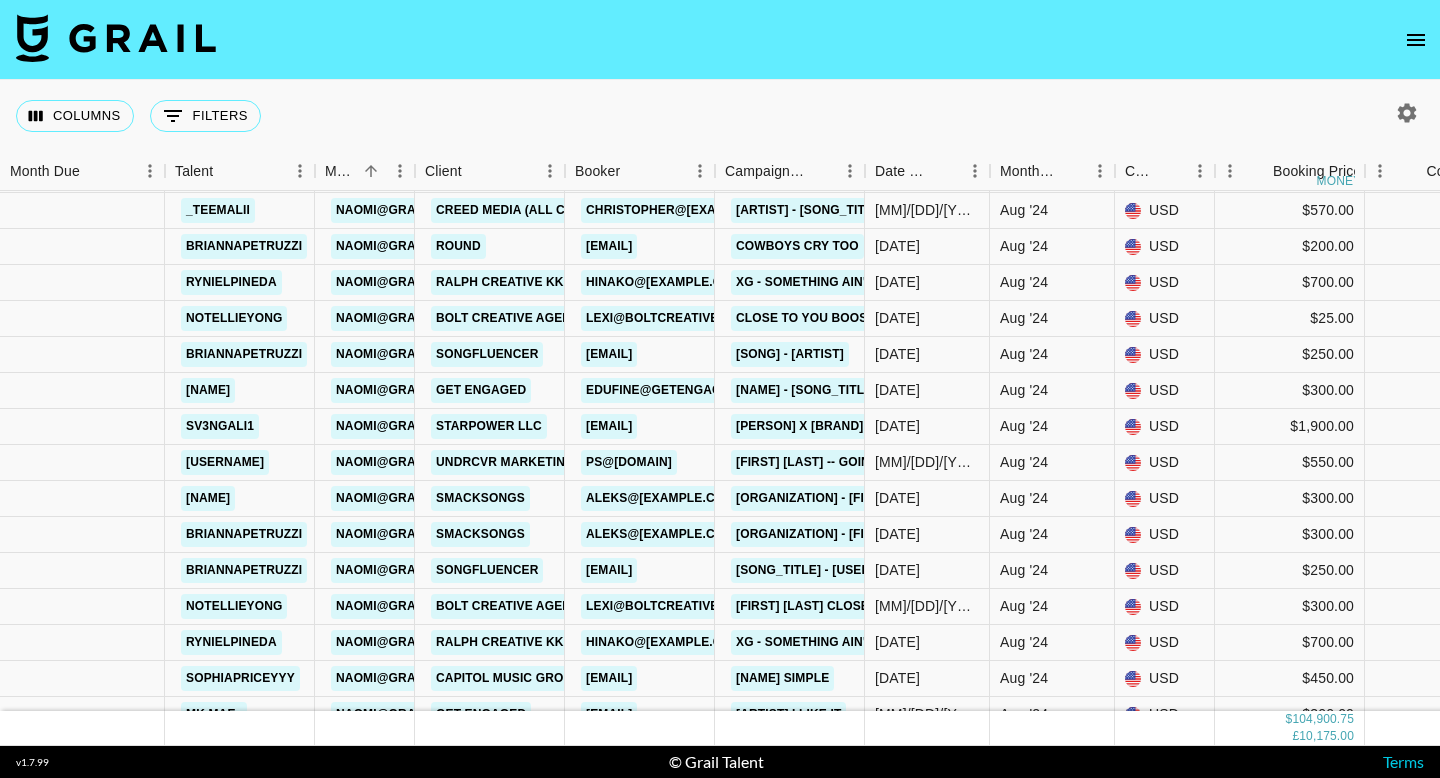 scroll, scrollTop: 173, scrollLeft: 0, axis: vertical 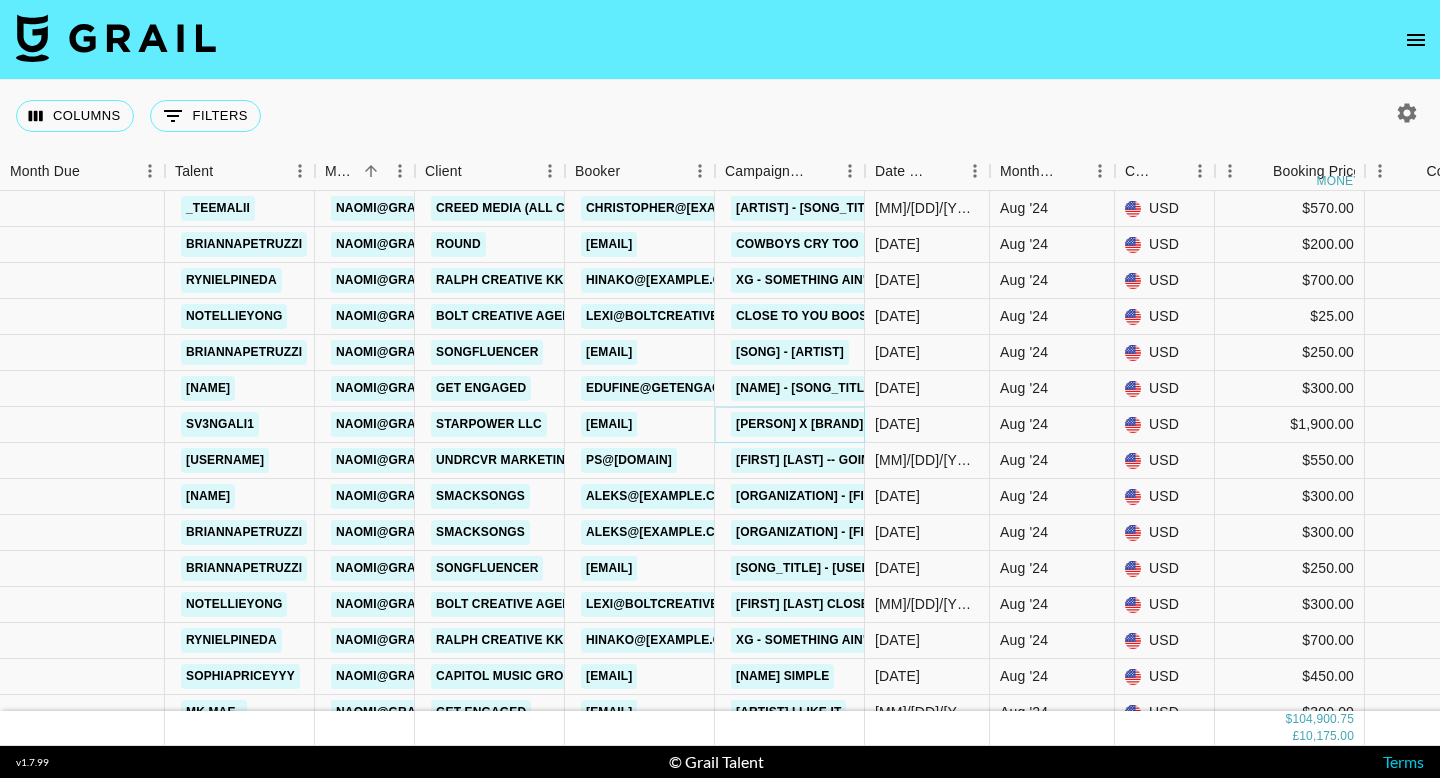 click on "[PERSON] X [BRAND]" at bounding box center (799, 424) 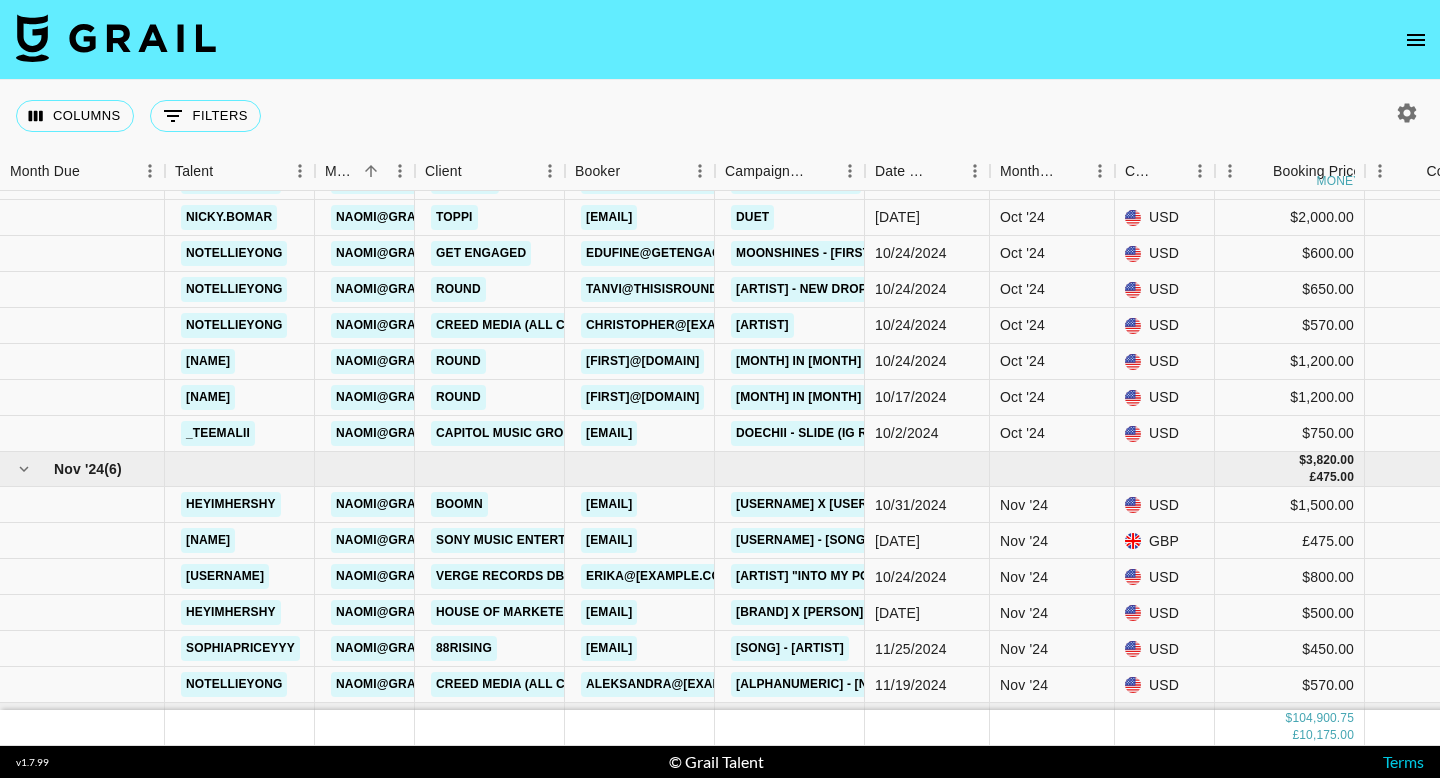 scroll, scrollTop: 2239, scrollLeft: 0, axis: vertical 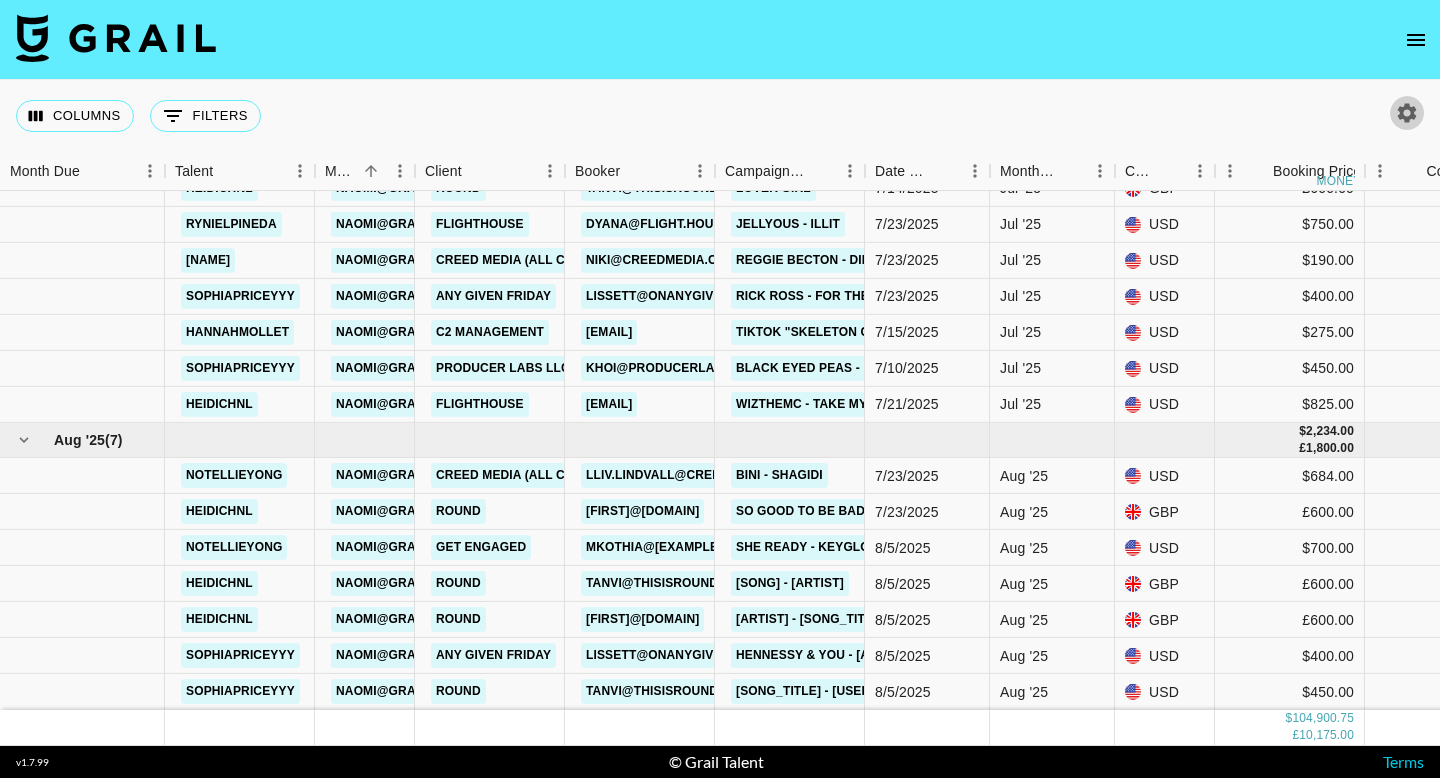 click 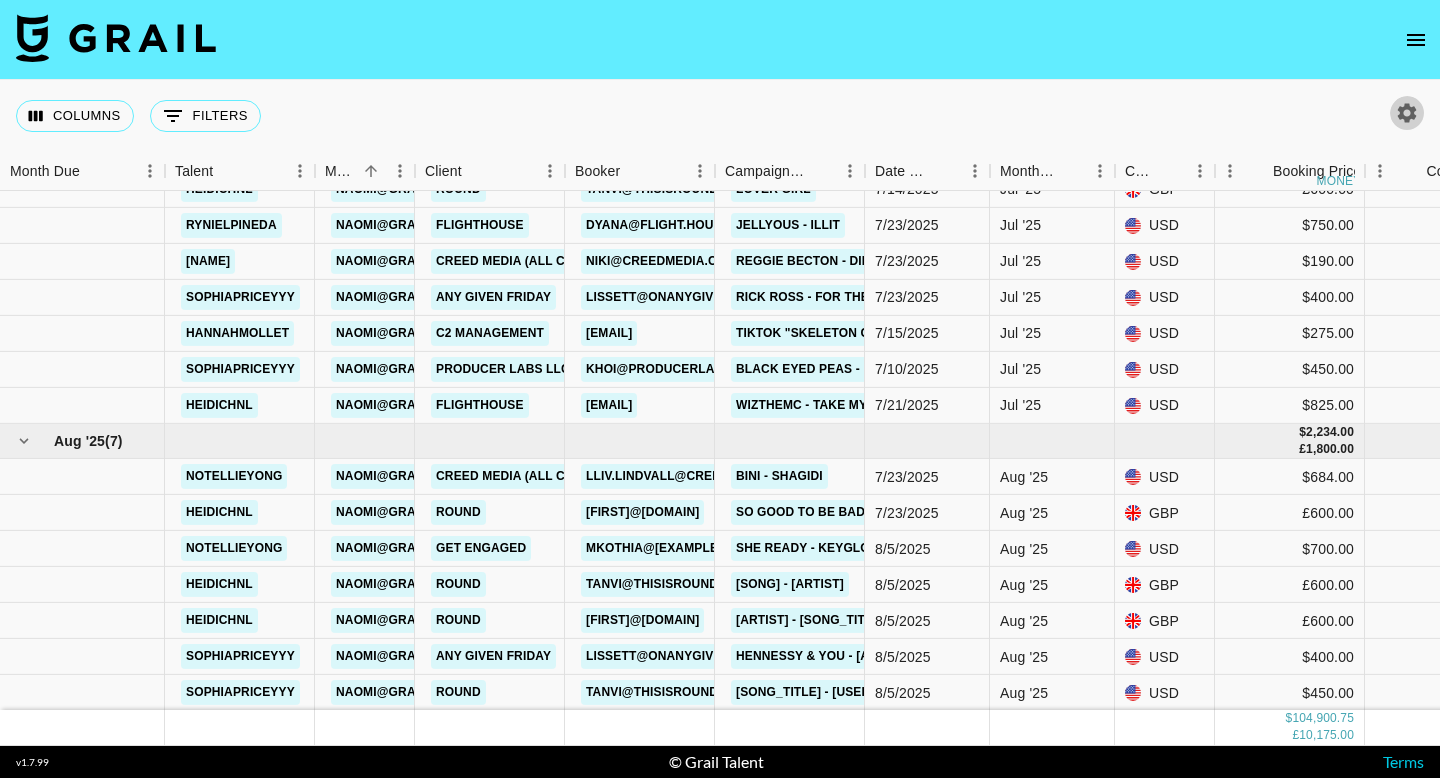 select on "Aug '24" 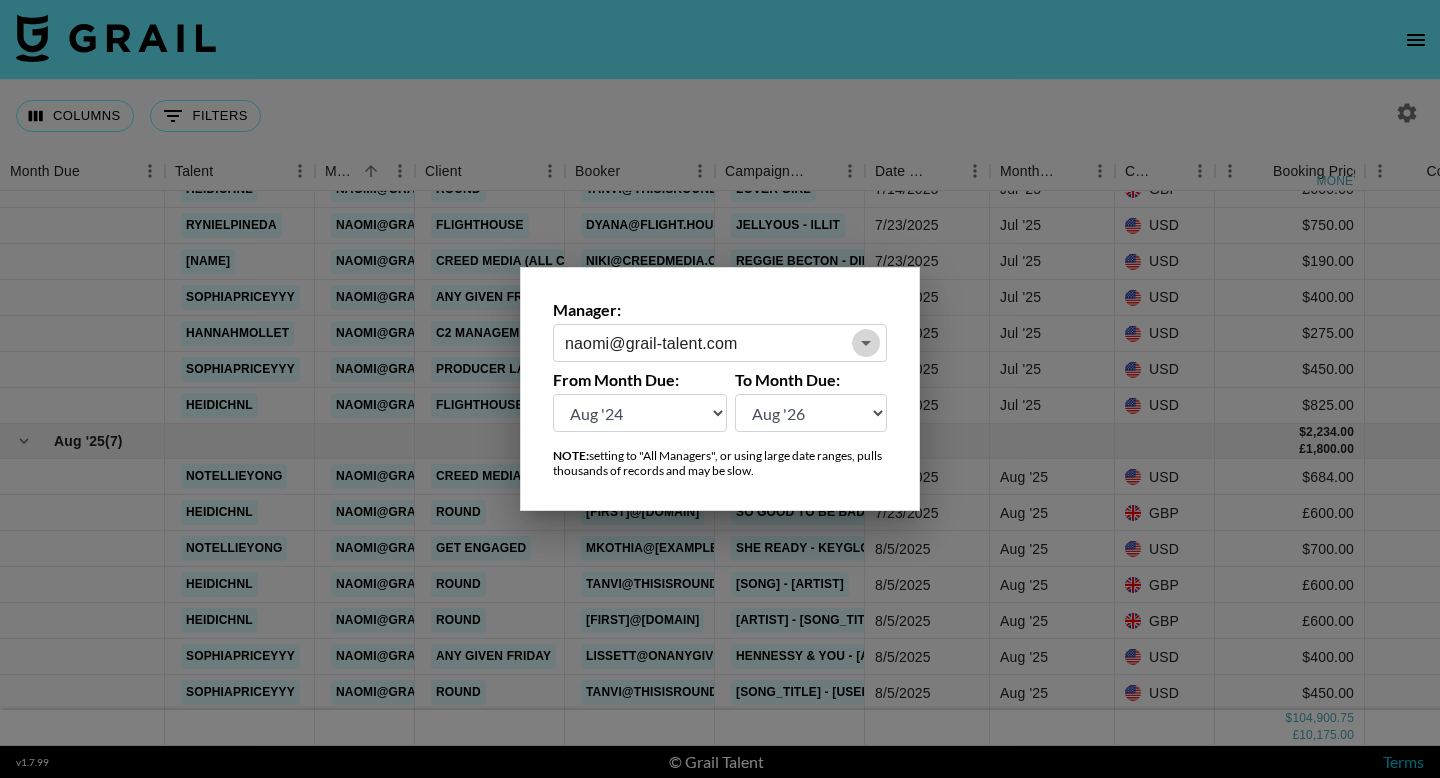 click 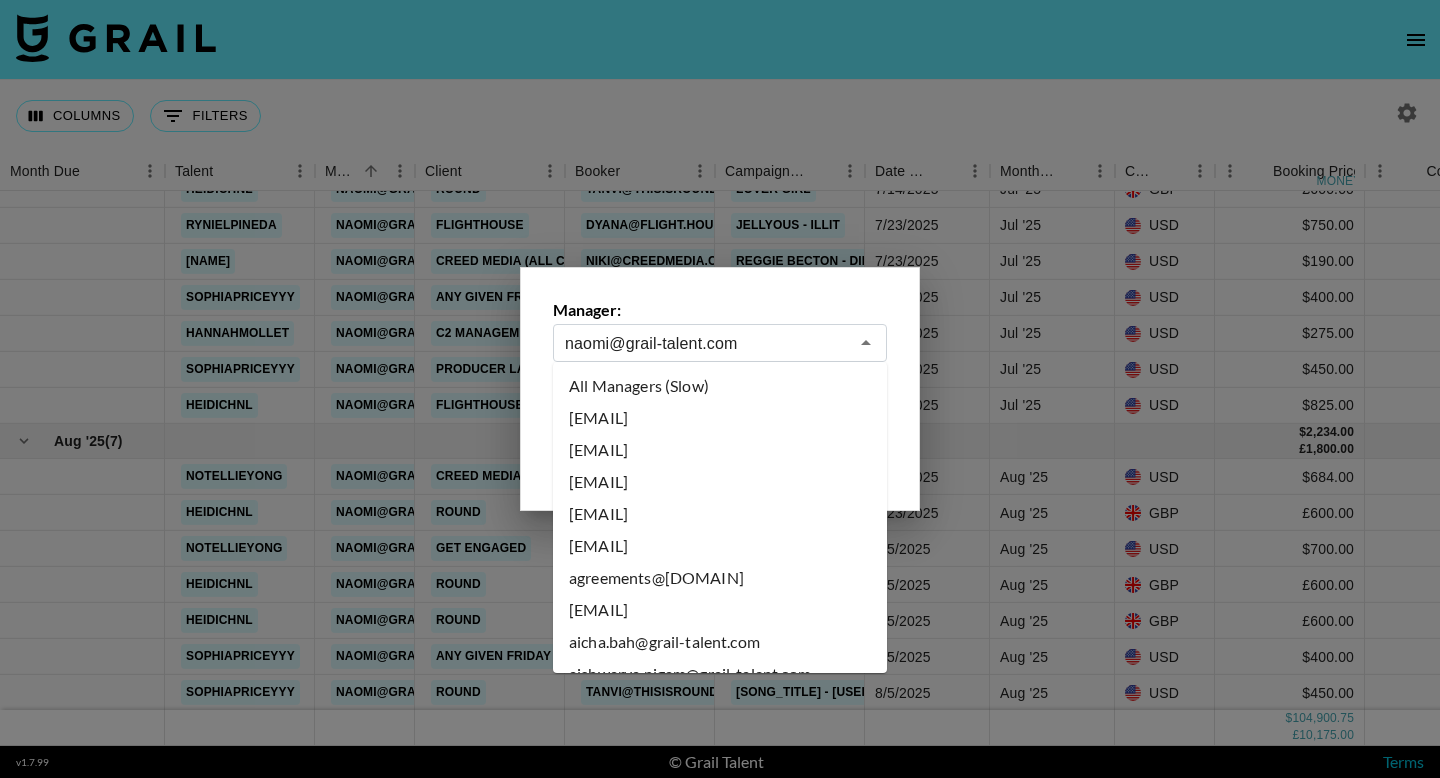 scroll, scrollTop: 8305, scrollLeft: 0, axis: vertical 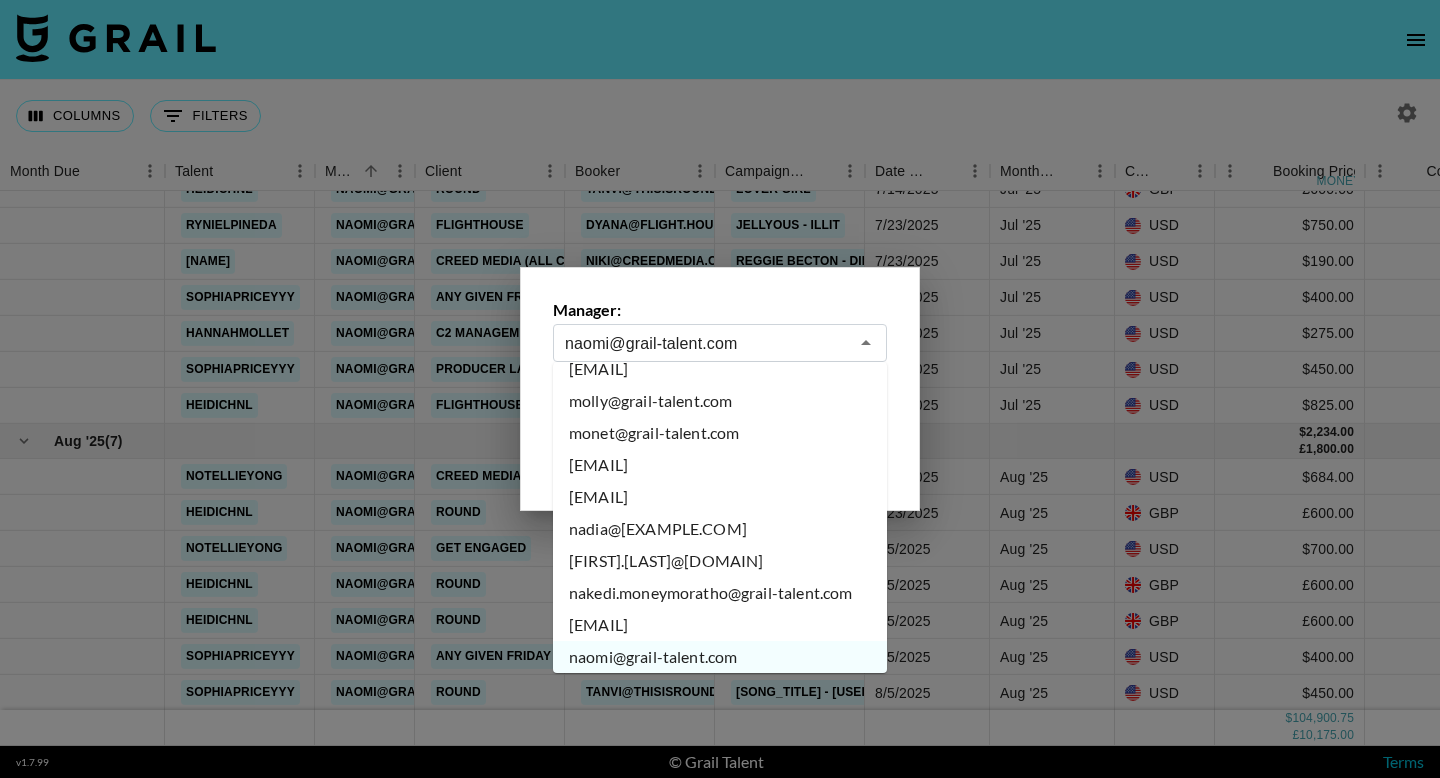 click on "molly@grail-talent.com" at bounding box center (720, 401) 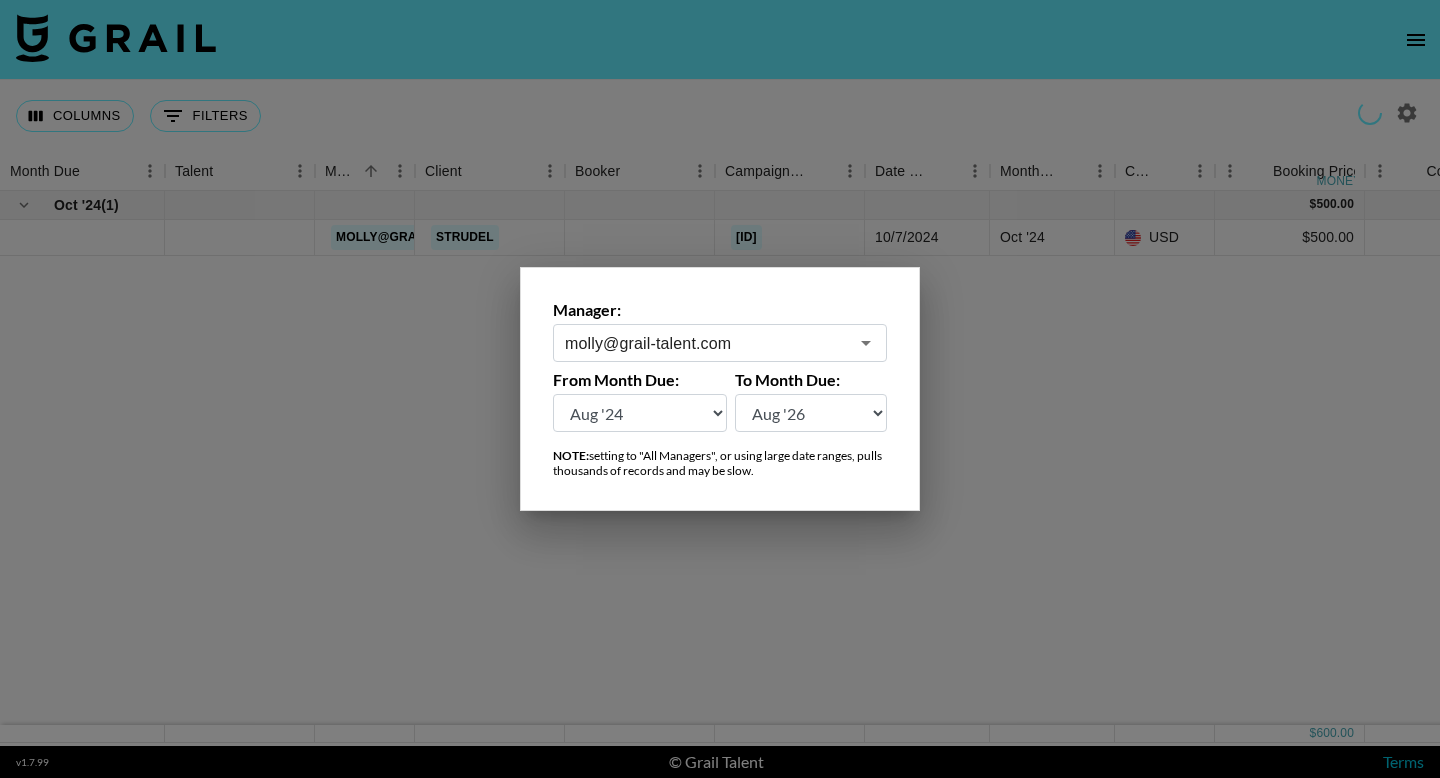 scroll, scrollTop: 0, scrollLeft: 0, axis: both 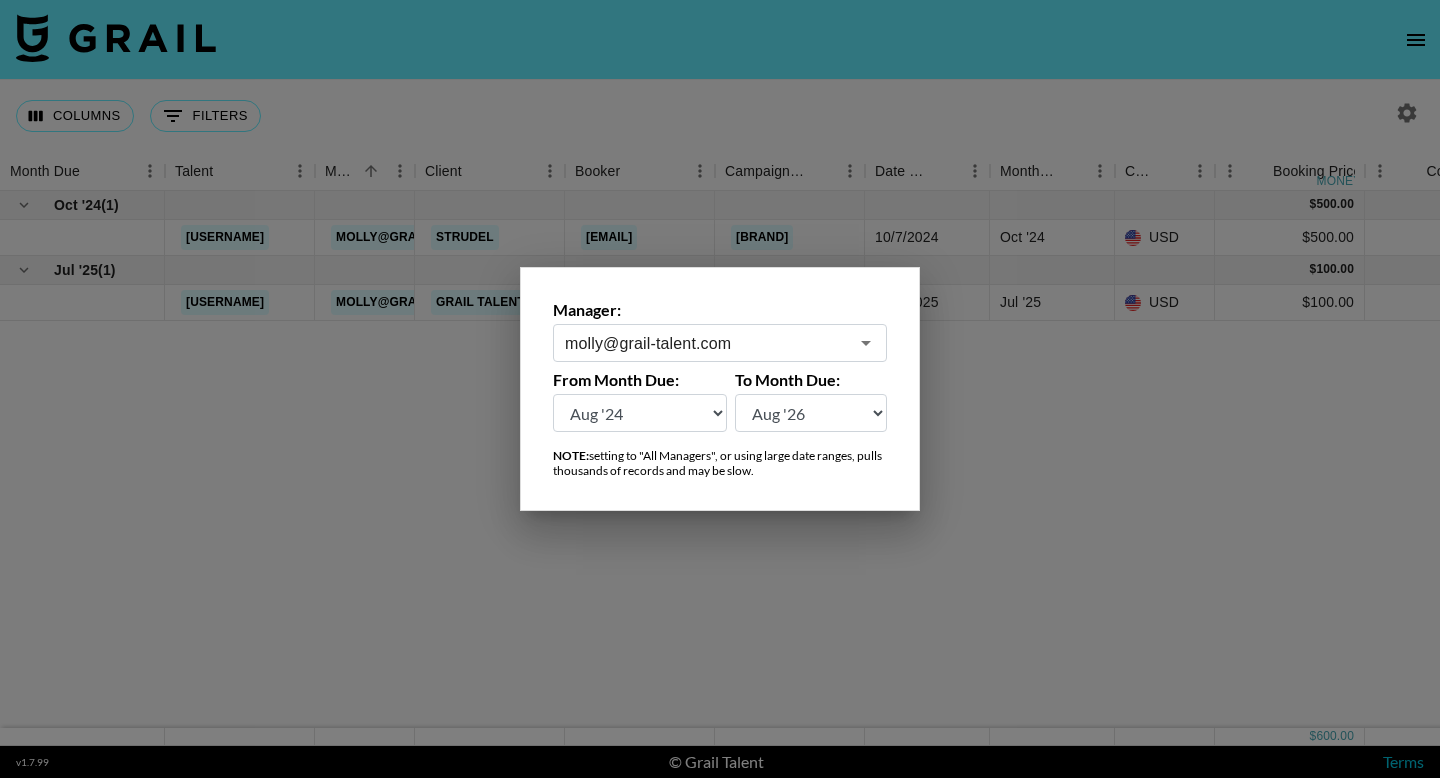 click at bounding box center (720, 389) 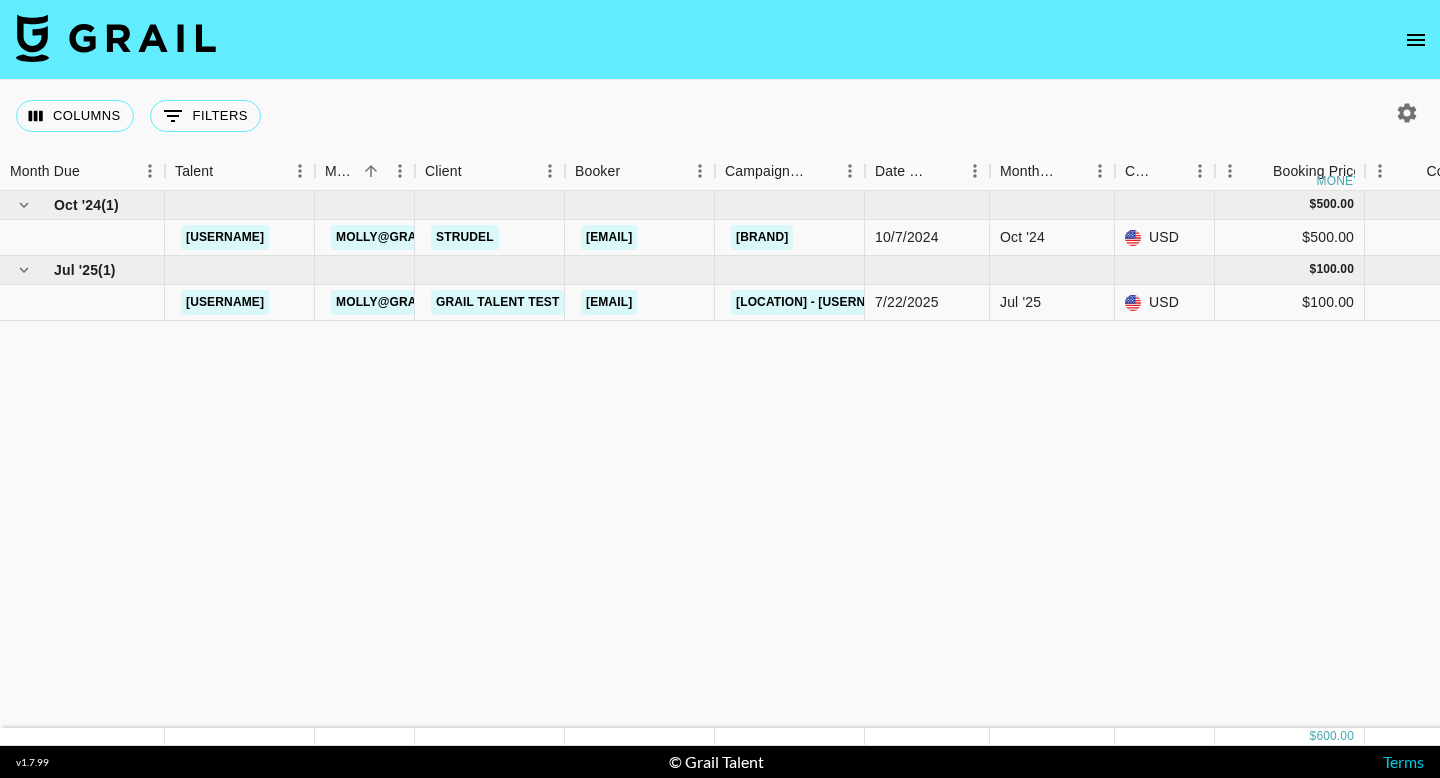 click 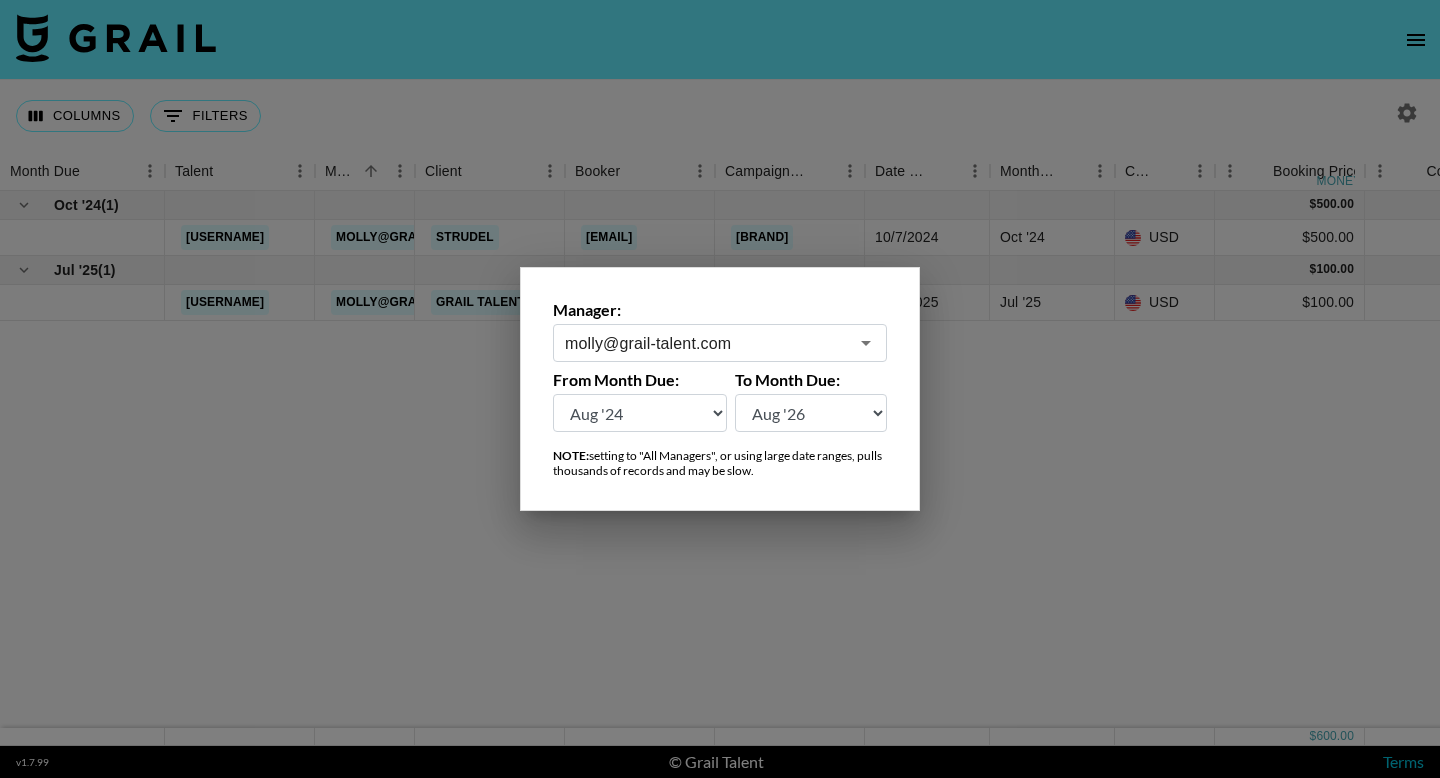 click 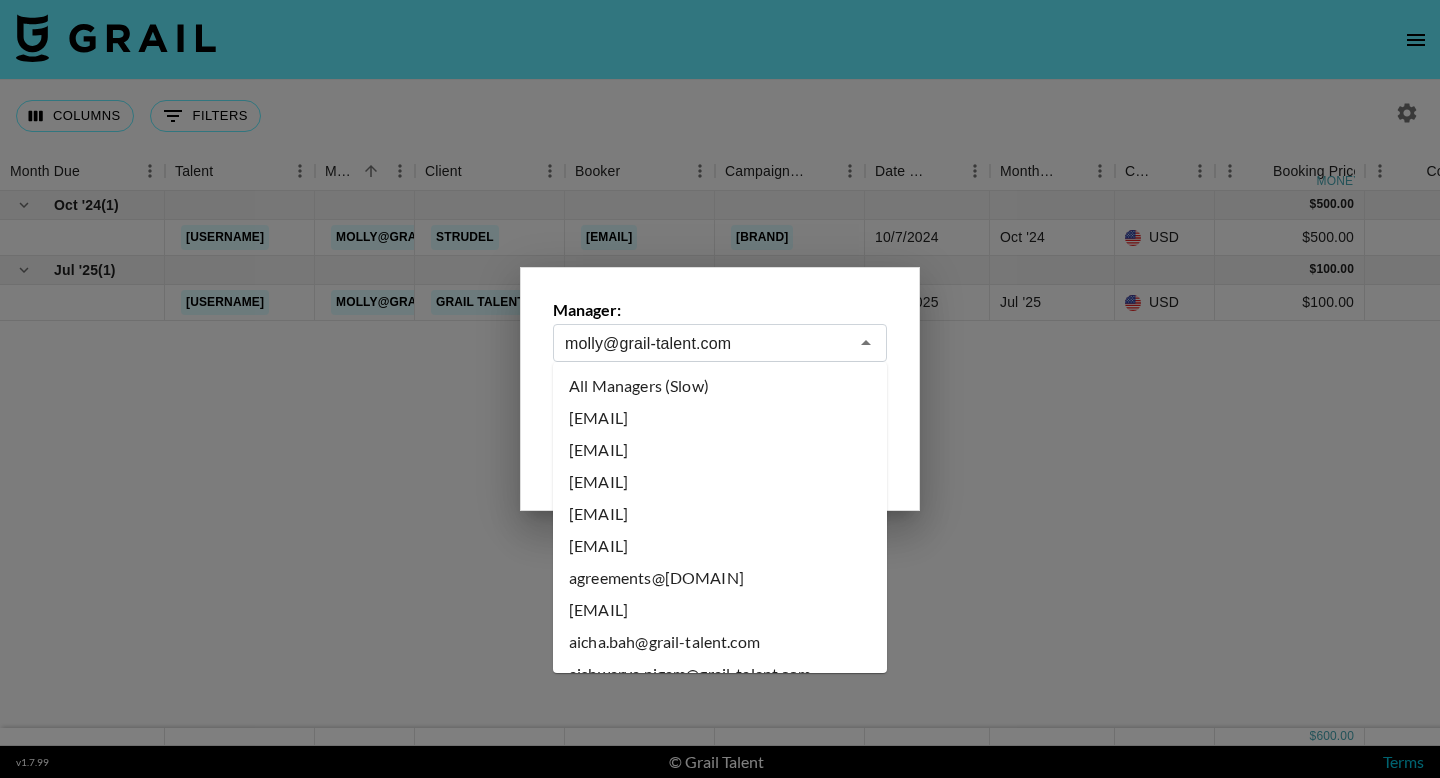scroll, scrollTop: 8049, scrollLeft: 0, axis: vertical 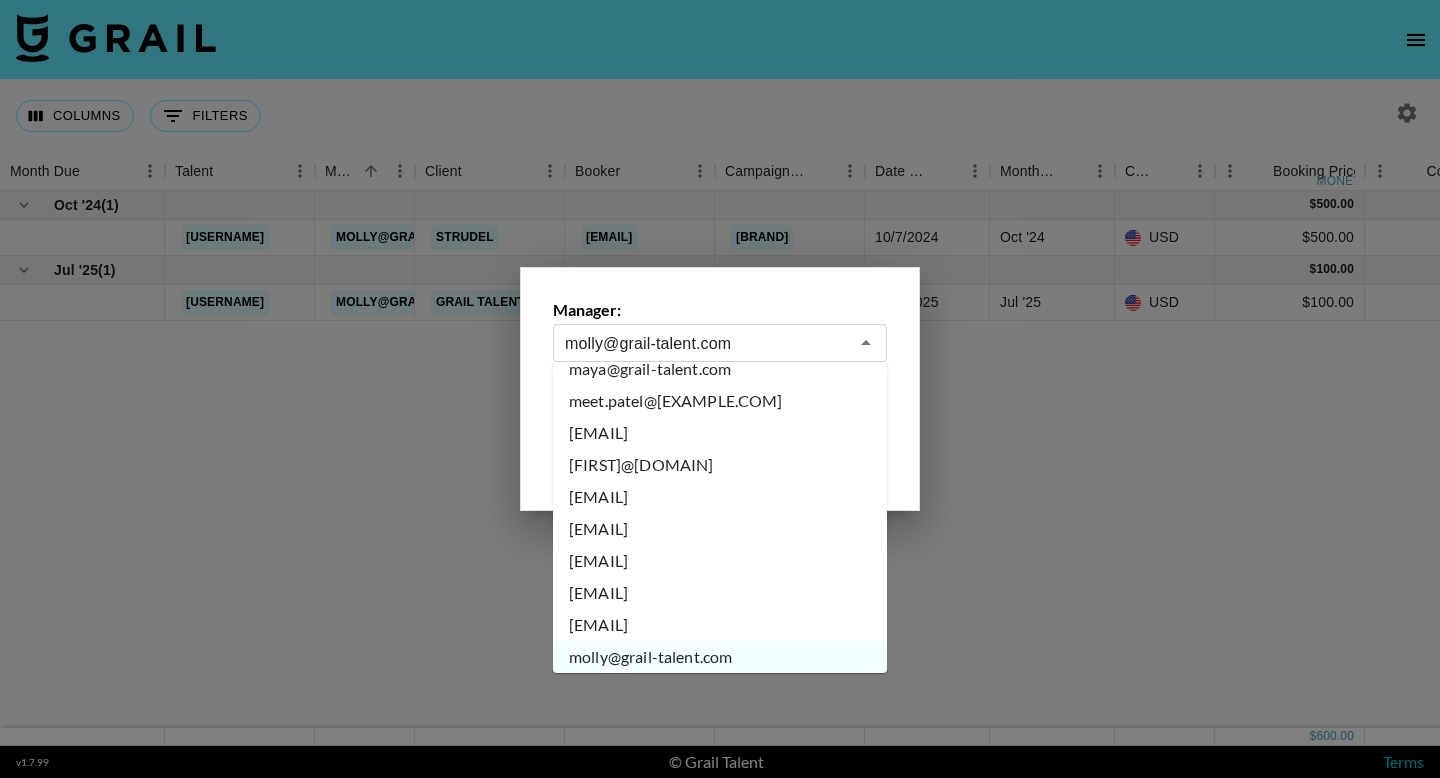 click on "meet.patel@[EXAMPLE.COM]" at bounding box center (720, 401) 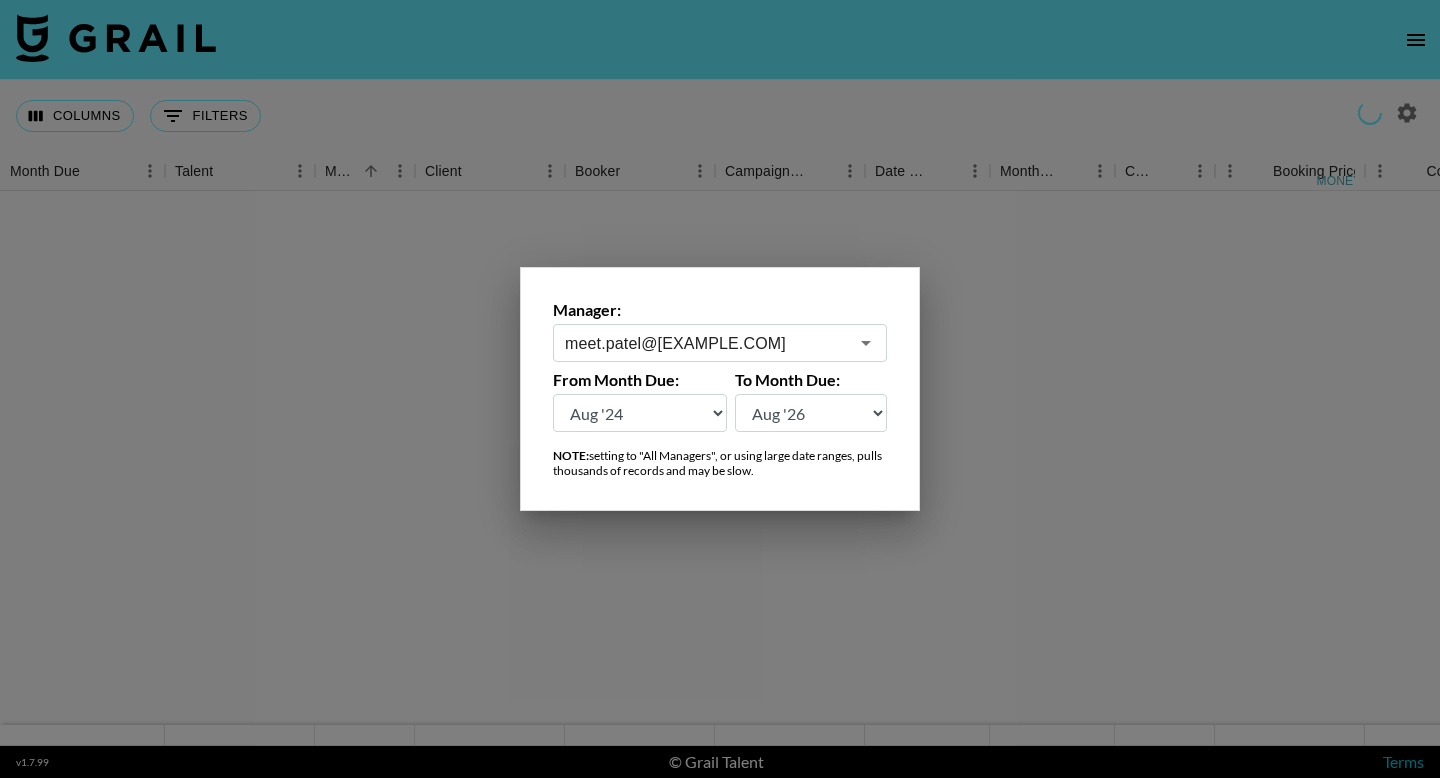 click at bounding box center (720, 389) 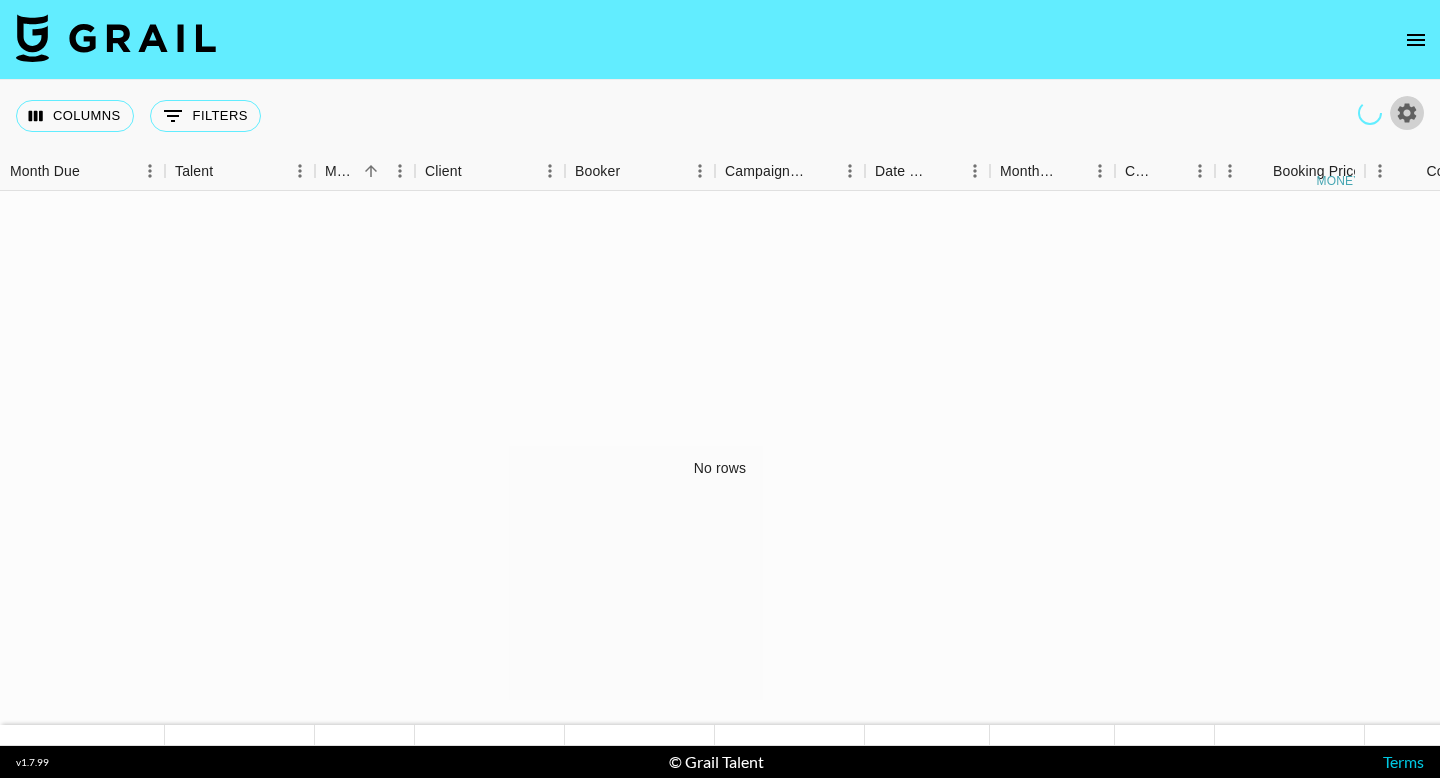 click 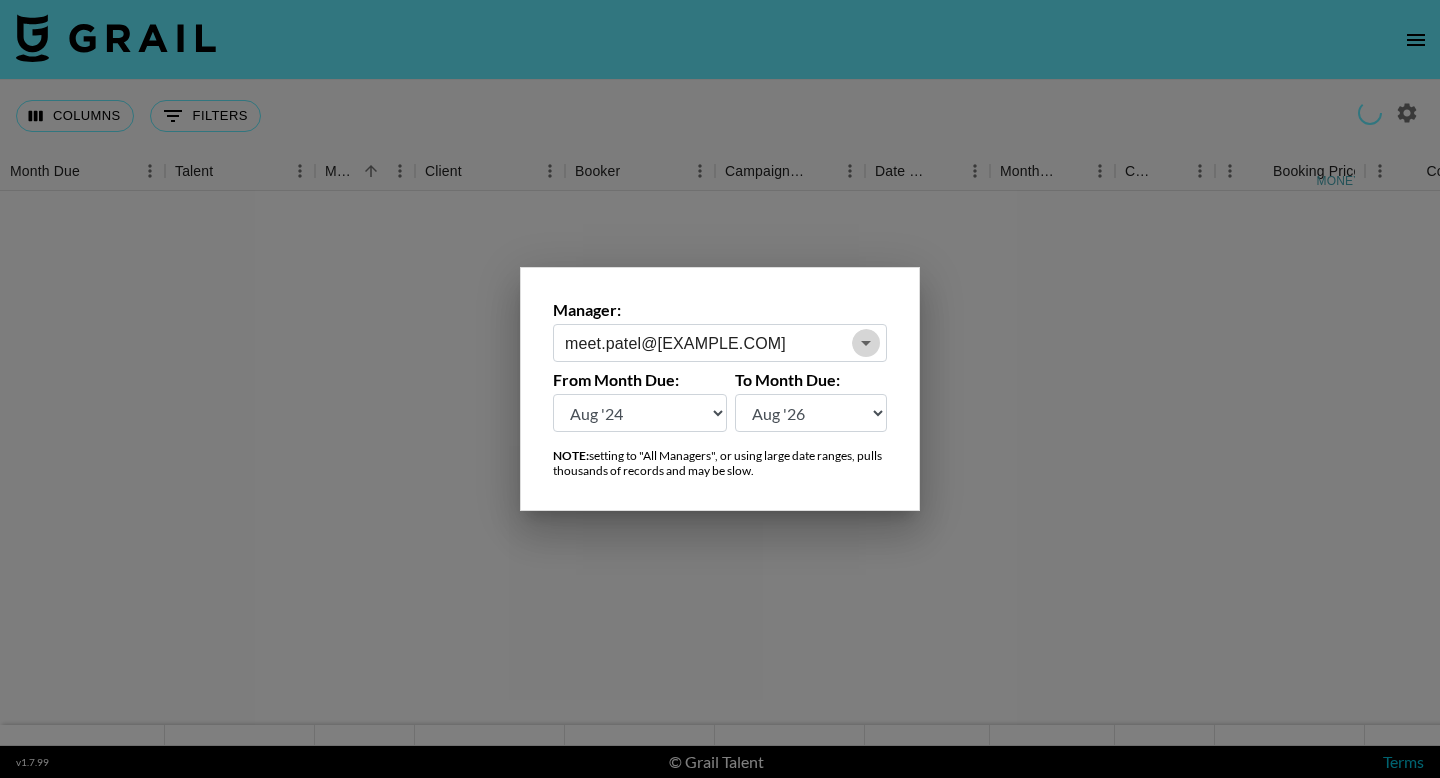 click 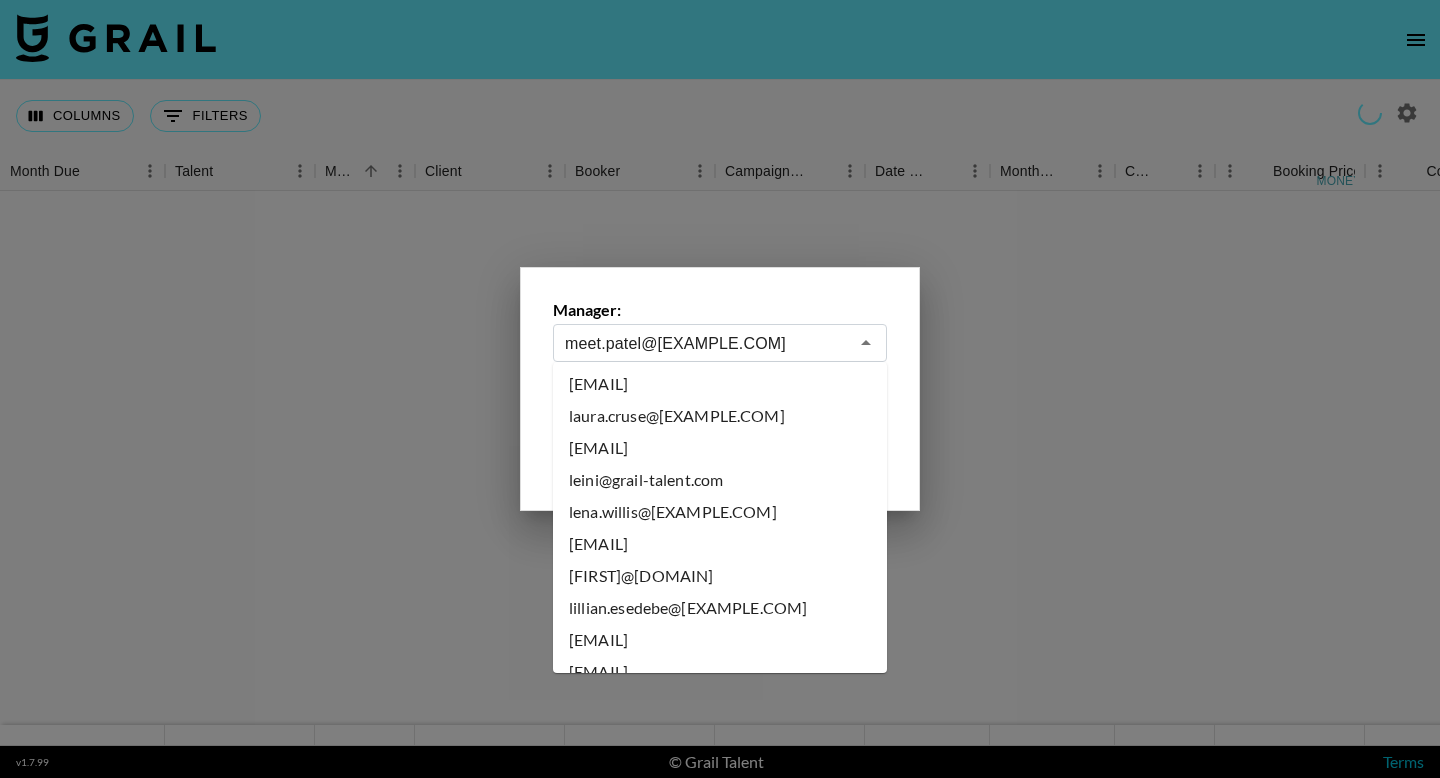 scroll, scrollTop: 6923, scrollLeft: 0, axis: vertical 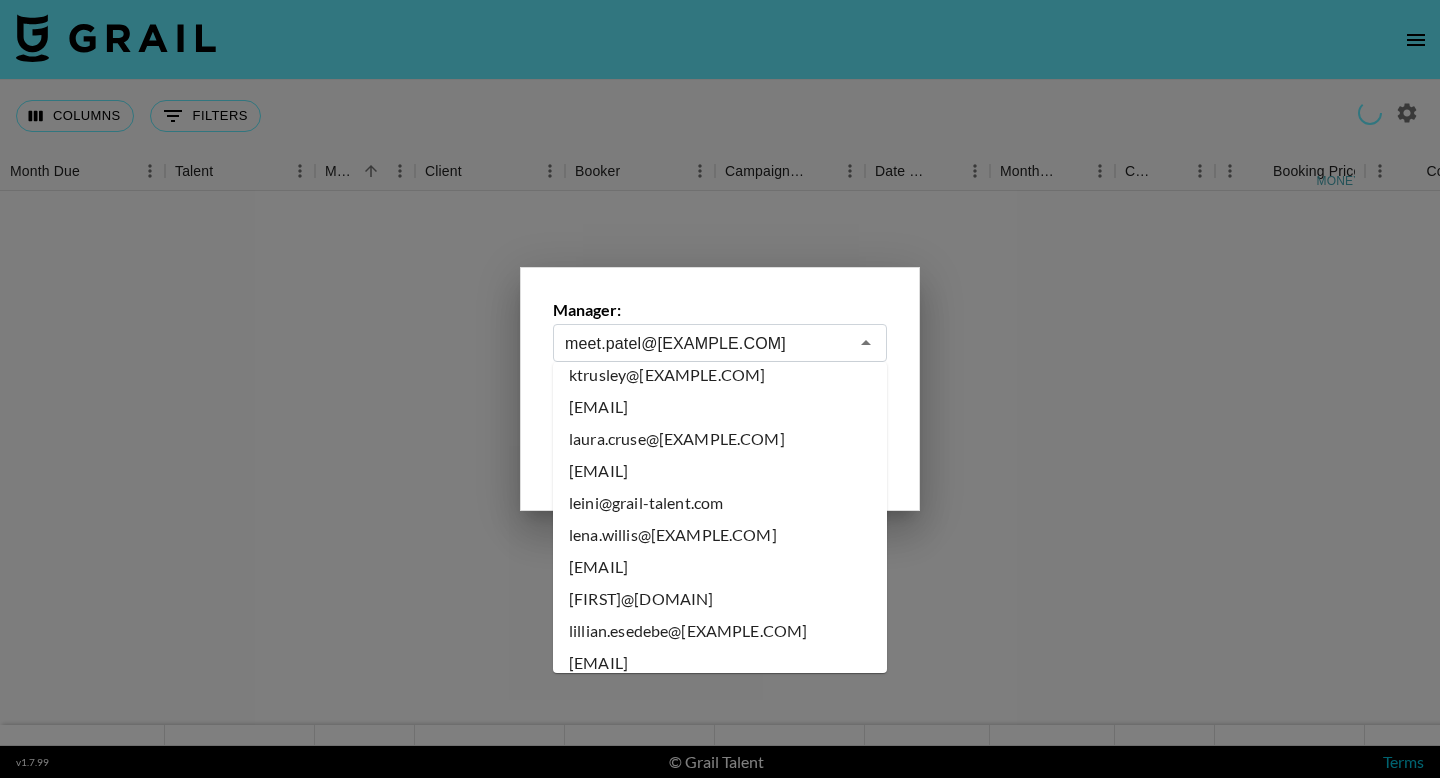 click on "[EMAIL]" at bounding box center (720, 407) 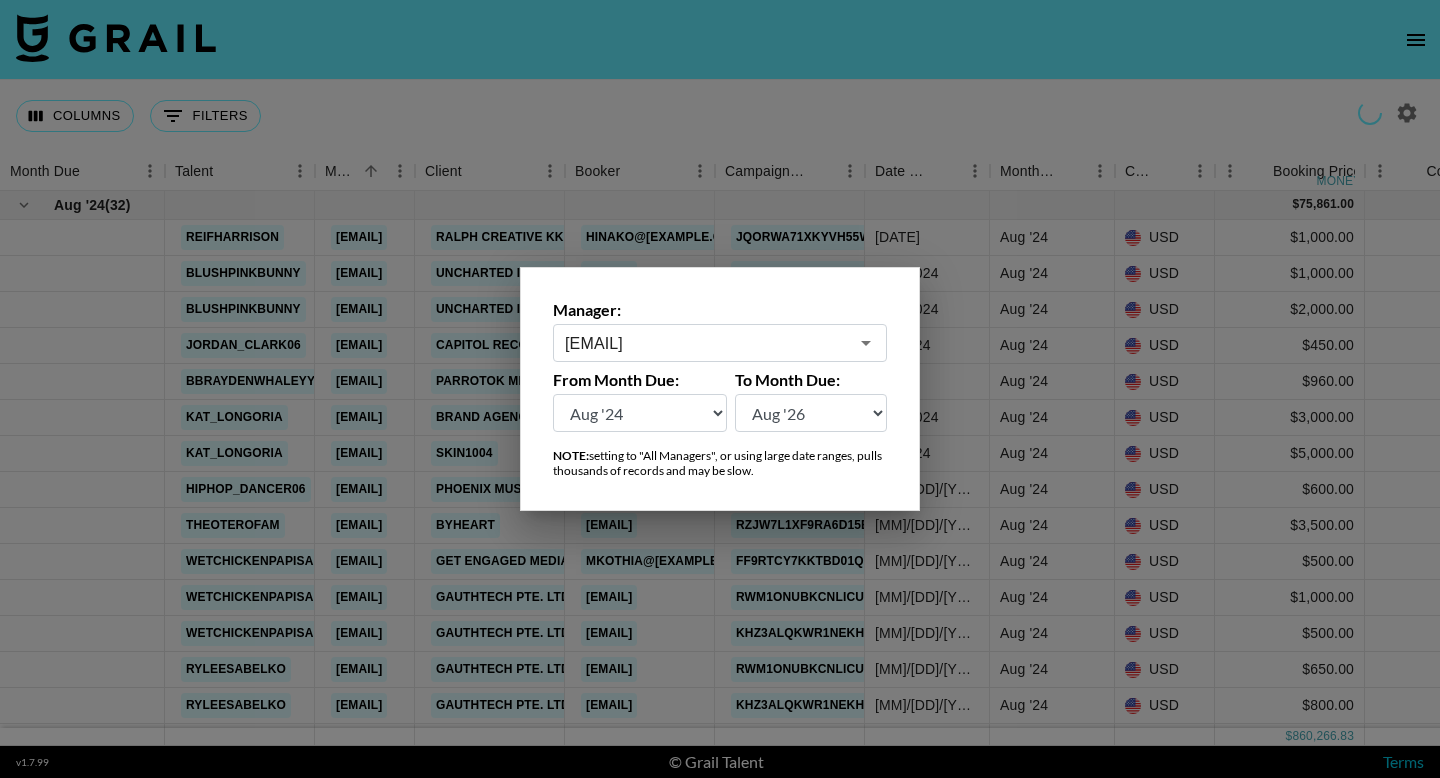 click at bounding box center (720, 389) 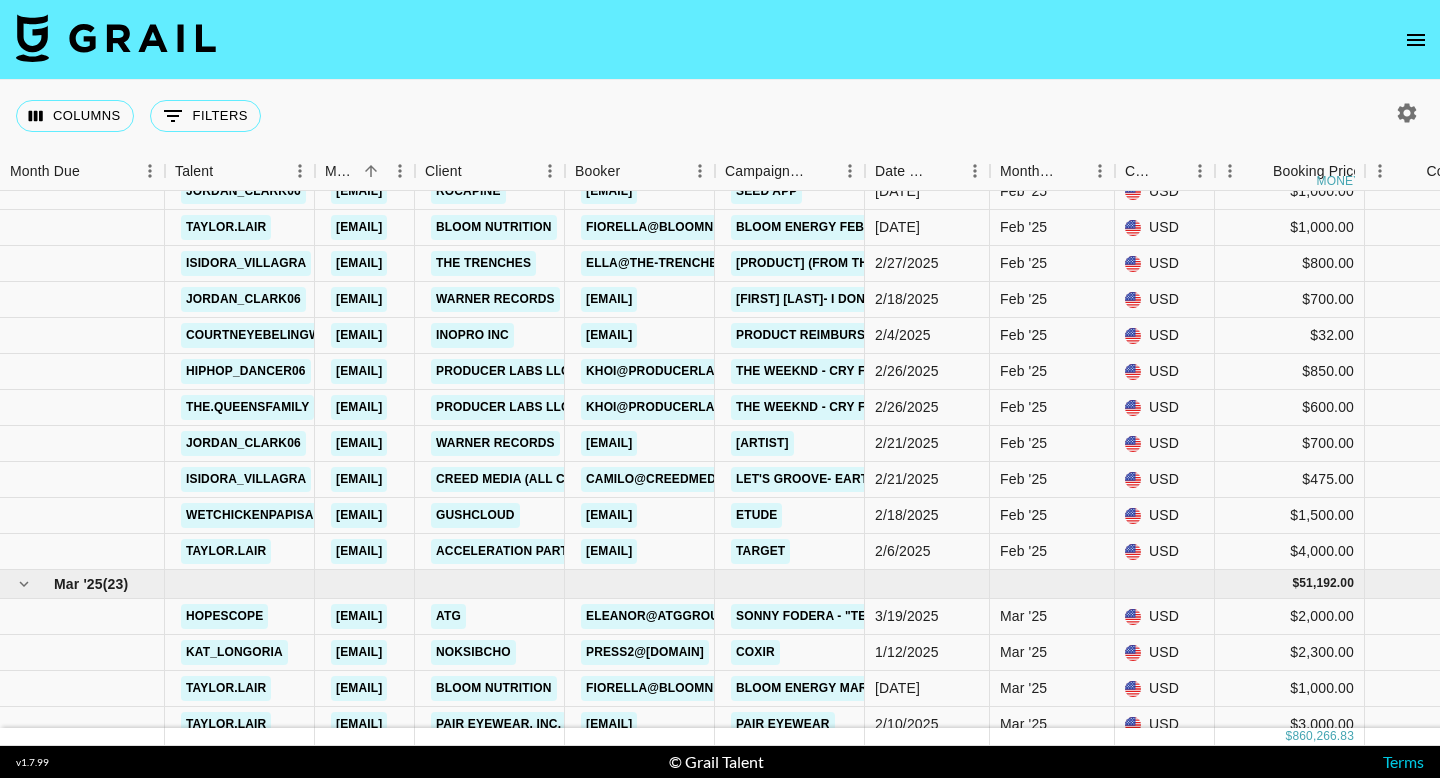 scroll, scrollTop: 7173, scrollLeft: 0, axis: vertical 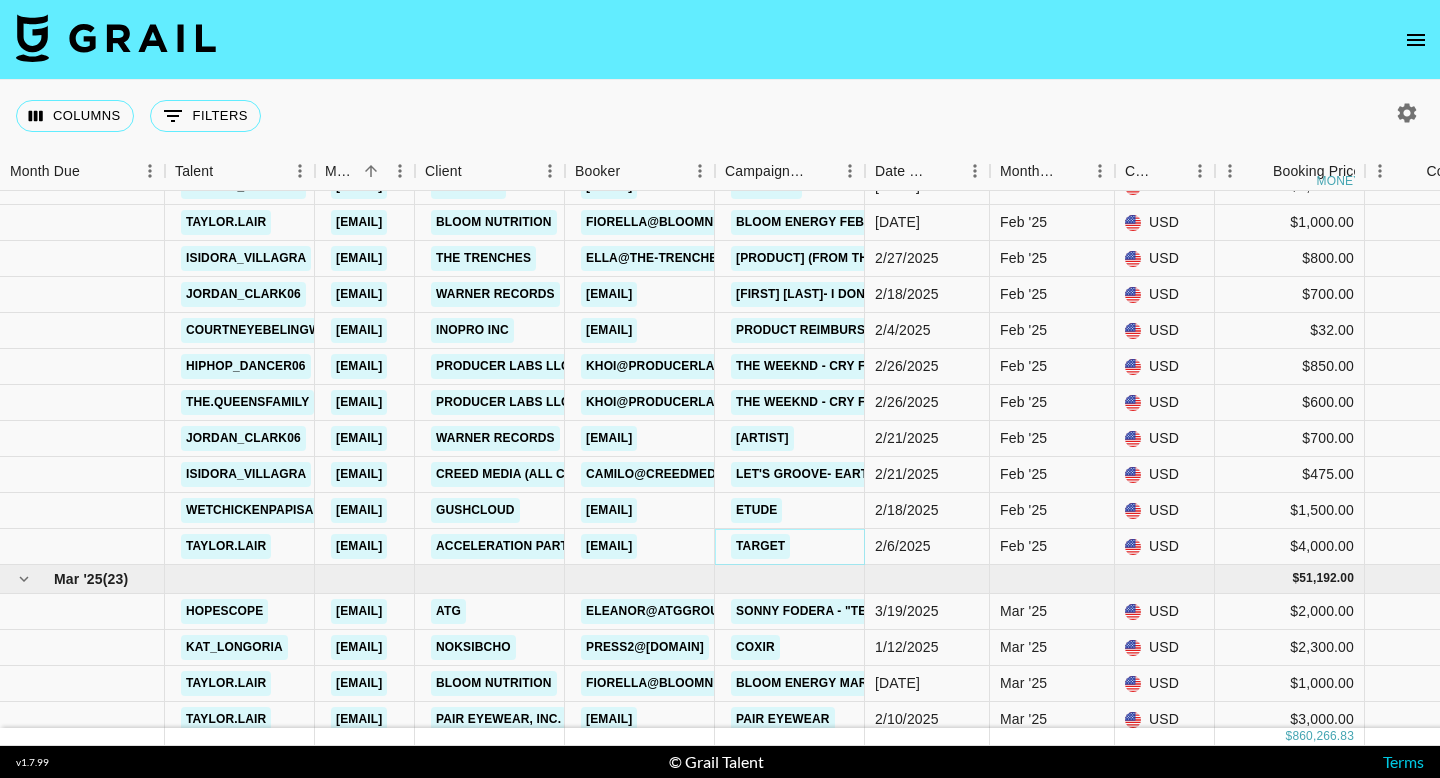 click on "Target" at bounding box center (760, 546) 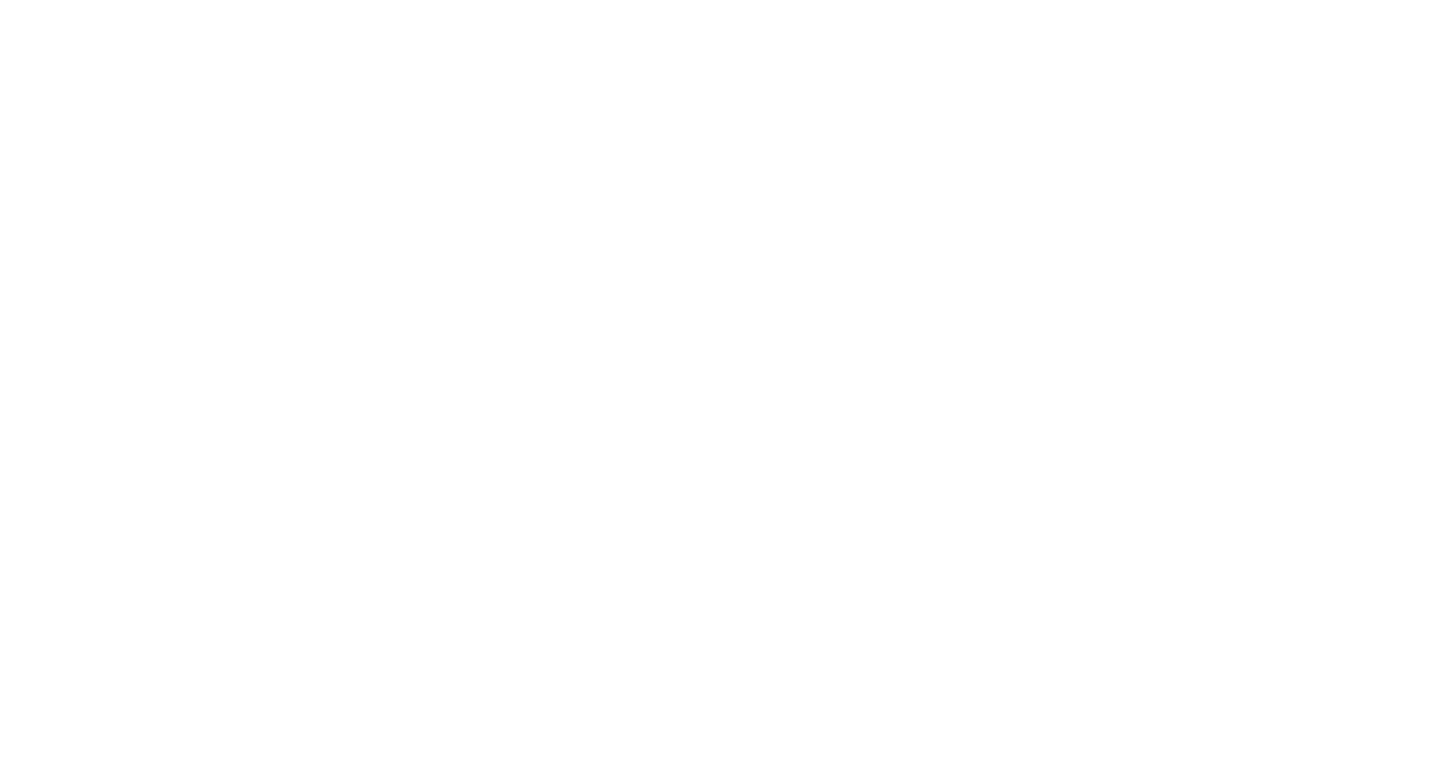 scroll, scrollTop: 0, scrollLeft: 0, axis: both 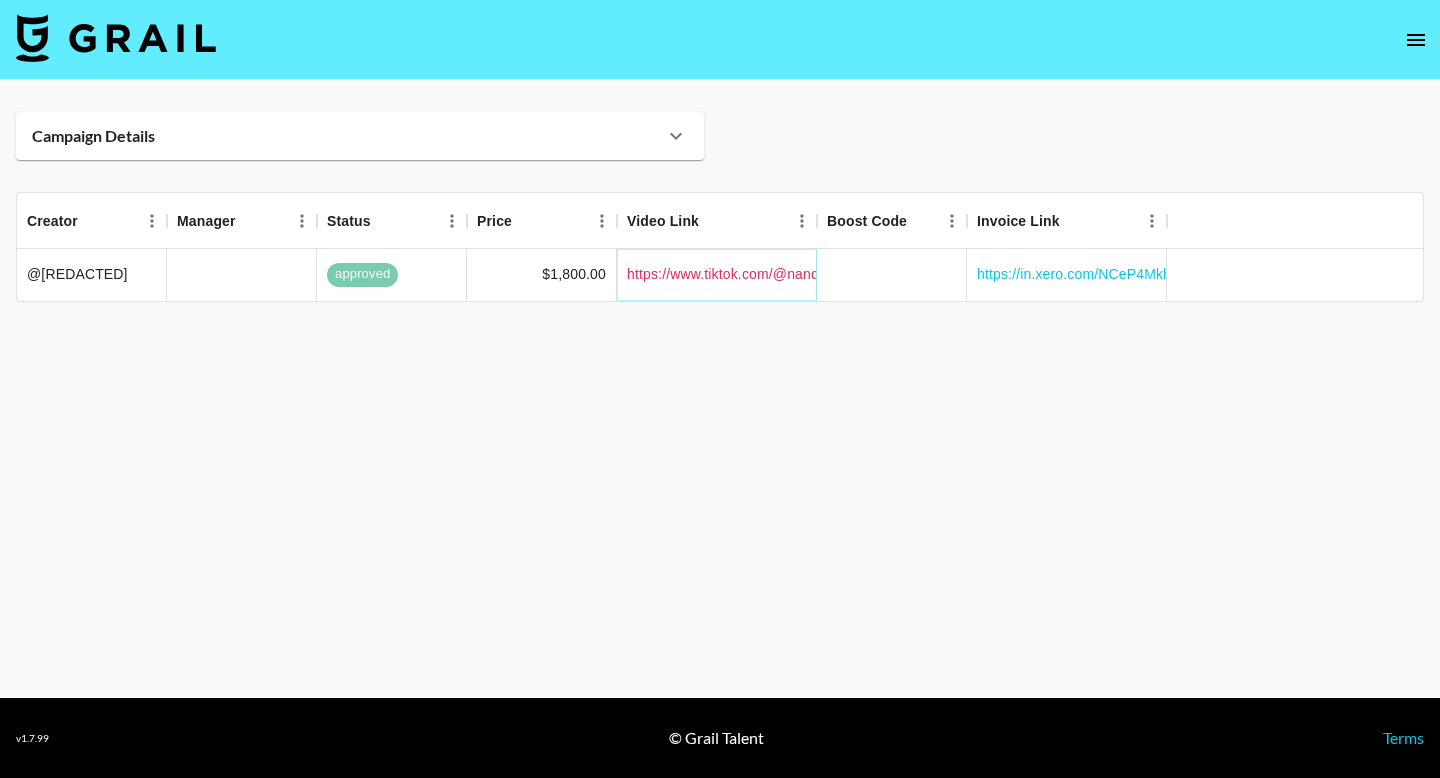 click on "https://www.tiktok.com/@nandziandblessed_/video/7418985153357270314?_r=1&_t=8q32214HPVm" at bounding box center (947, 274) 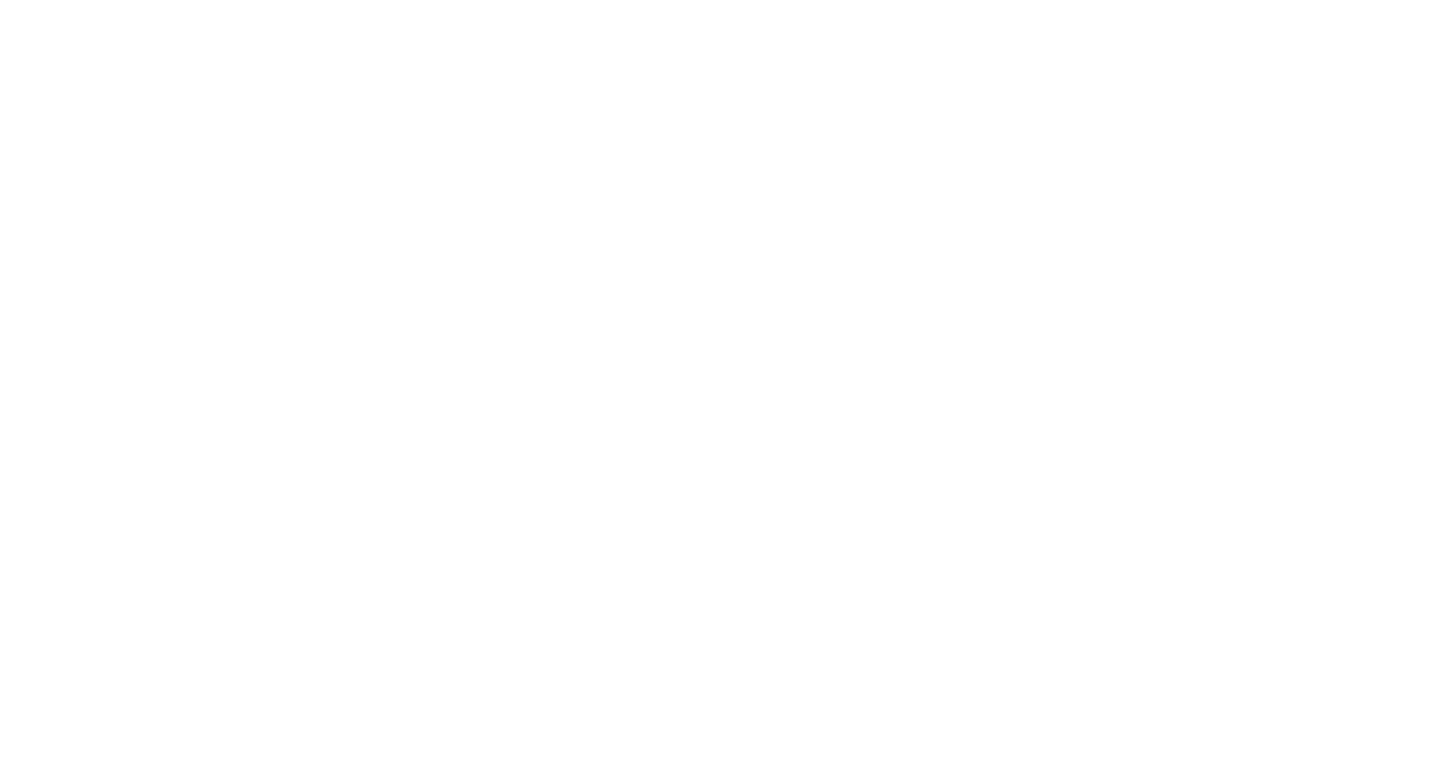 scroll, scrollTop: 0, scrollLeft: 0, axis: both 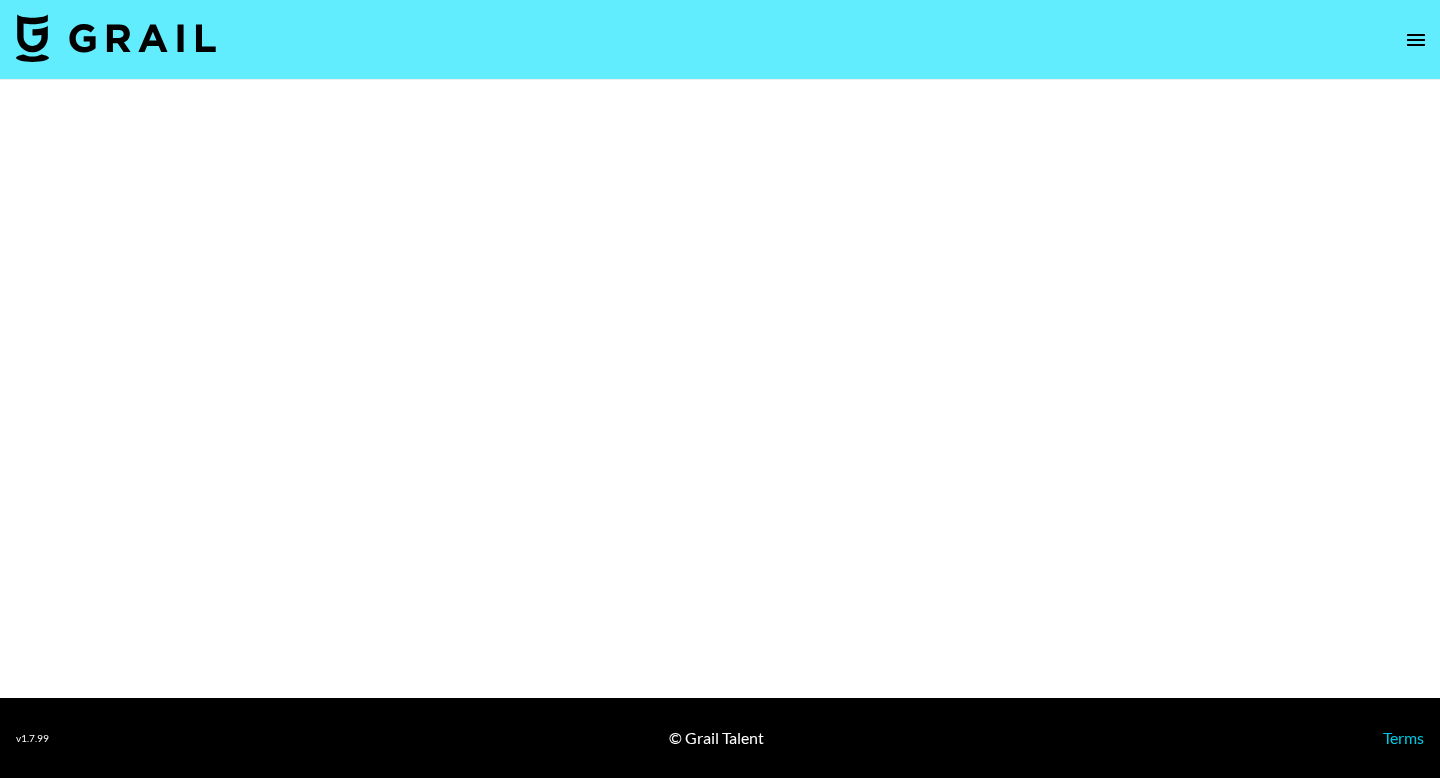 select on "Brand" 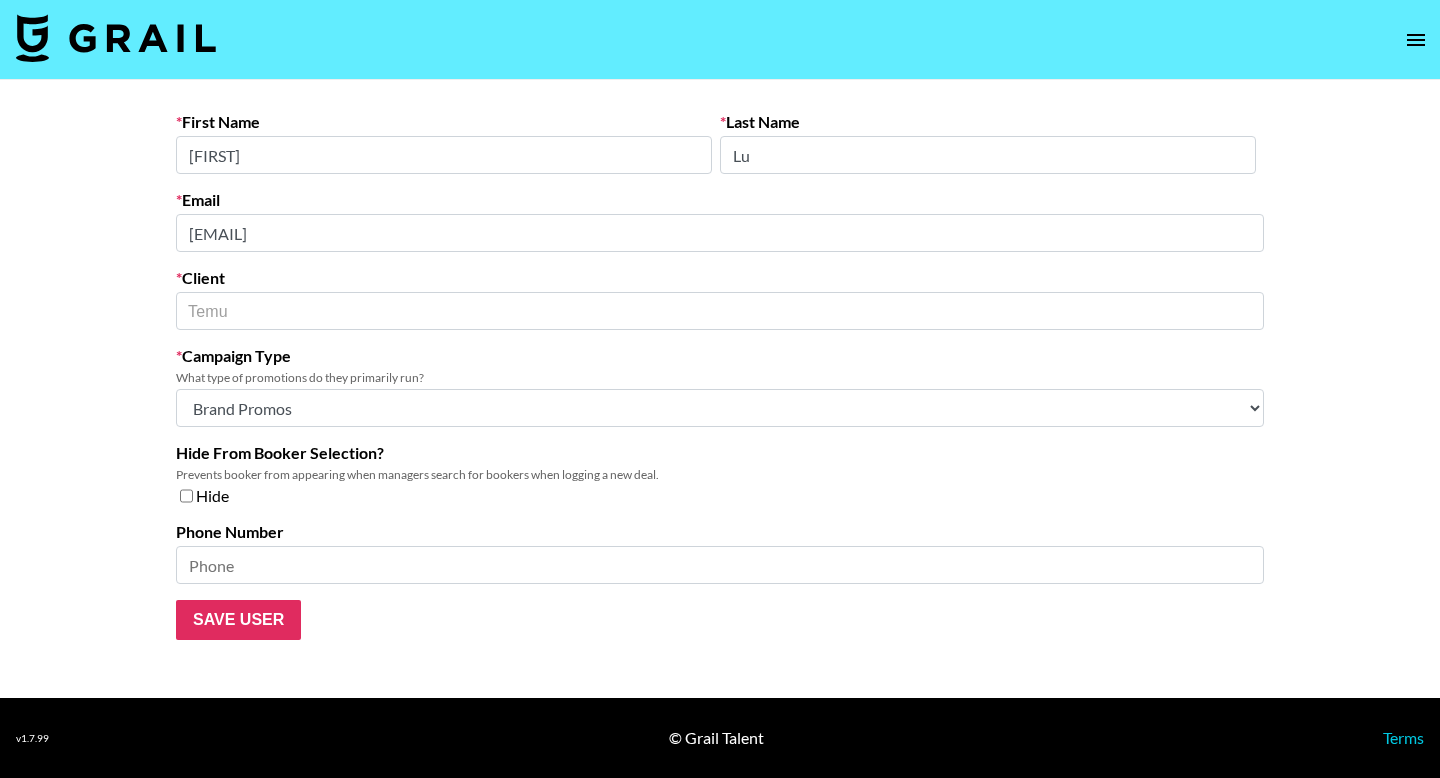 click on "First Name Kalas Last Name Lu Email kalas.lu@temu.com Client Temu ​ Campaign Type What type of promotions do they primarily run? Choose Type... Song Promos Brand Promos Both (They work at an agency) Hide From Booker Selection? Prevents booker from appearing when managers search for bookers when logging a new deal.   Hide Phone Number Save User" at bounding box center (720, 376) 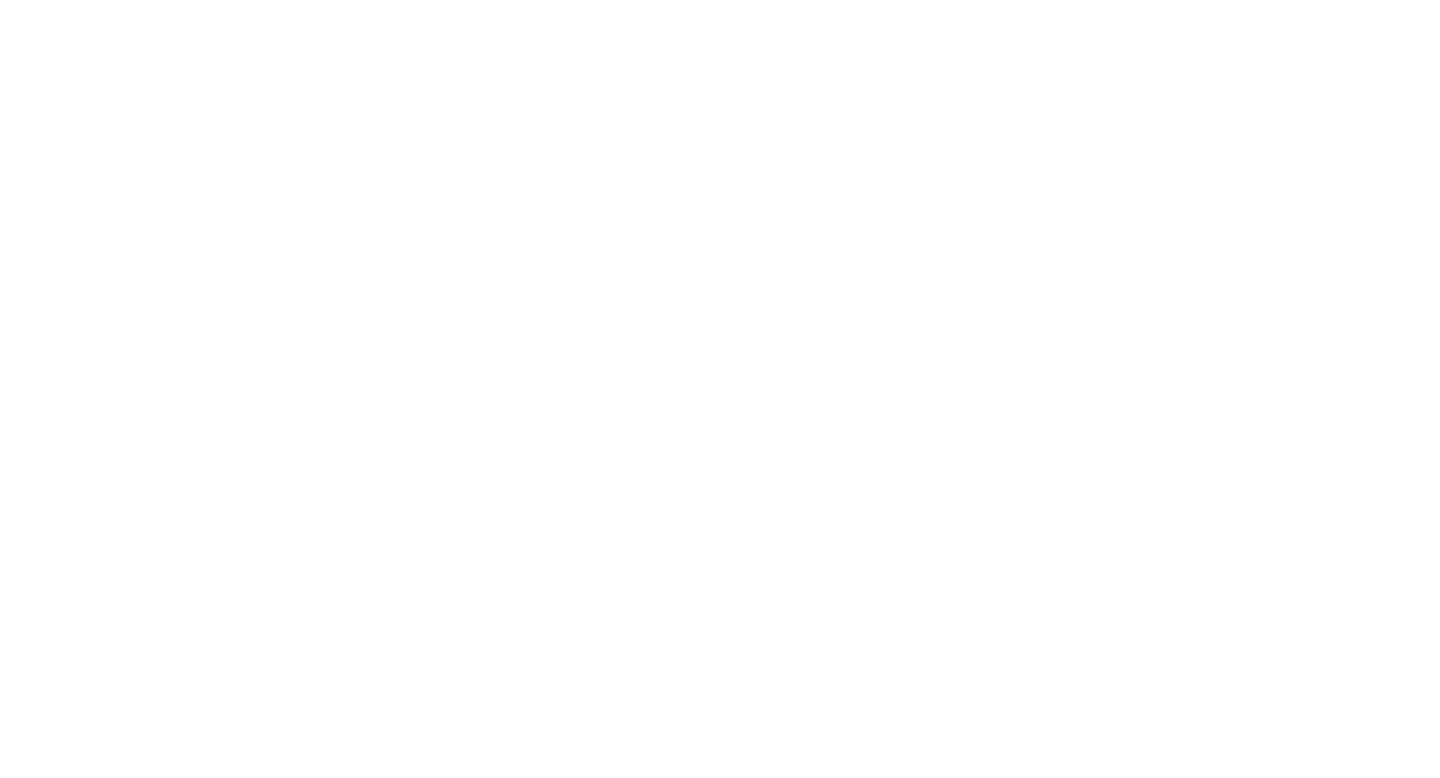 scroll, scrollTop: 0, scrollLeft: 0, axis: both 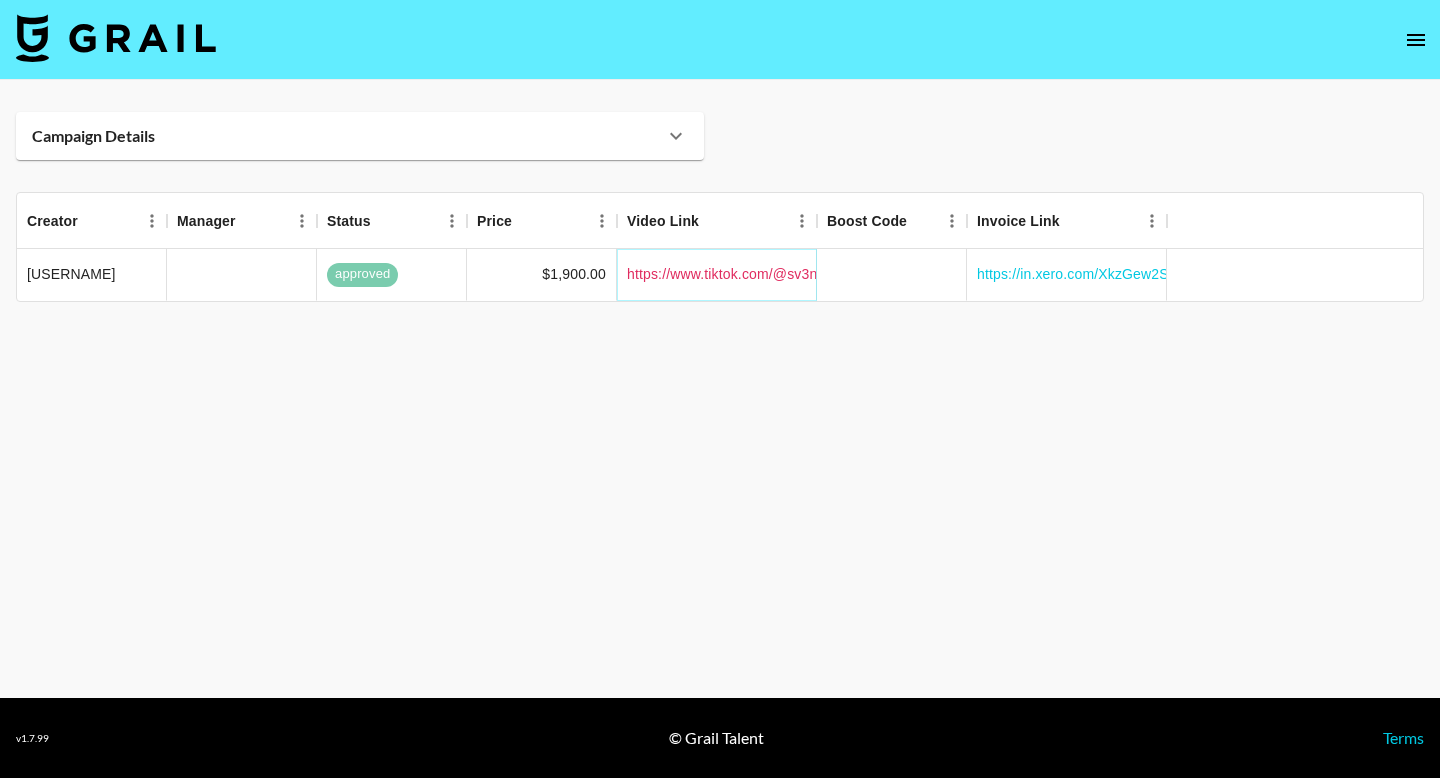 click on "https://www.tiktok.com/@sv3ngali1/video/7408700474339101995?_t=8pHwtKaA2an&_r=1" at bounding box center [913, 274] 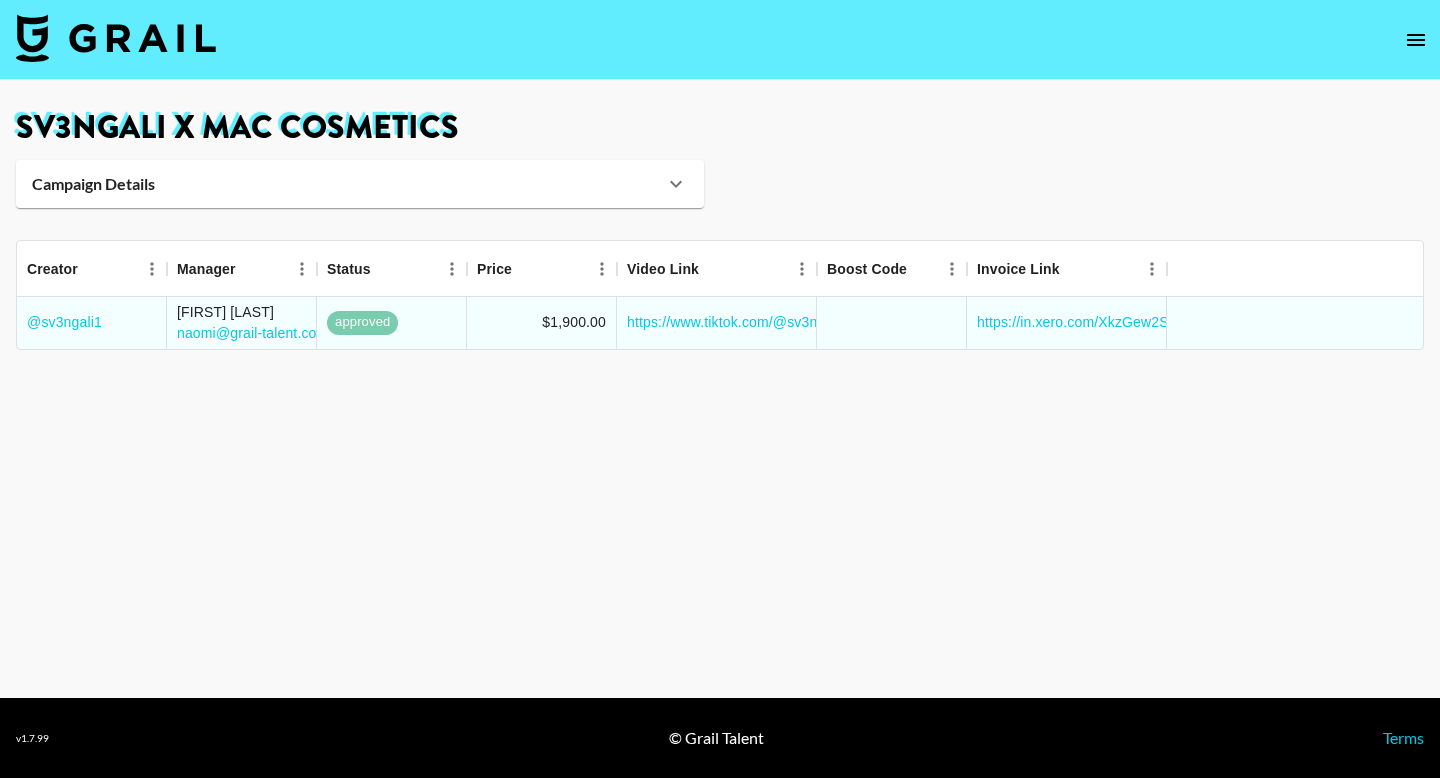 click 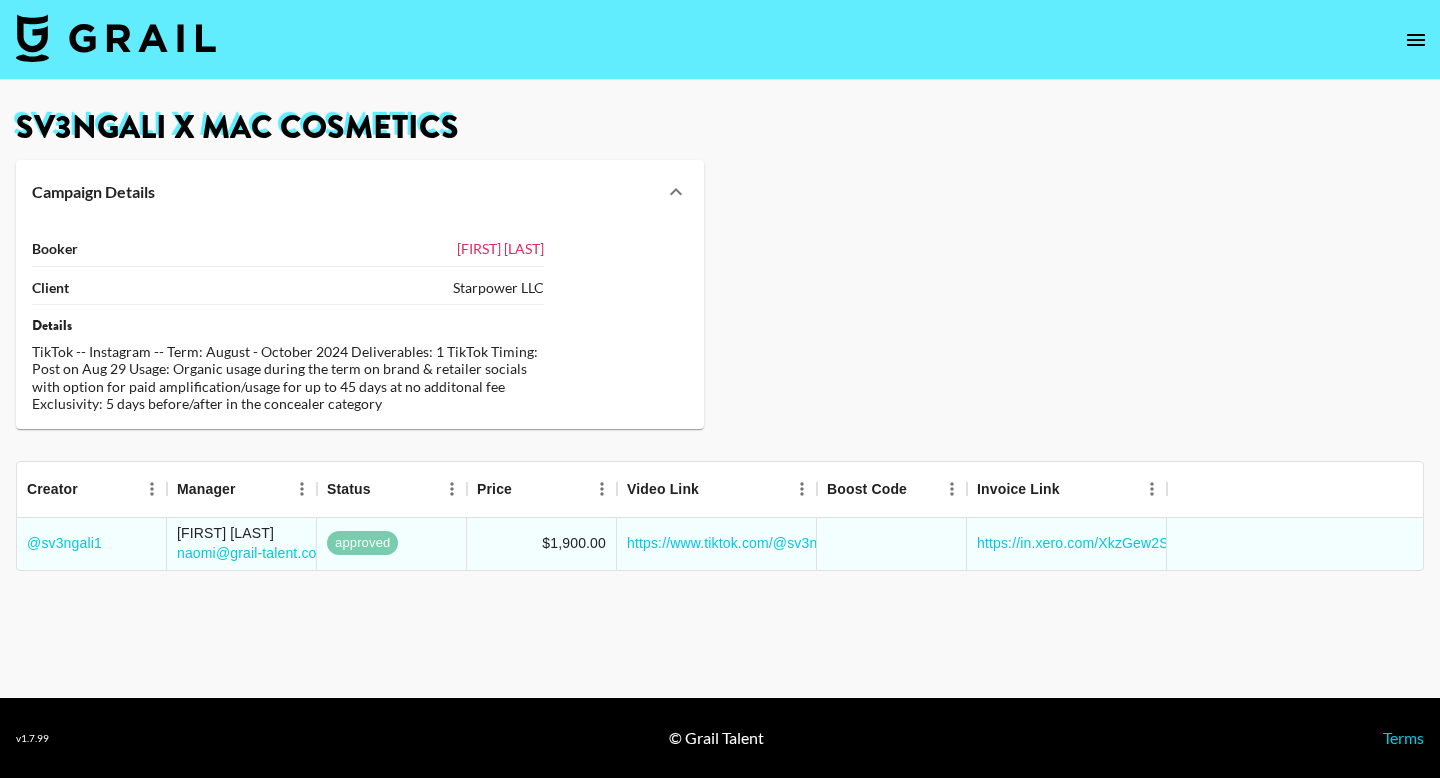 click on "Holly   Lundeen" at bounding box center [500, 248] 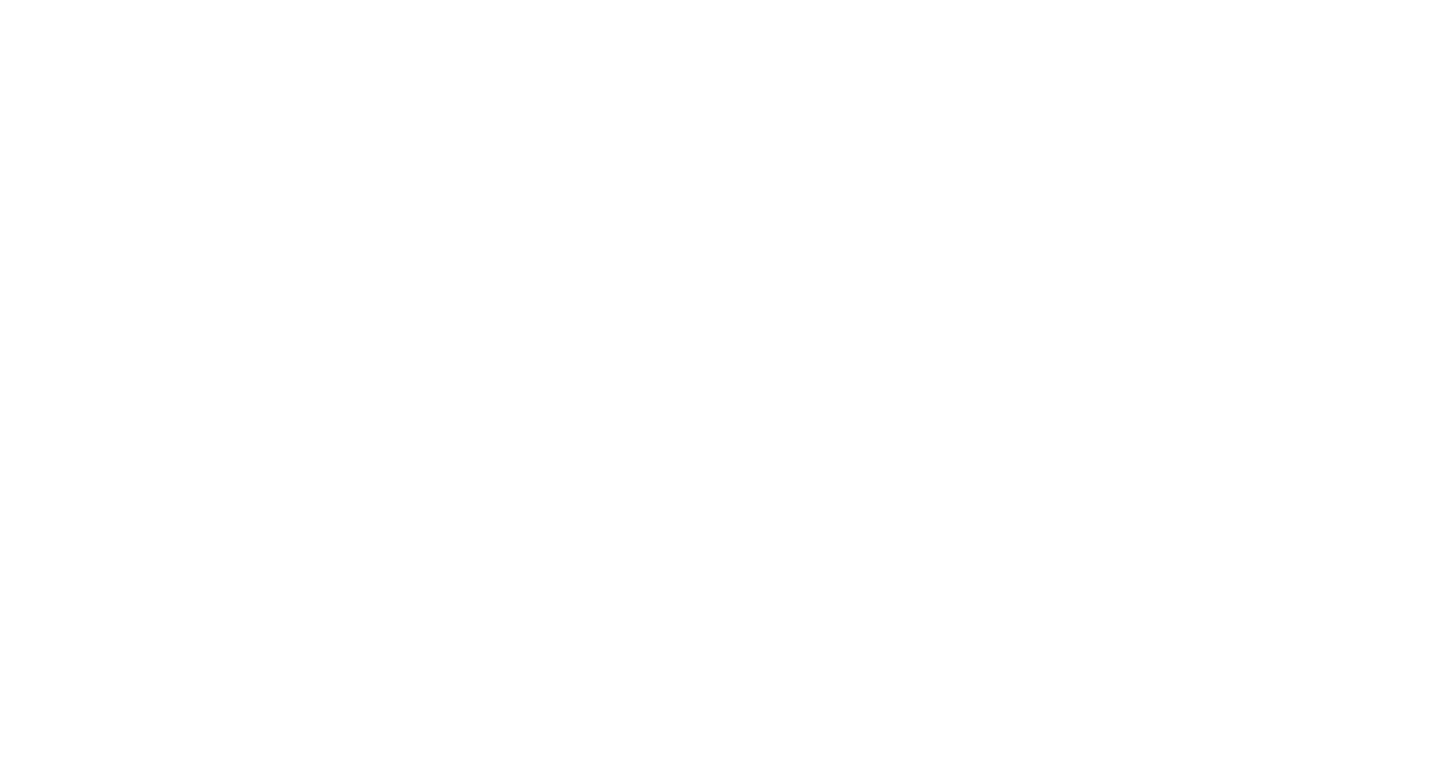 scroll, scrollTop: 0, scrollLeft: 0, axis: both 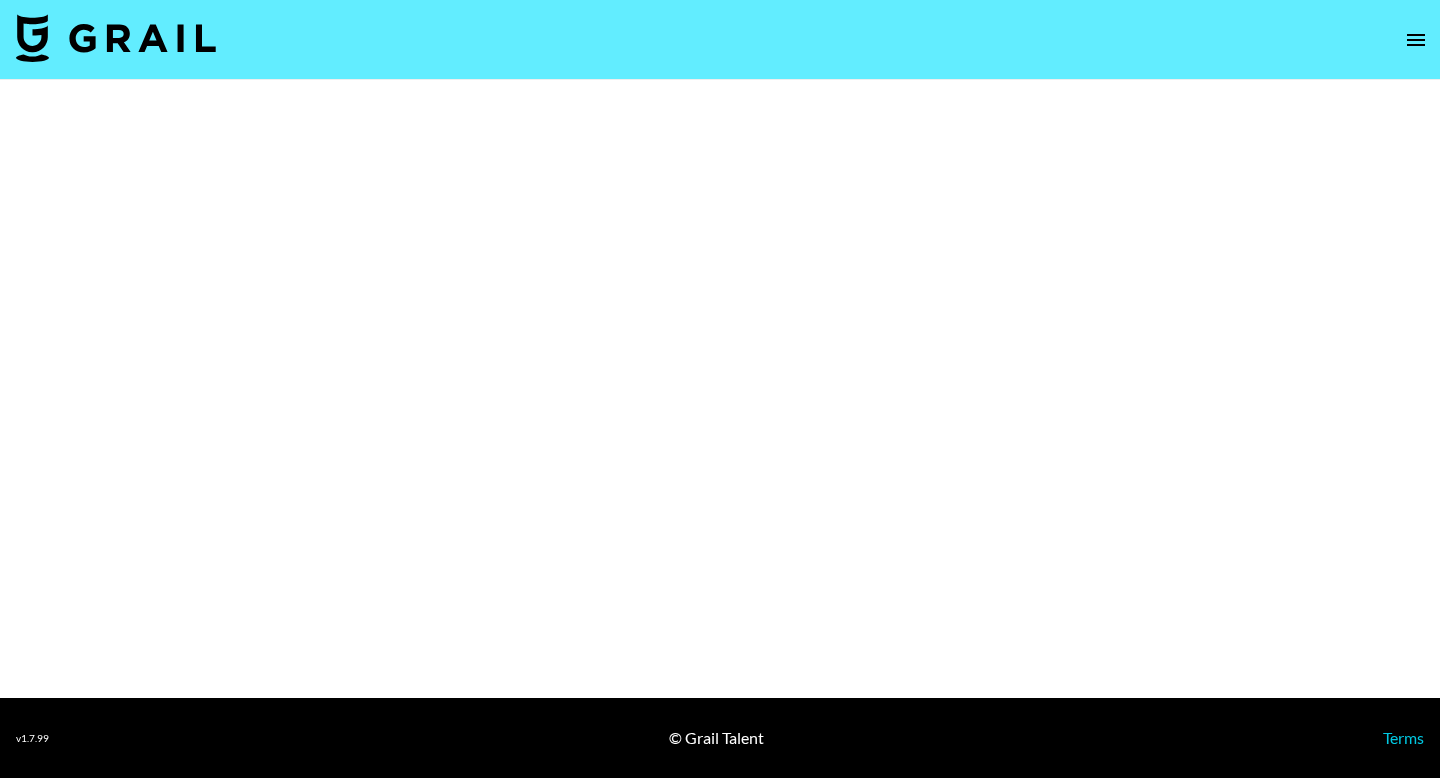 select on "Brand" 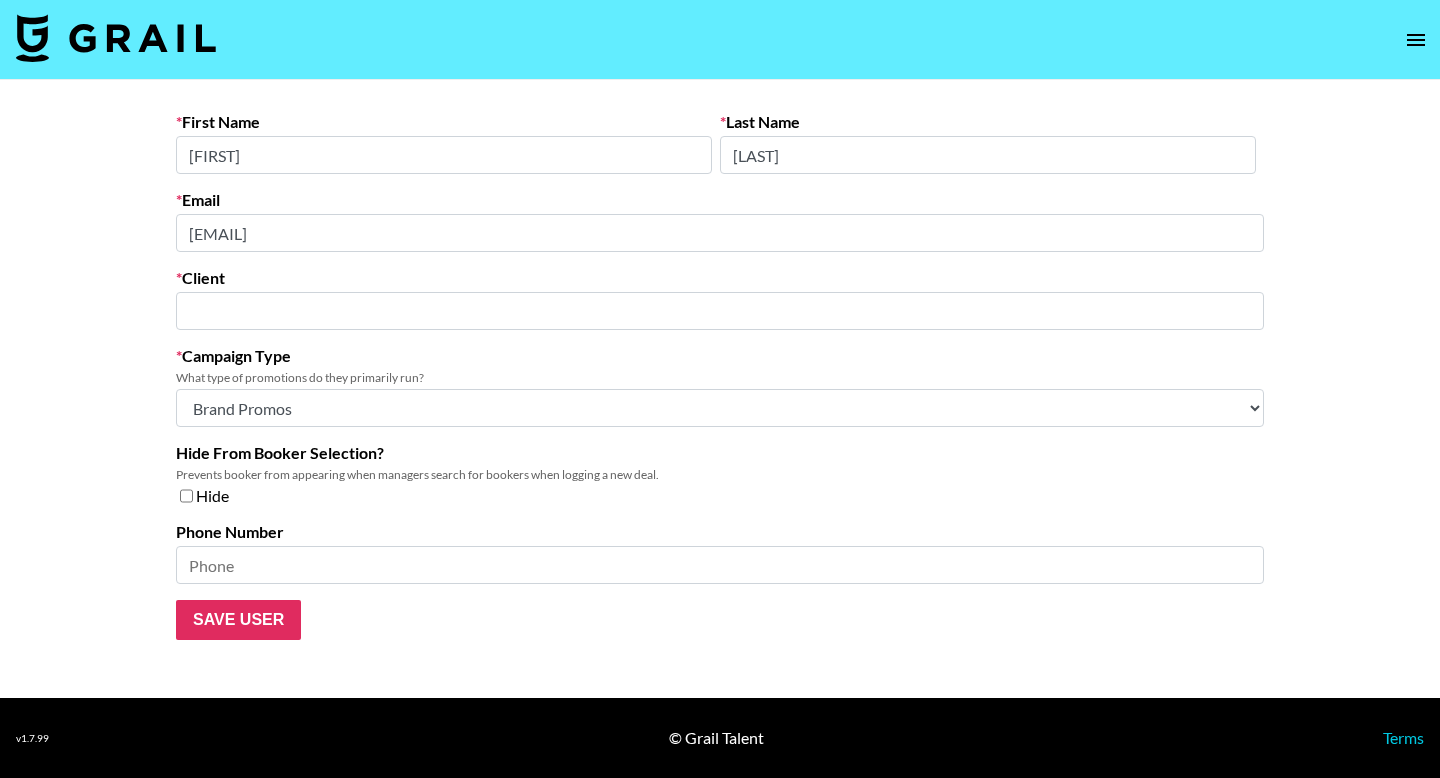 type on "Starpower LLC" 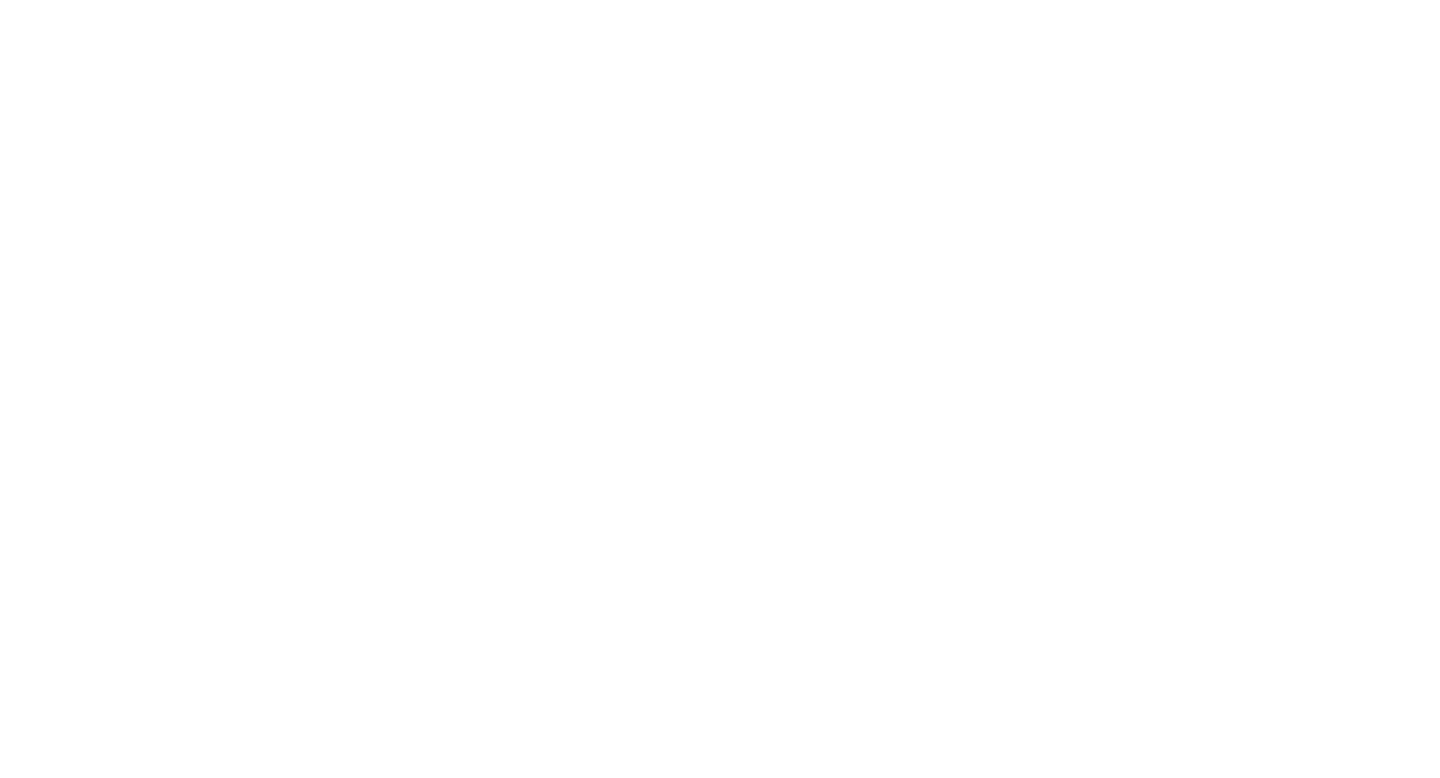 scroll, scrollTop: 0, scrollLeft: 0, axis: both 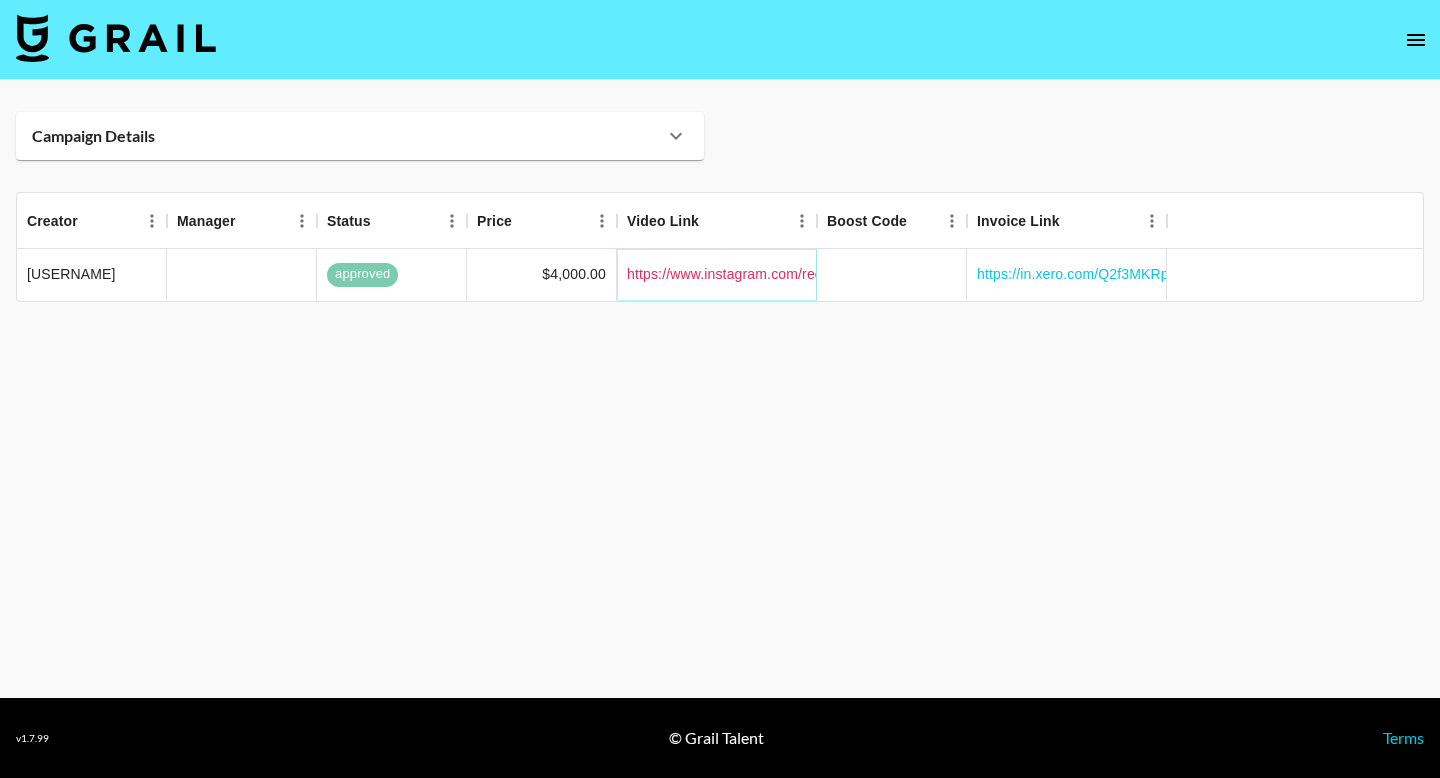 click on "https://www.instagram.com/reel/DGitxjSRT9D/?utm_source=ig_web_copy_link&igsh=MzRlODBiNWFlZA==" at bounding box center (965, 274) 